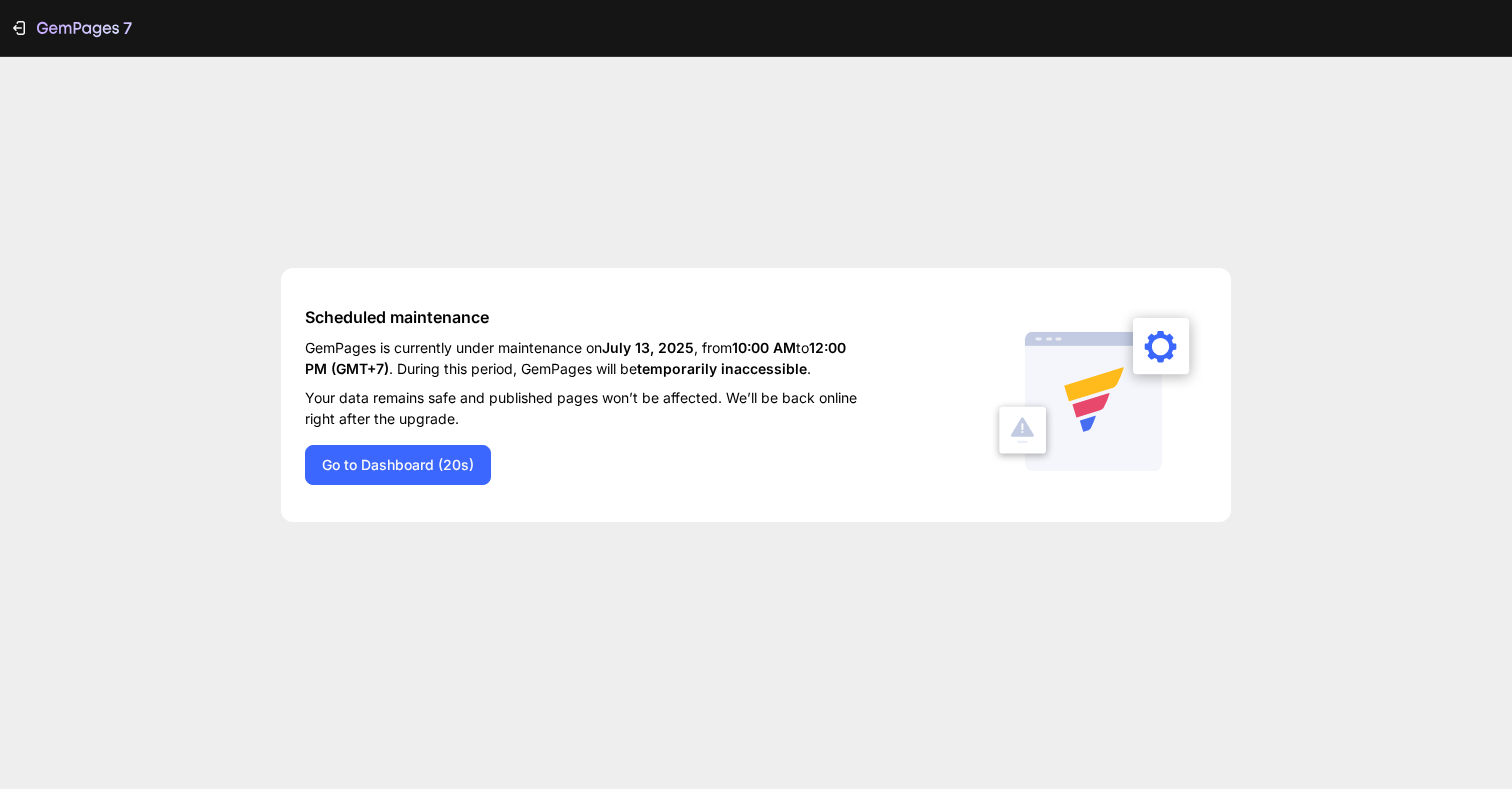 scroll, scrollTop: 0, scrollLeft: 0, axis: both 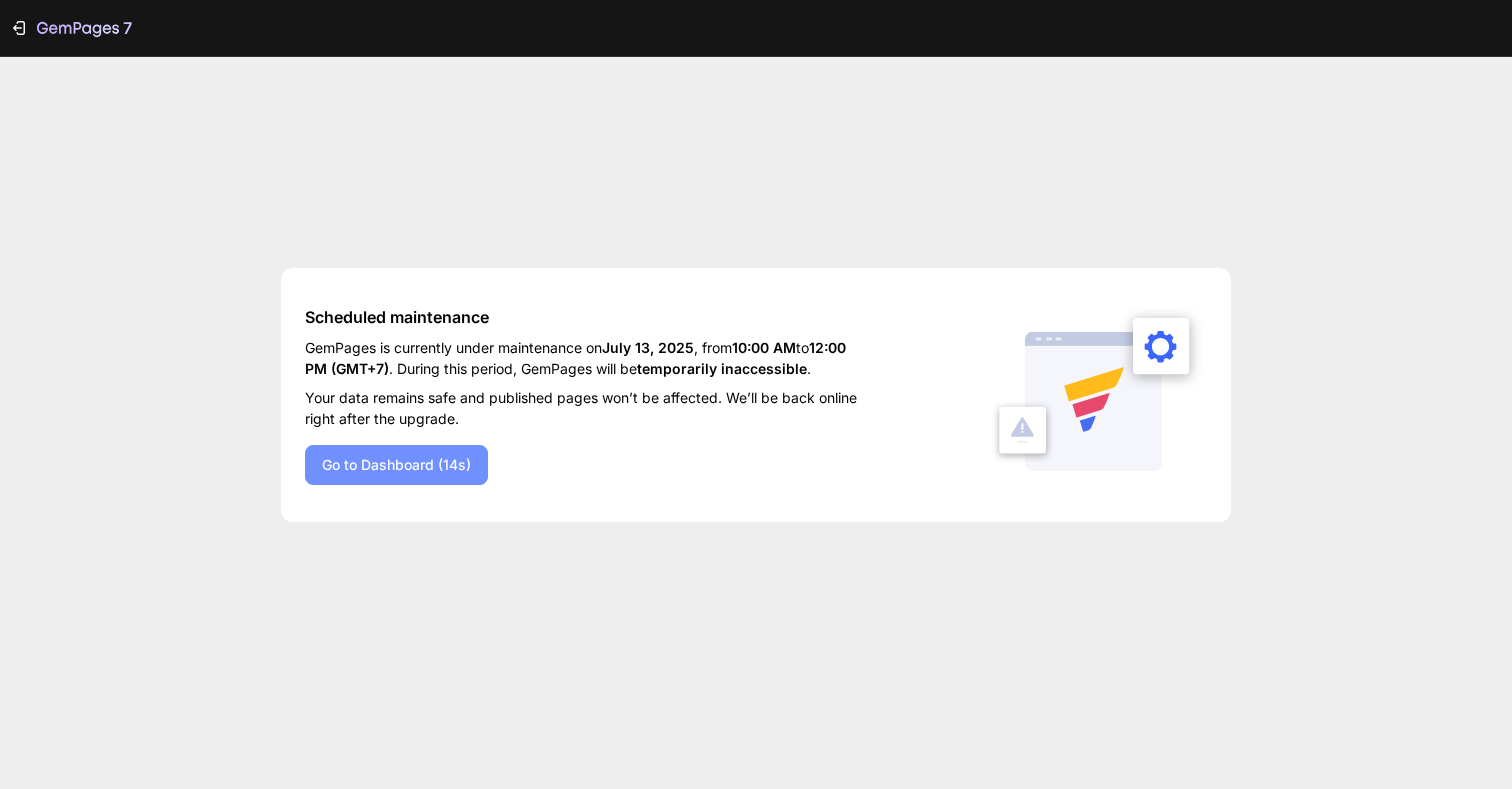 click on "Go to Dashboard (14s)" at bounding box center [396, 464] 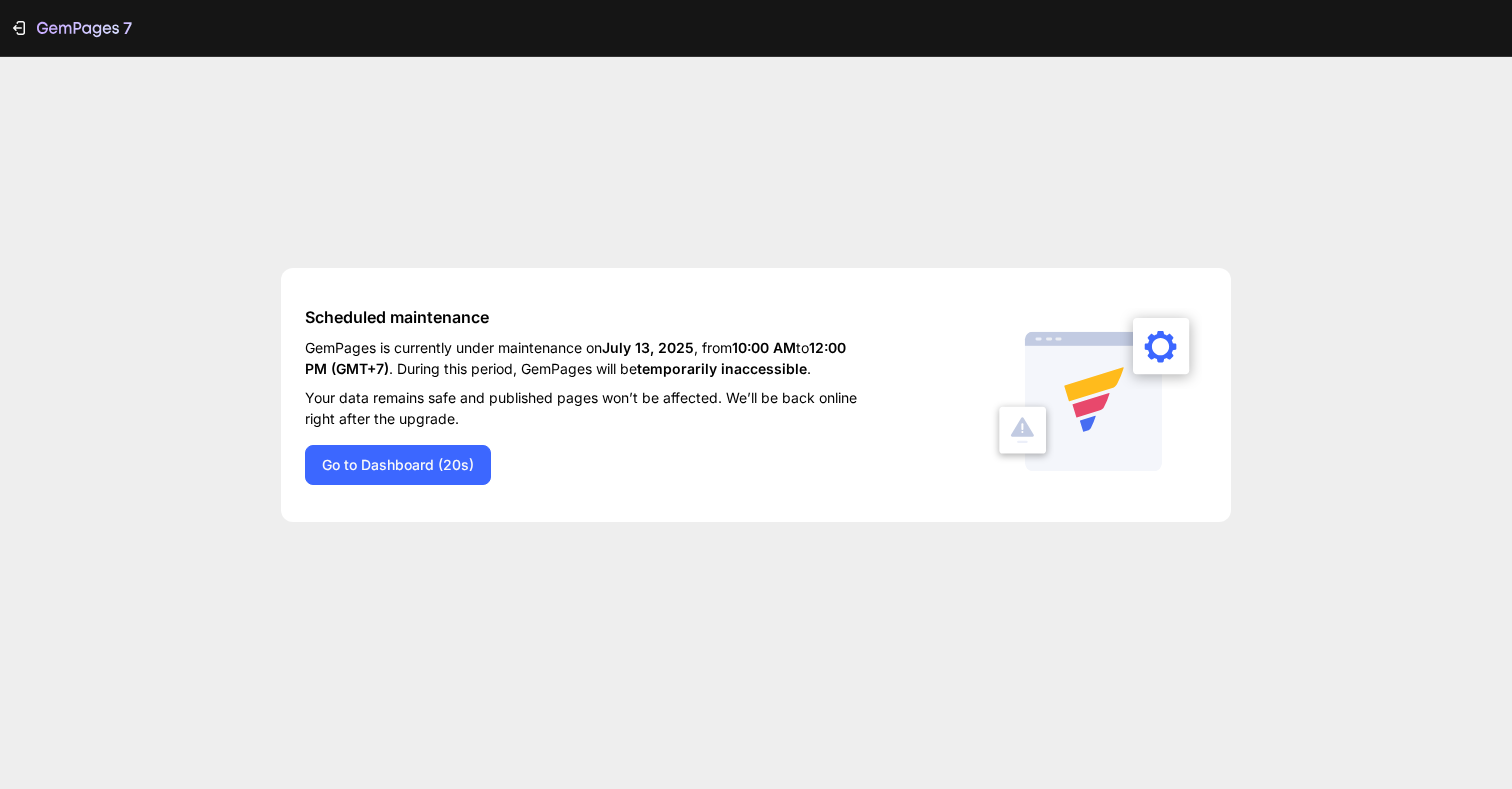 scroll, scrollTop: 0, scrollLeft: 0, axis: both 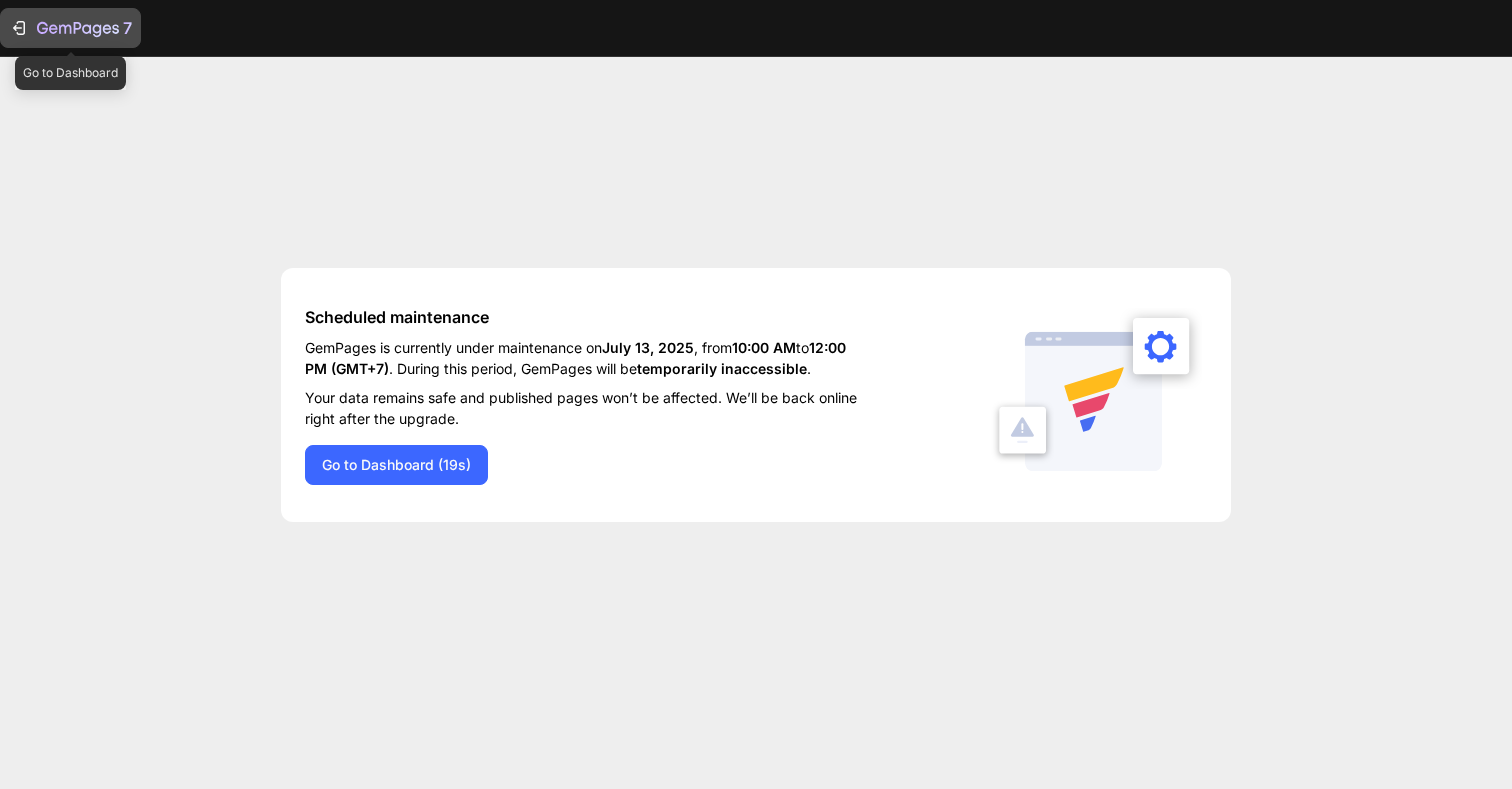 click on "7" 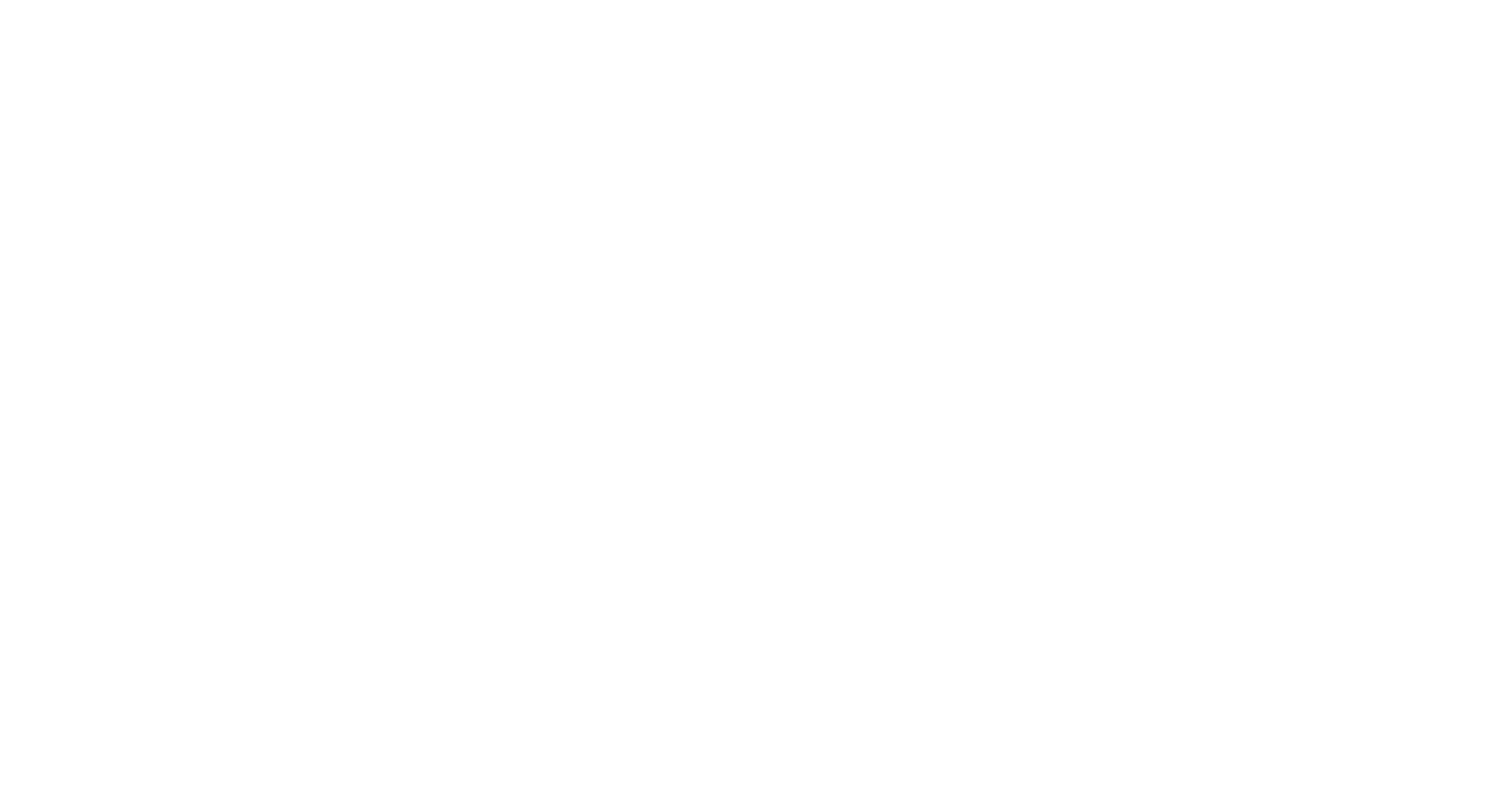 scroll, scrollTop: 0, scrollLeft: 0, axis: both 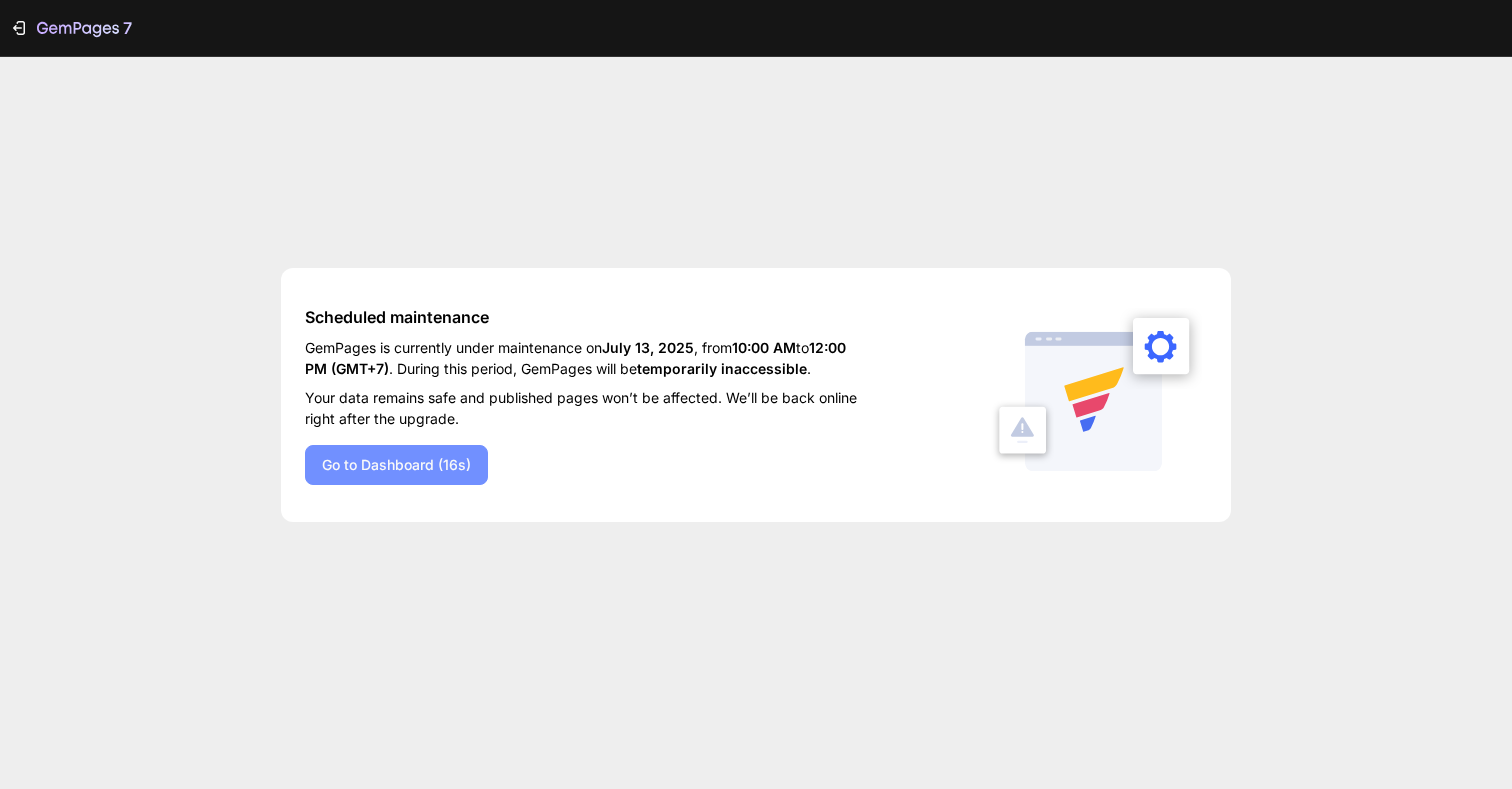 click on "Go to Dashboard (16s)" at bounding box center [396, 464] 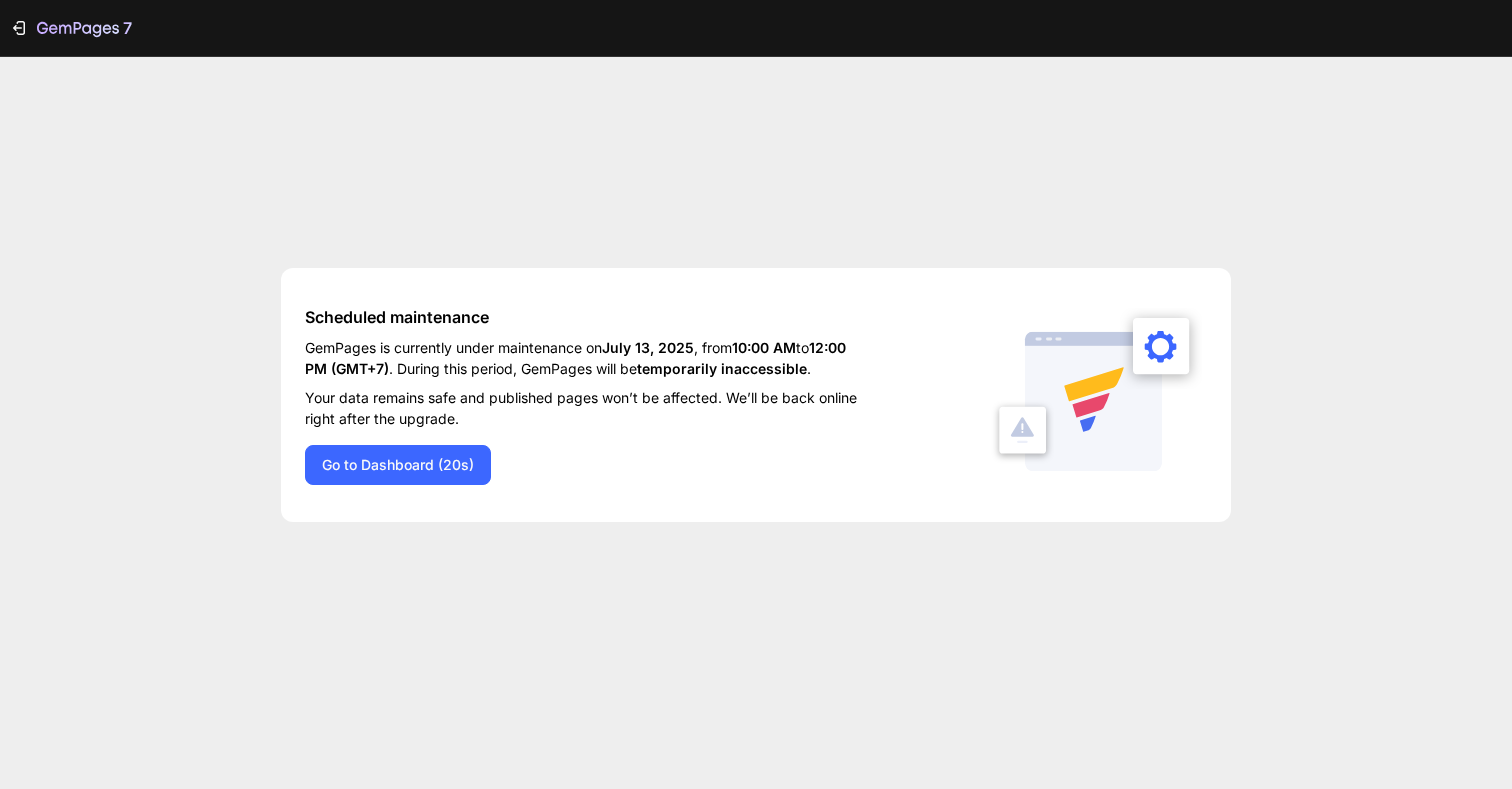 scroll, scrollTop: 0, scrollLeft: 0, axis: both 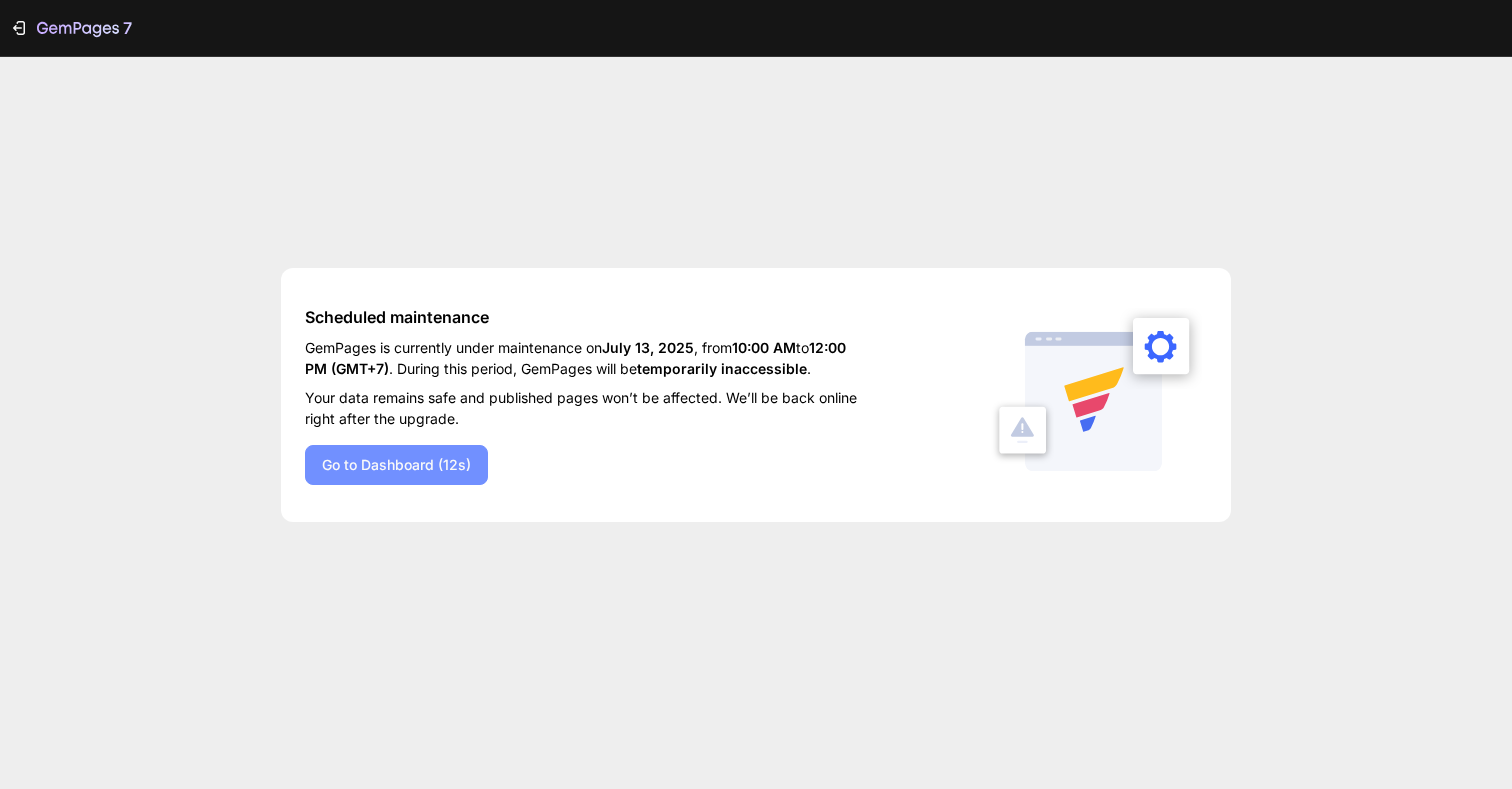 click on "Go to Dashboard (12s)" at bounding box center [396, 465] 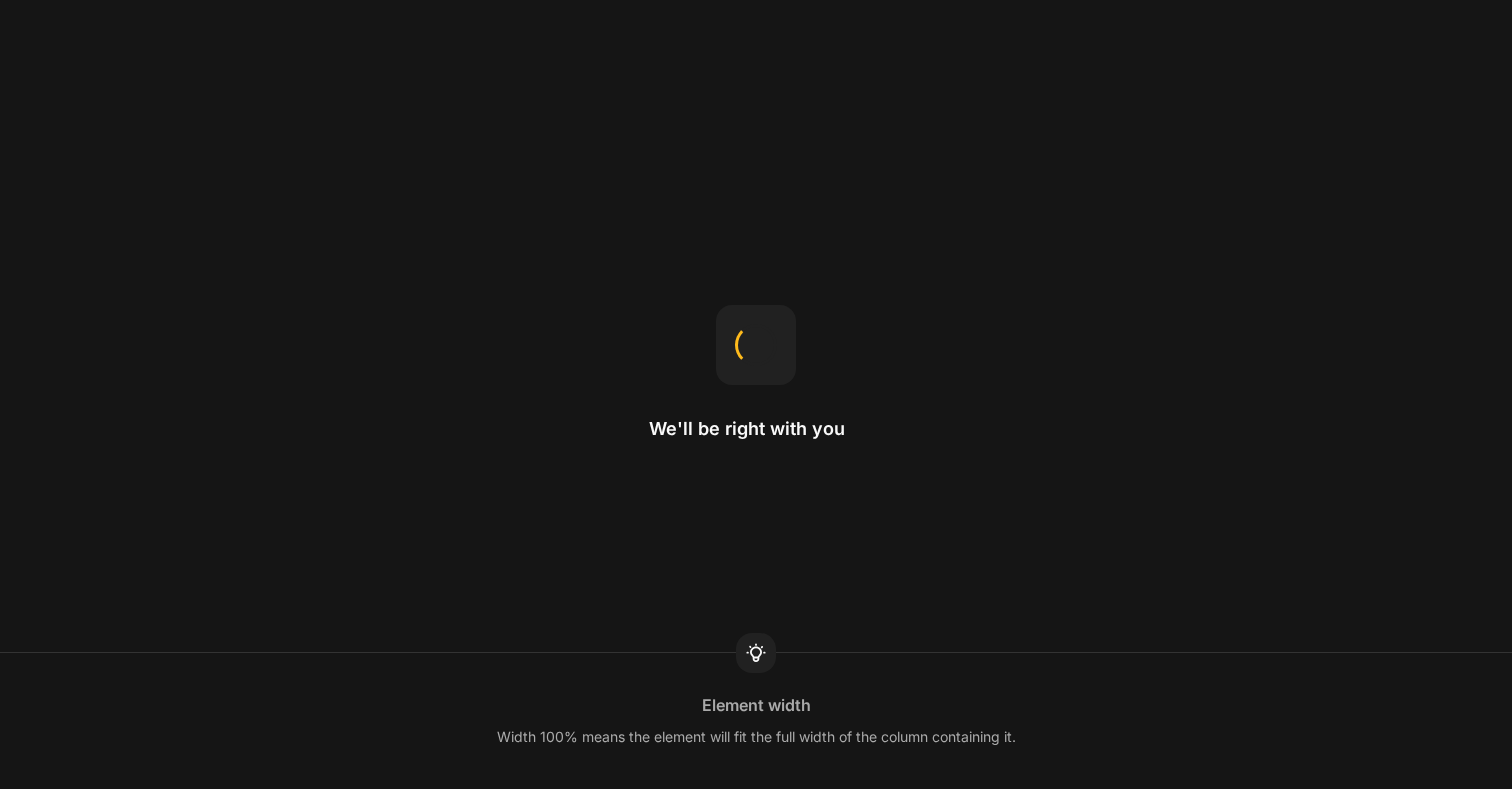 scroll, scrollTop: 0, scrollLeft: 0, axis: both 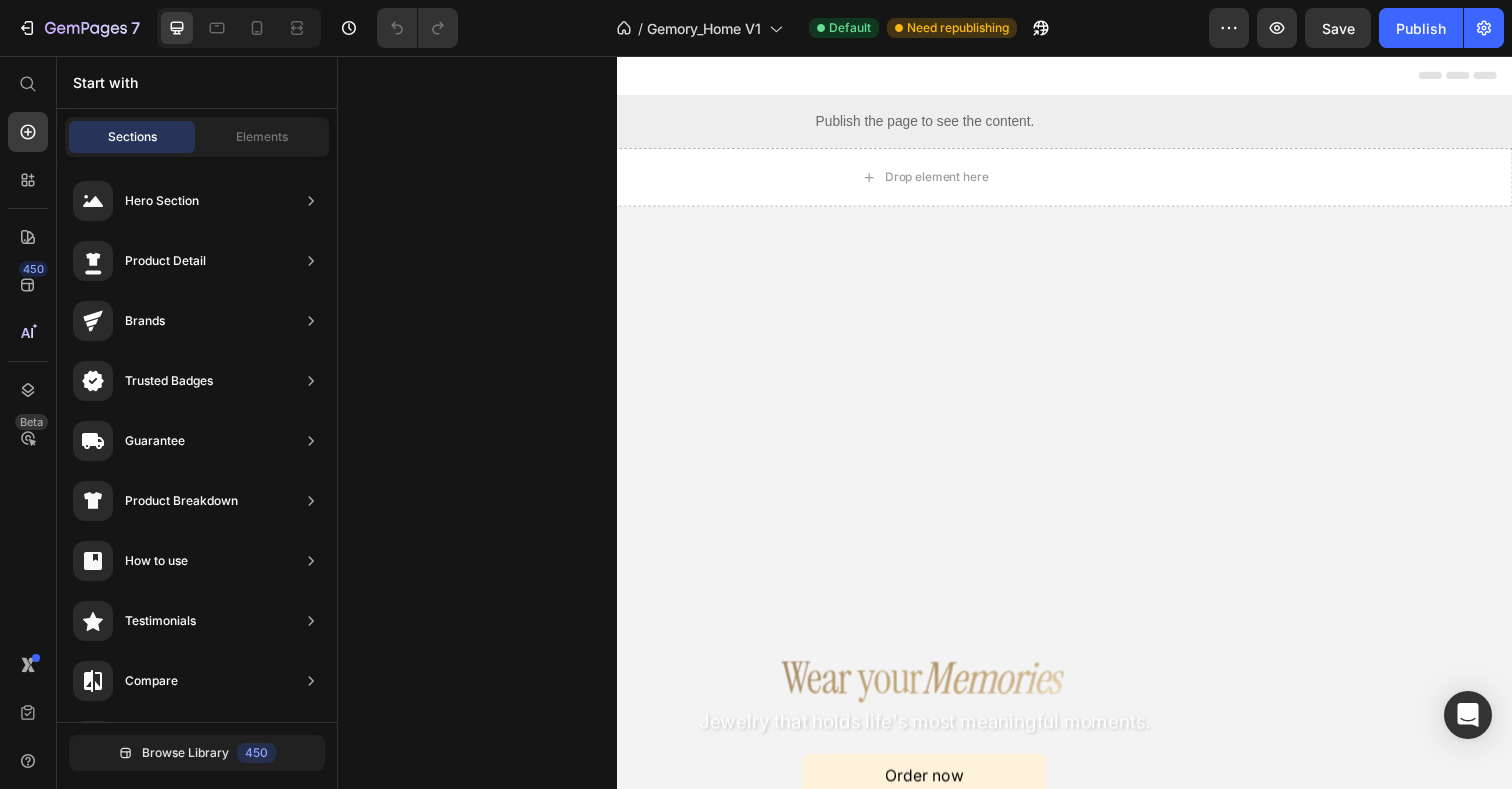 click at bounding box center [477, 448] 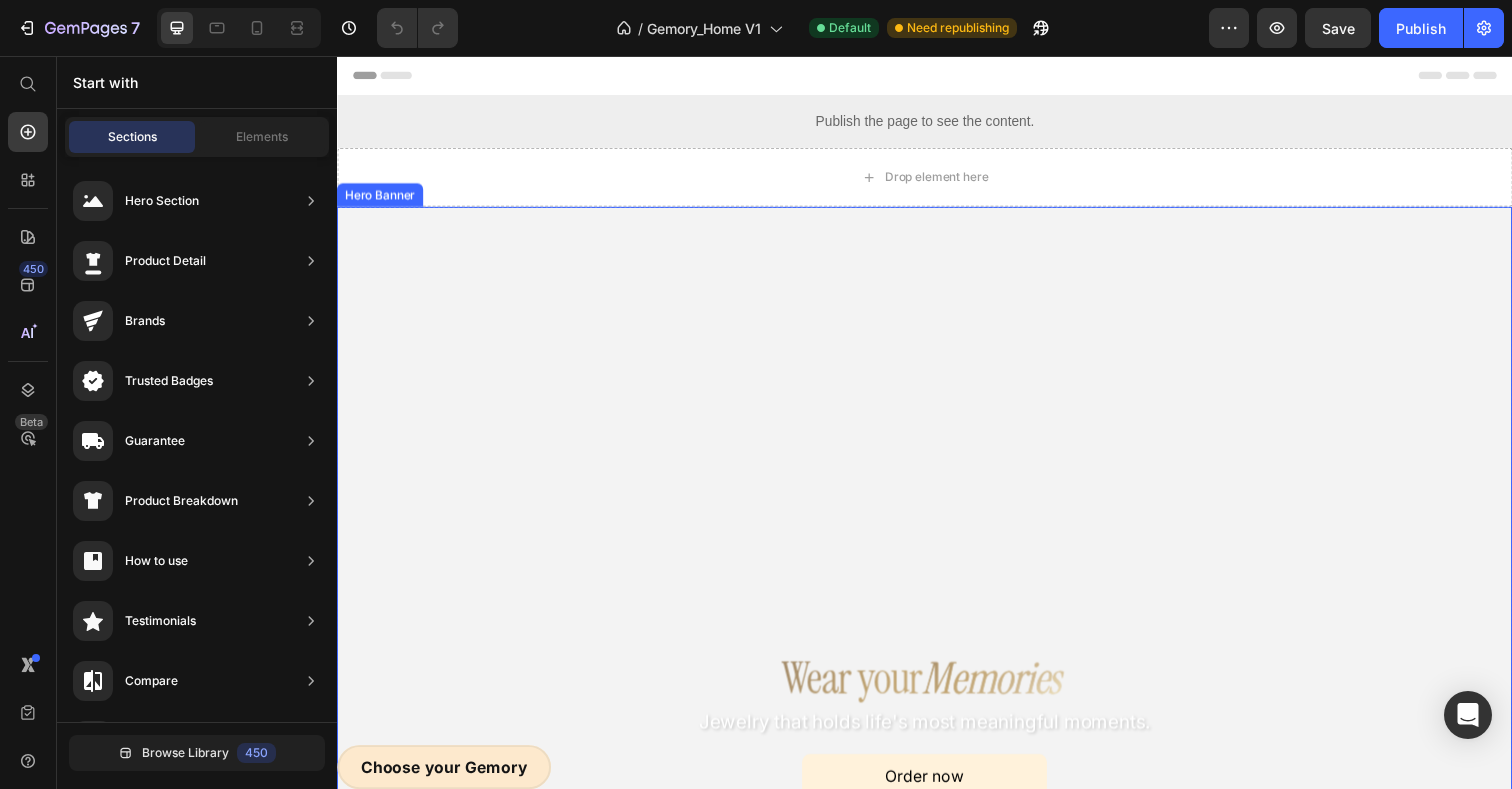 click at bounding box center [937, 547] 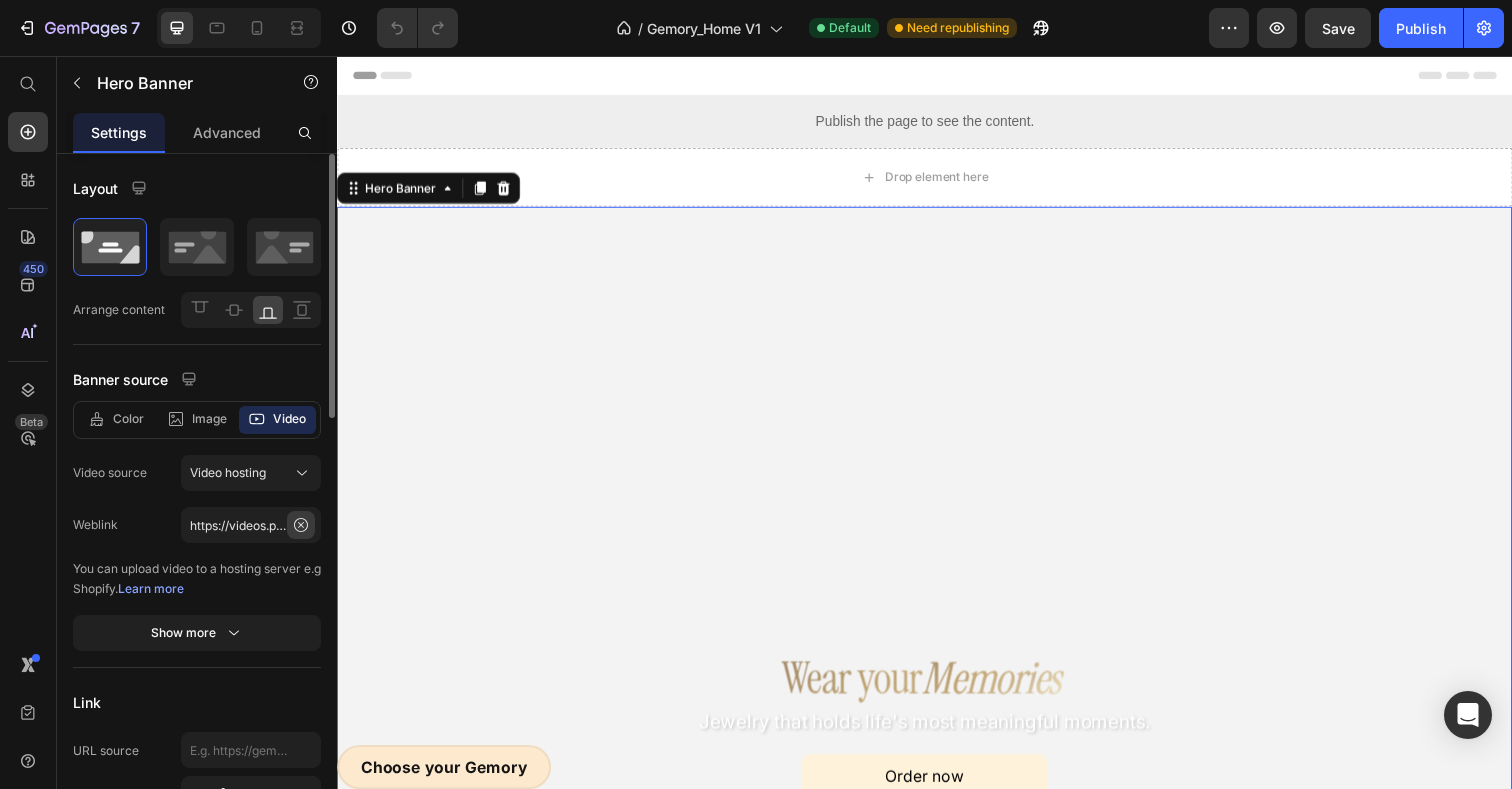 click 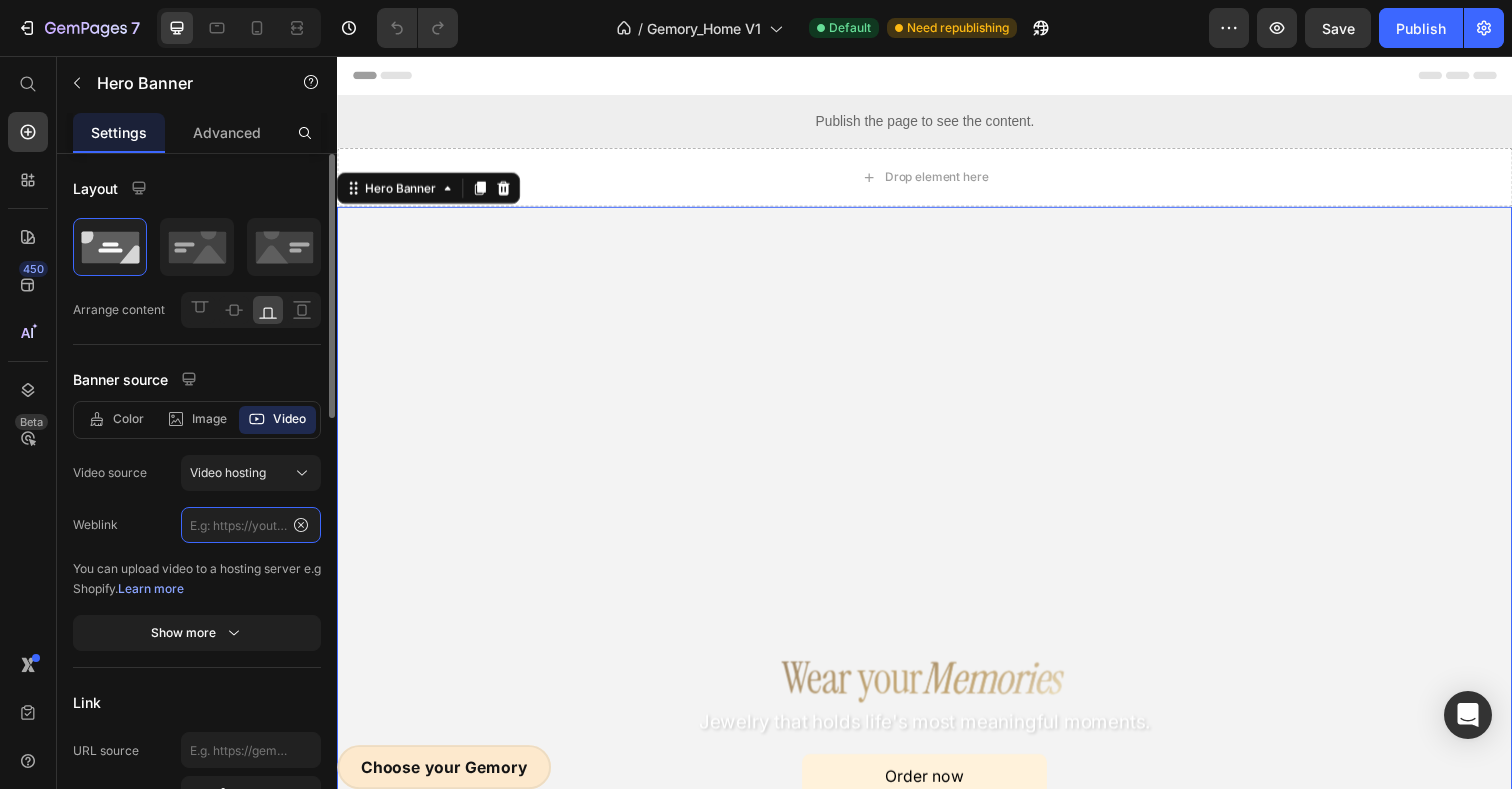 scroll, scrollTop: 0, scrollLeft: 0, axis: both 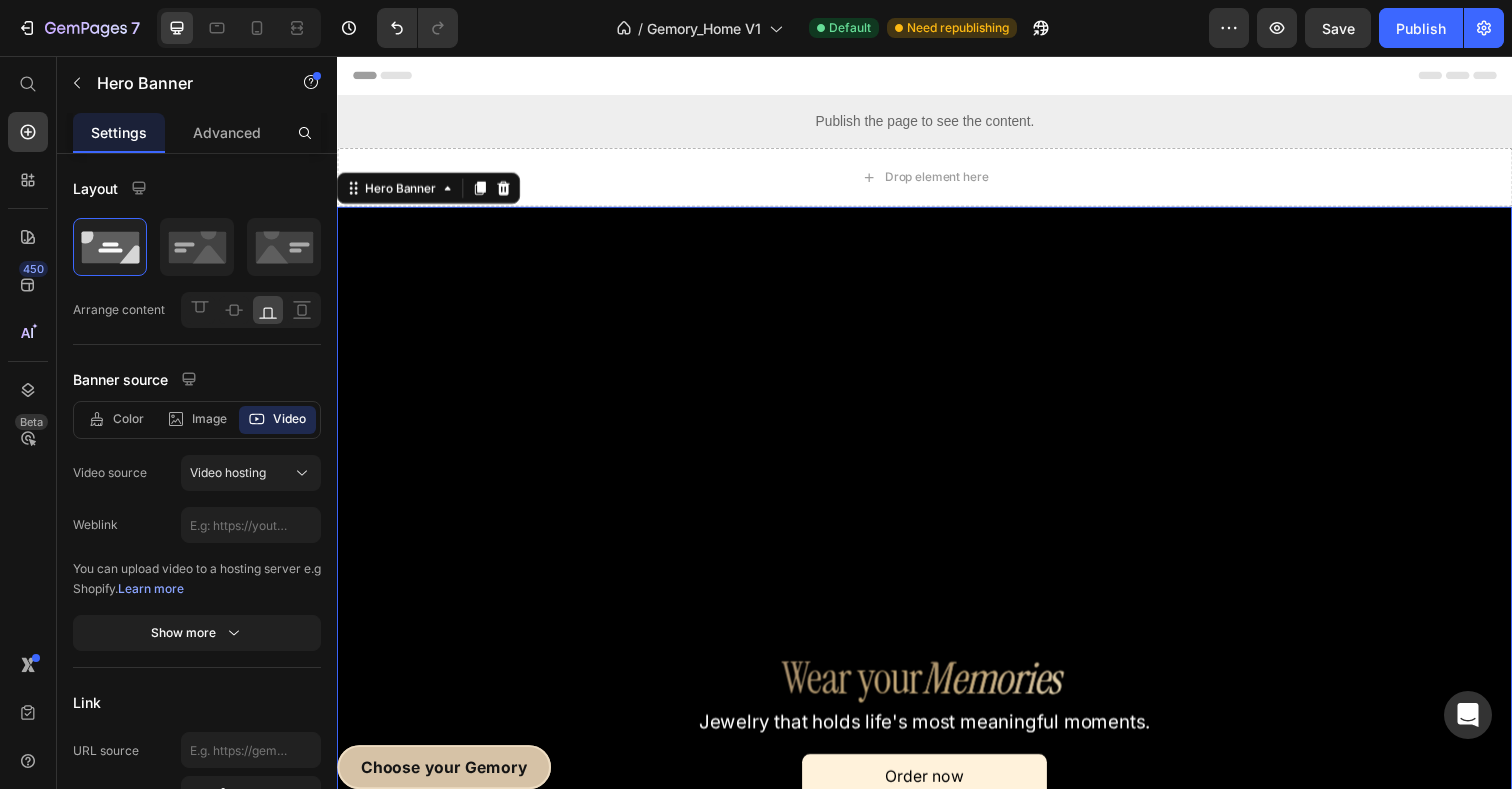 click at bounding box center [937, 547] 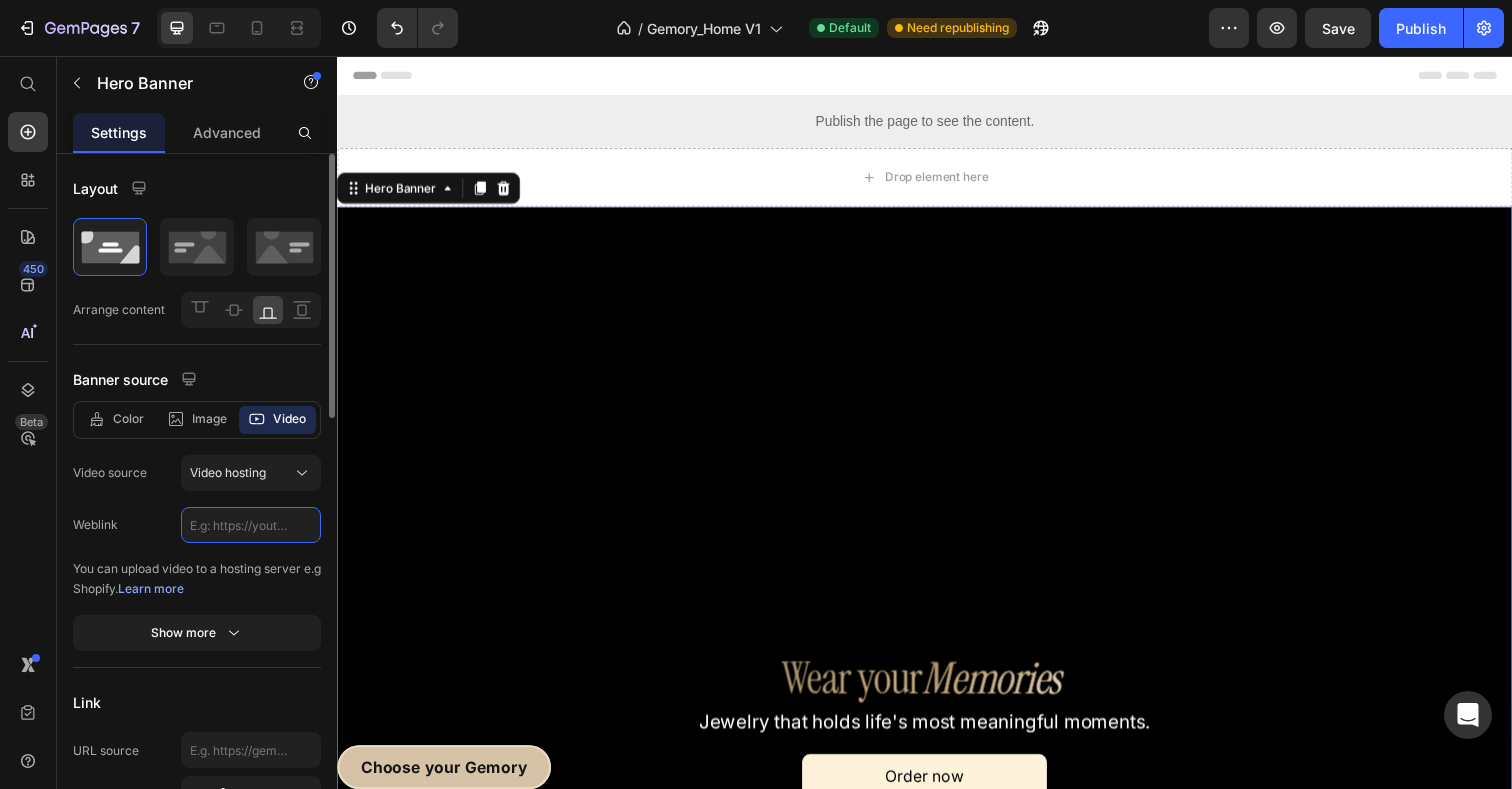 click 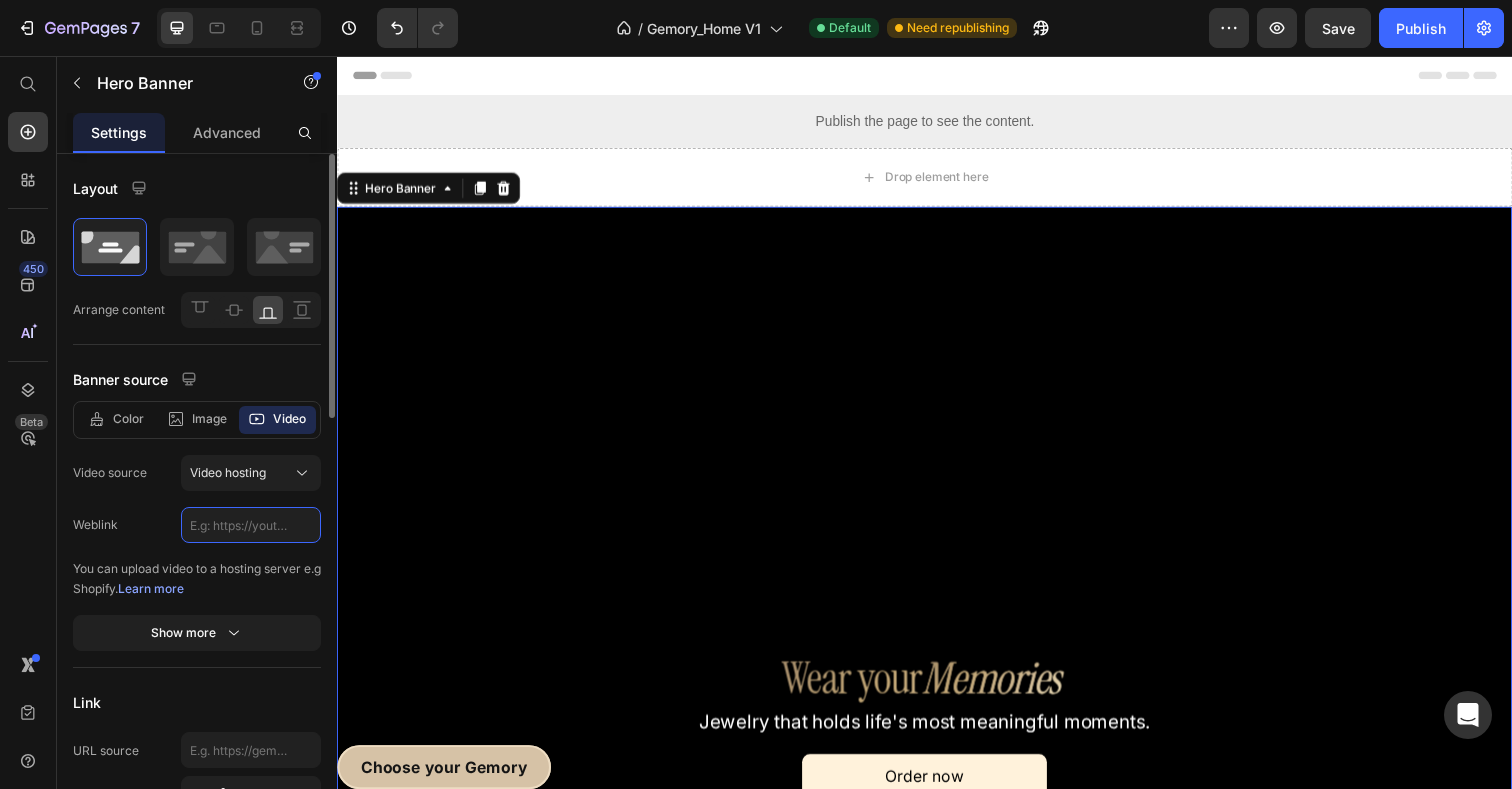 paste on "https://customer-4kz54p1wuw62p68o.cloudflarestream.com/823e5809e1860b4079eb5ebc55ea8c07/downloads/default.mp4" 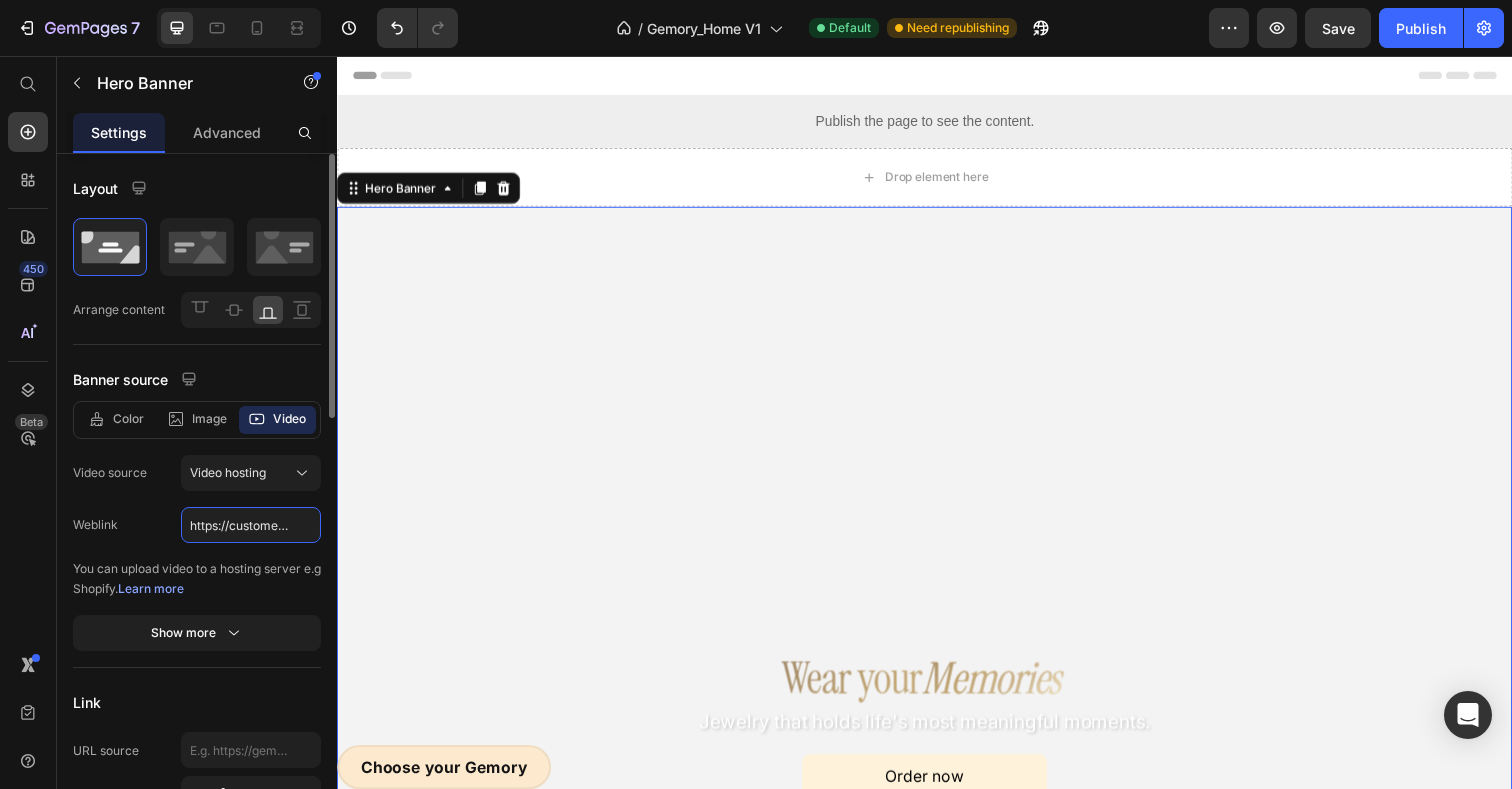 scroll, scrollTop: 0, scrollLeft: 618, axis: horizontal 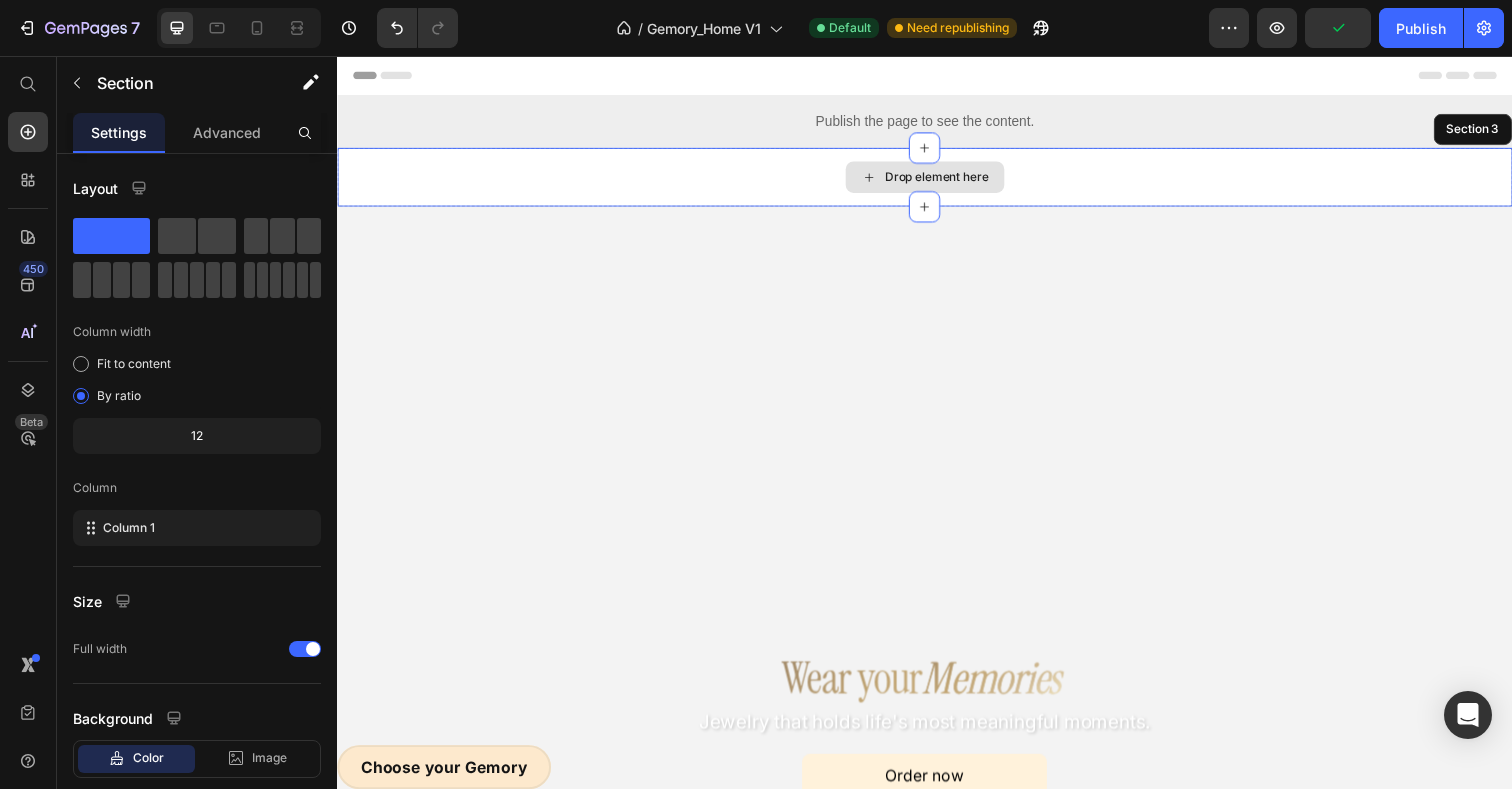 click on "Drop element here" at bounding box center (937, 180) 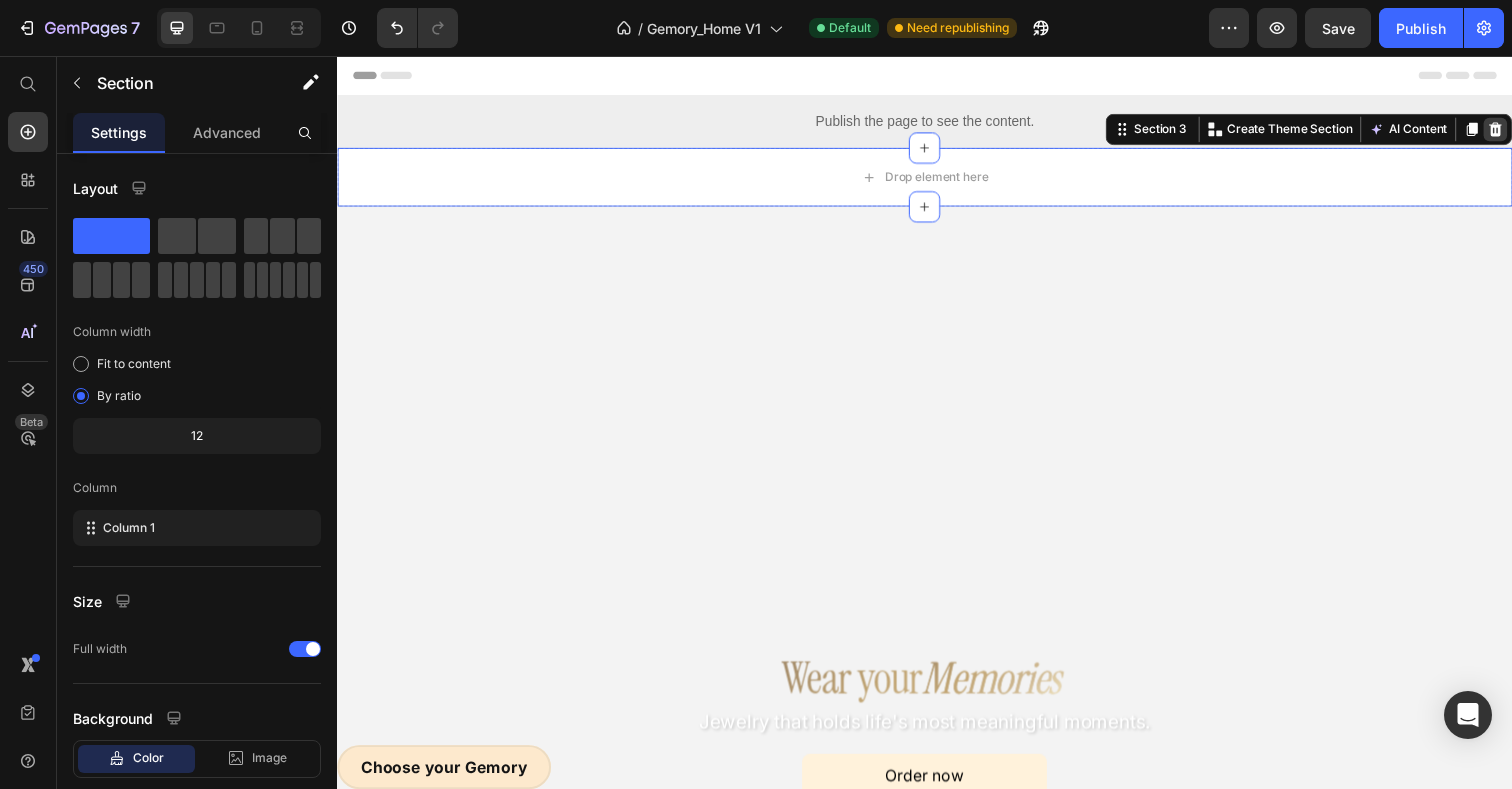 click 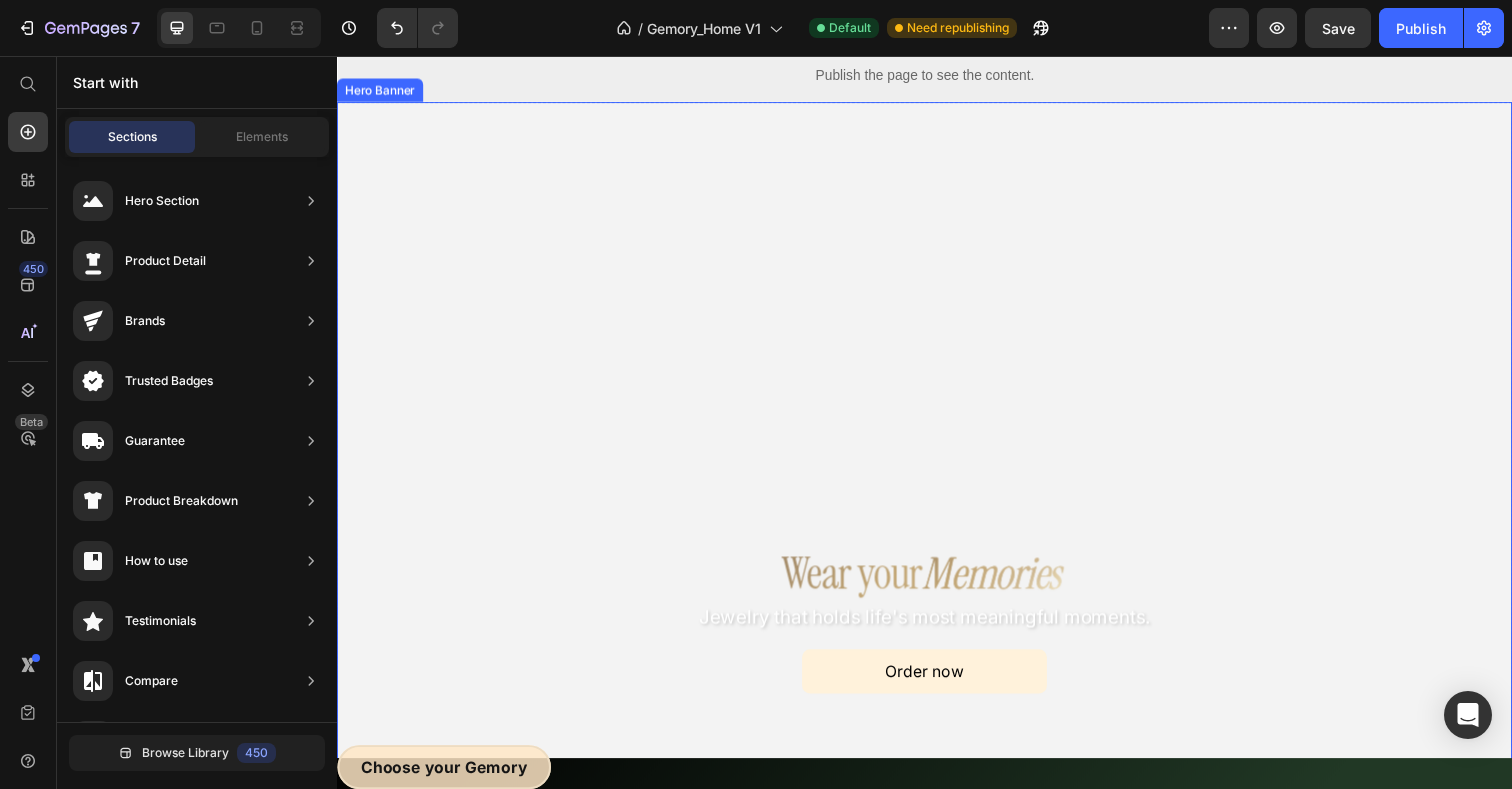scroll, scrollTop: 11, scrollLeft: 0, axis: vertical 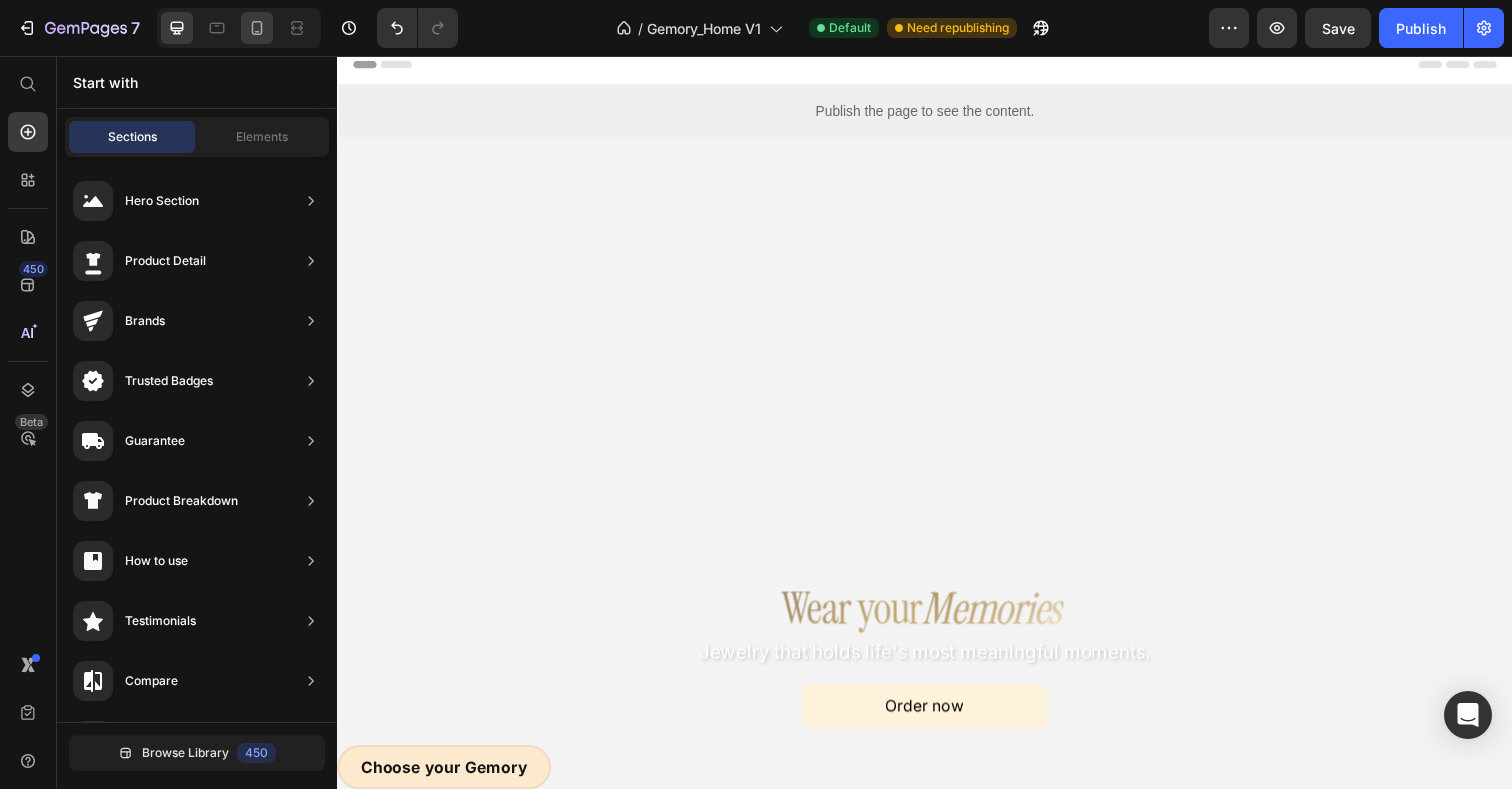 click 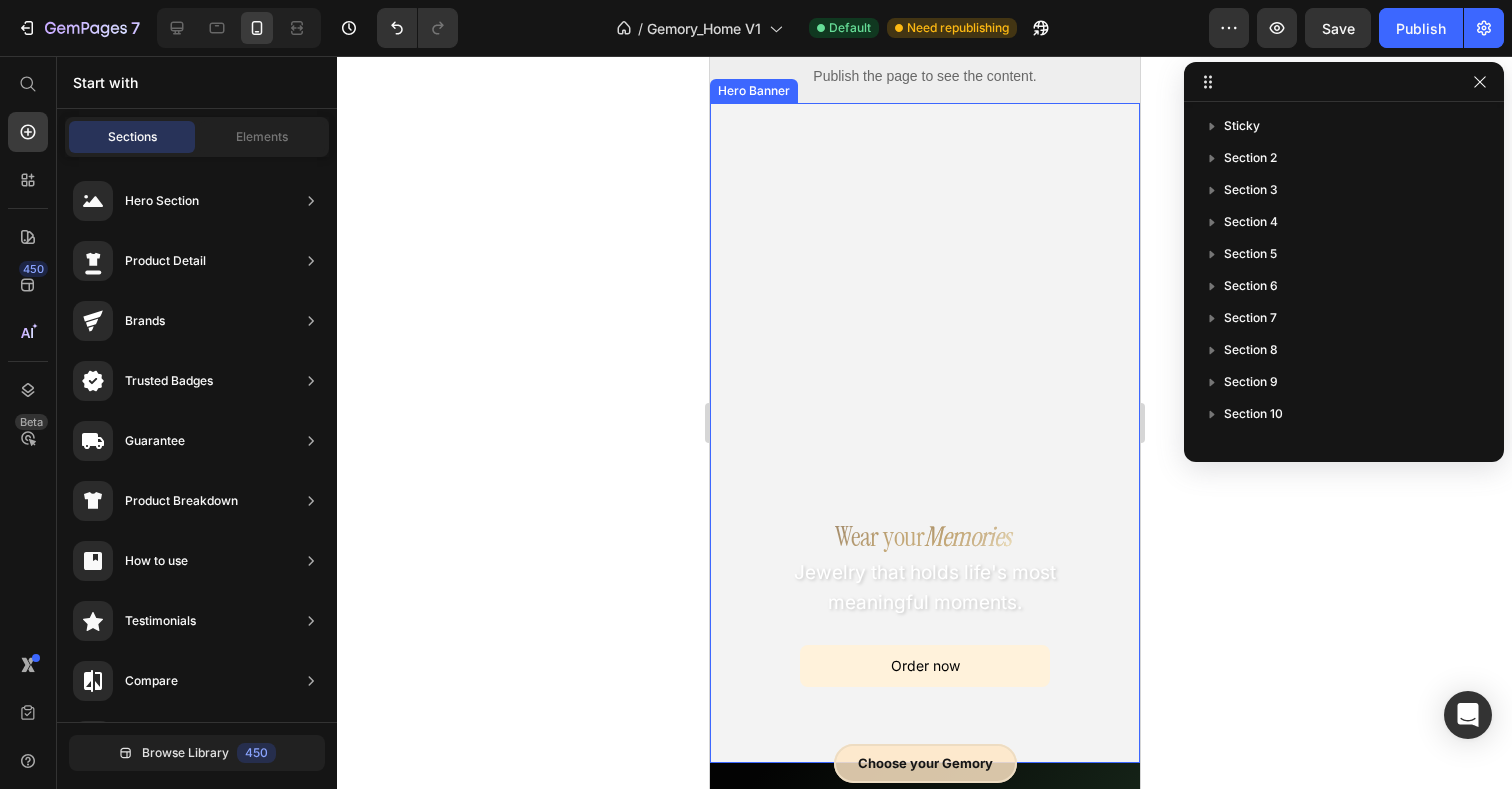 scroll, scrollTop: 49, scrollLeft: 0, axis: vertical 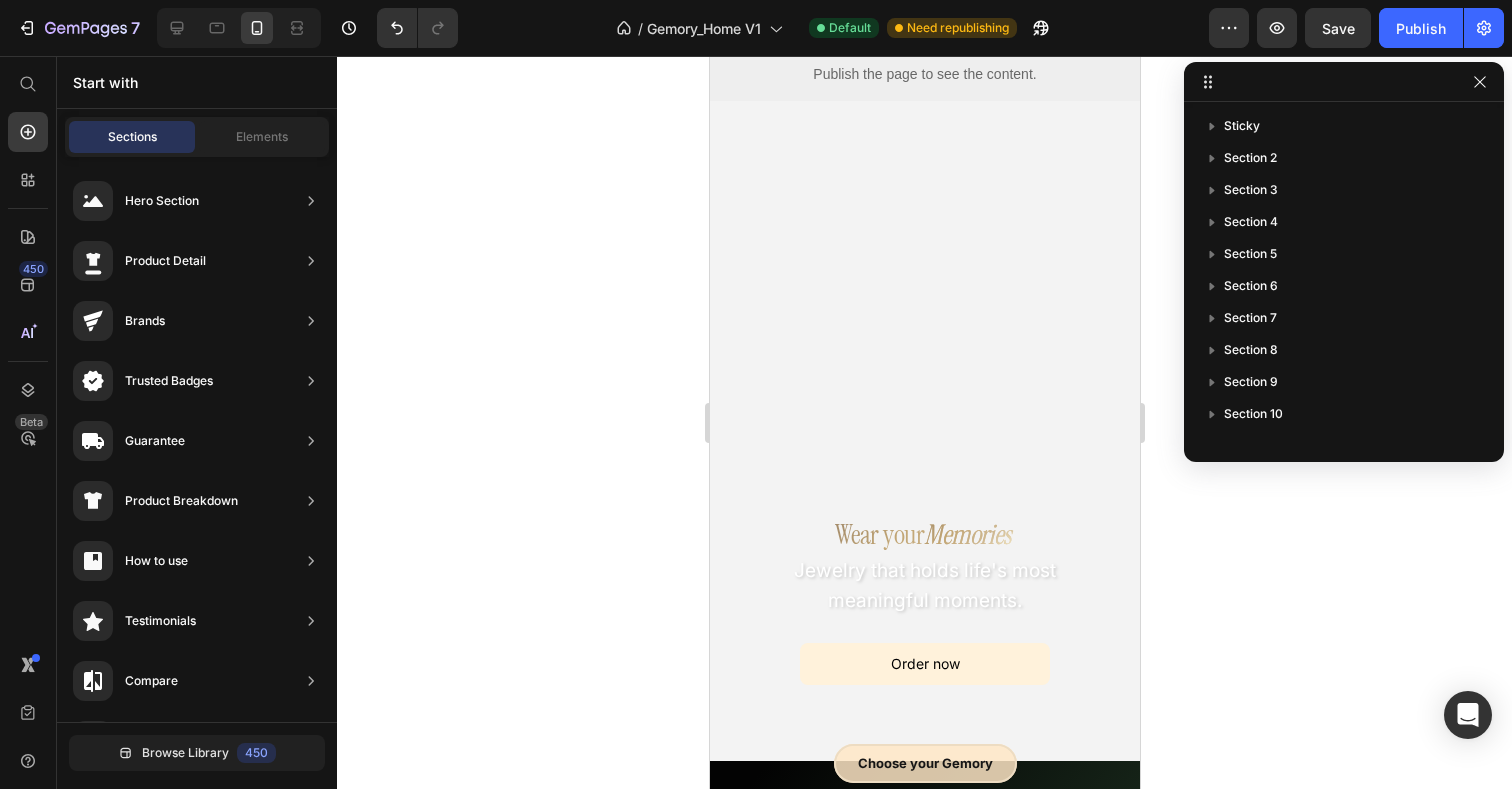 click 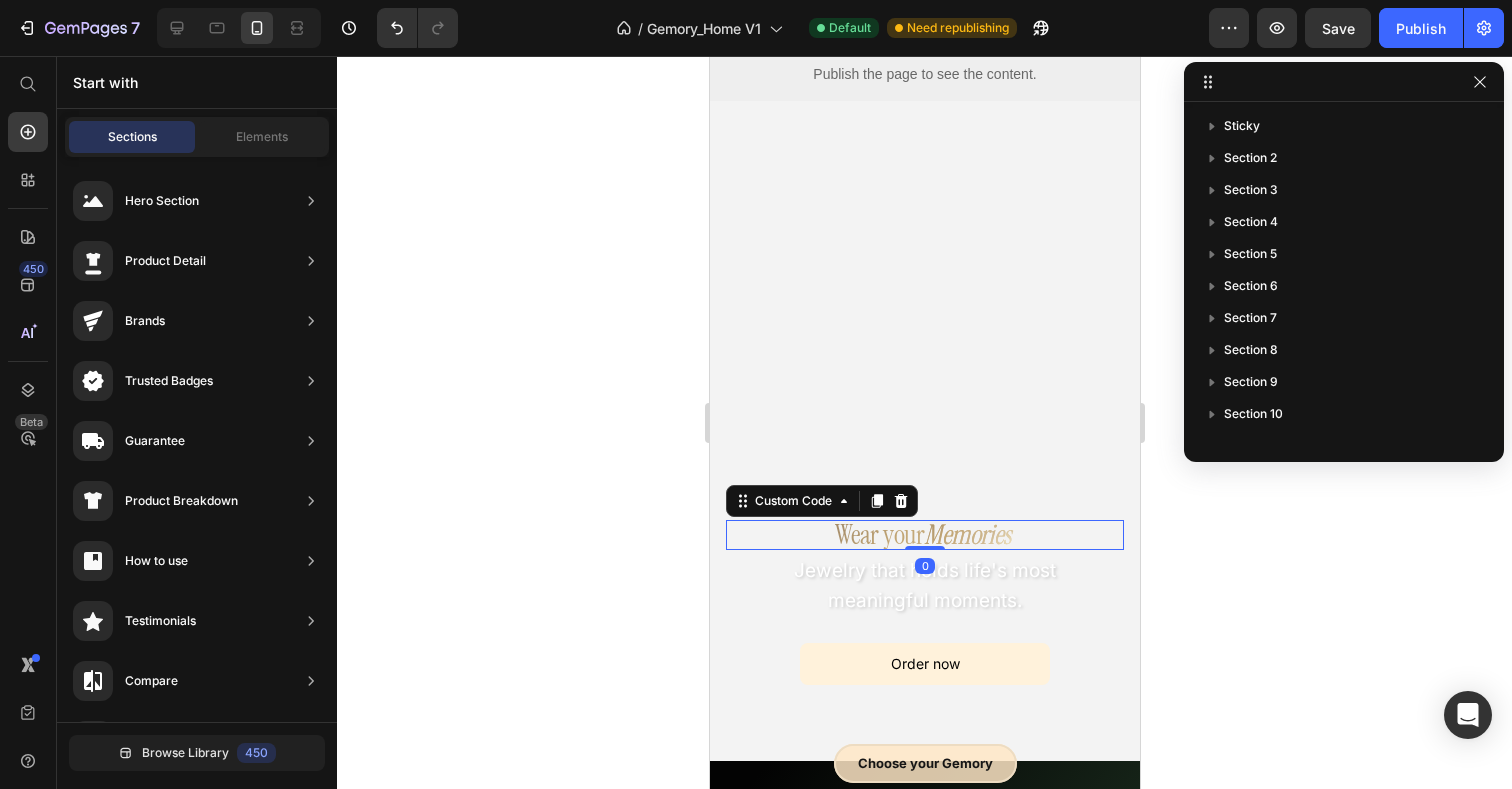 click on "Wear your  Memories" at bounding box center (924, 535) 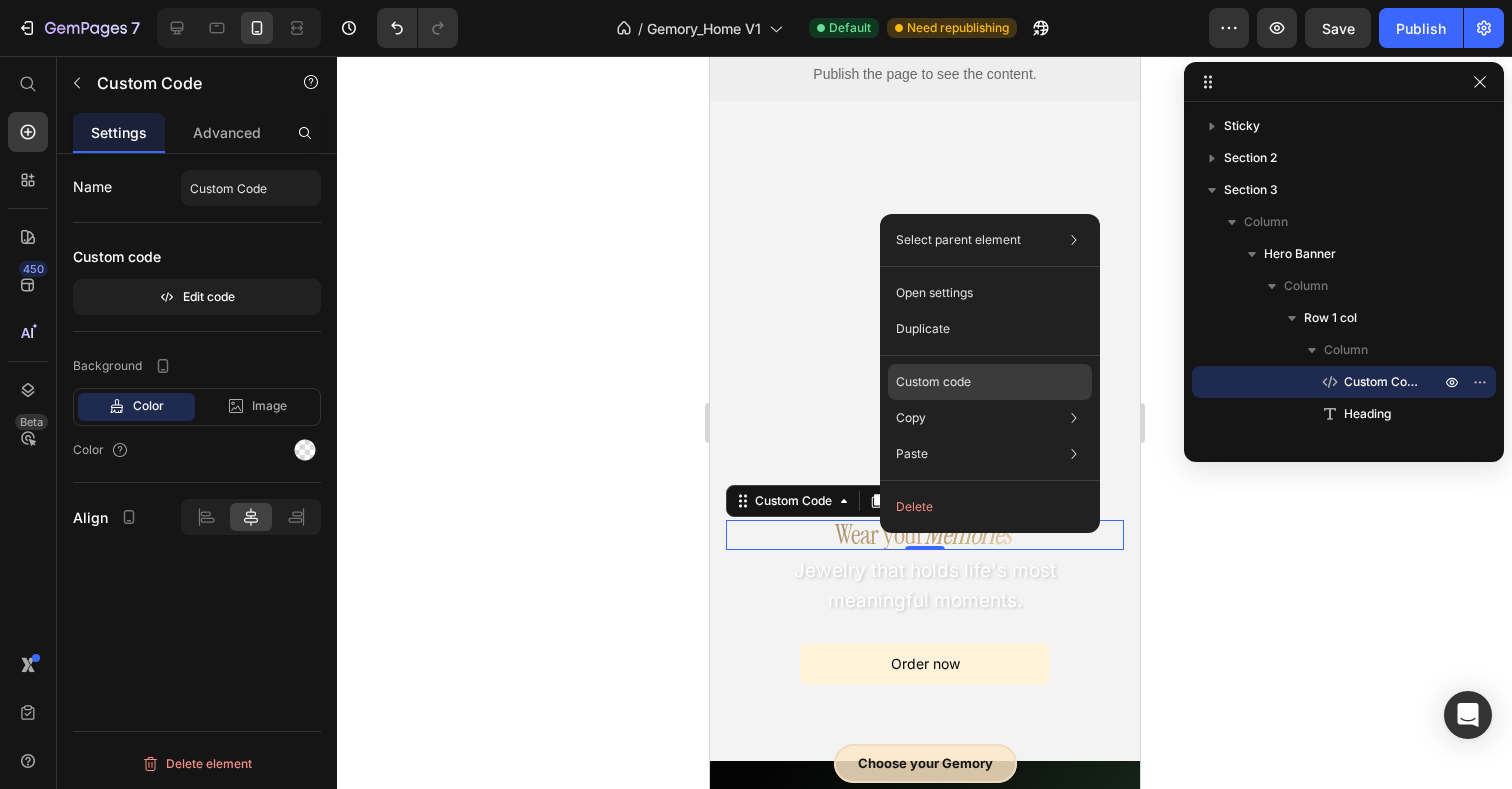 click on "Custom code" at bounding box center [933, 382] 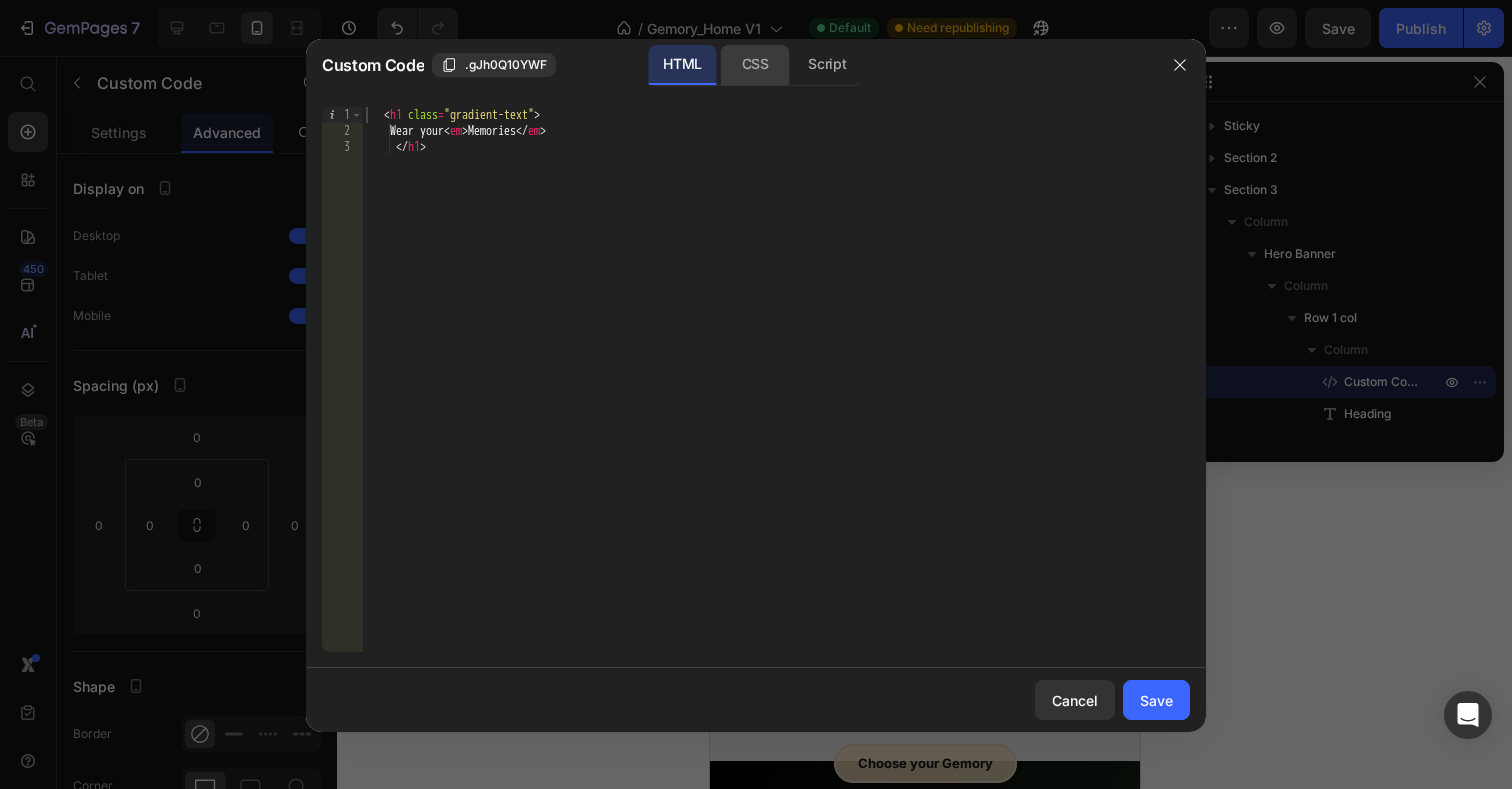 click on "CSS" 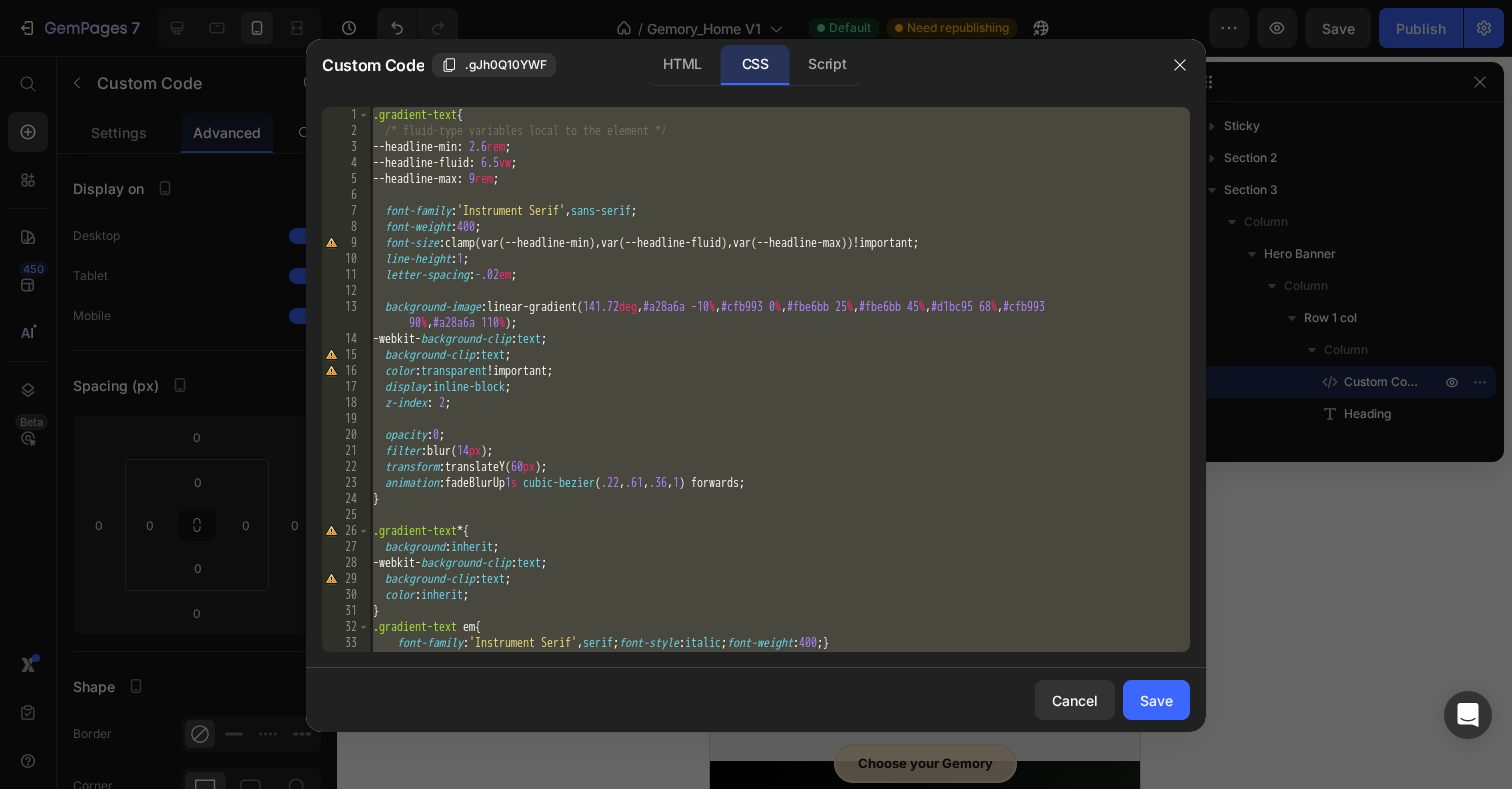 click on ".gradient-text {    /* fluid-type variables local to the element */   --headline-min :   2.6 rem ;   --headline-fluid :   6.5 vw ;   --headline-max :   9 rem ;    font-family : ' Instrument Serif ' , sans-serif ;    font-weight : 400 ;    font-size : clamp(var(--headline-min),var(--headline-fluid),var(--headline-max))!important ;    line-height : 1 ;    letter-spacing : -.02 em ;    background-image : linear-gradient( 141.72 deg , #a28a6a   -10 % , #cfb993   0 % , #fbe6bb   25 % , #fbe6bb   45 % , #d1bc95   68 % , #cfb993          90 % , #a28a6a   110 % ) ;   -webkit- background-clip : text ;    background-clip : text ;    color : transparent !important ;    display : inline-block ;    z-index :   2 ;    opacity : 0 ;    filter : blur( 14 px ) ;    transform : translateY( 60 px ) ;    animation : fadeBlurUp  1 s   cubic-bezier ( .22 , .61 , .36 , 1 ) forwards ; } .gradient-text  * {    background : inherit ;   -webkit- background-clip : text ;    background-clip : text ;    color : inherit ; }   em { :" at bounding box center (779, 395) 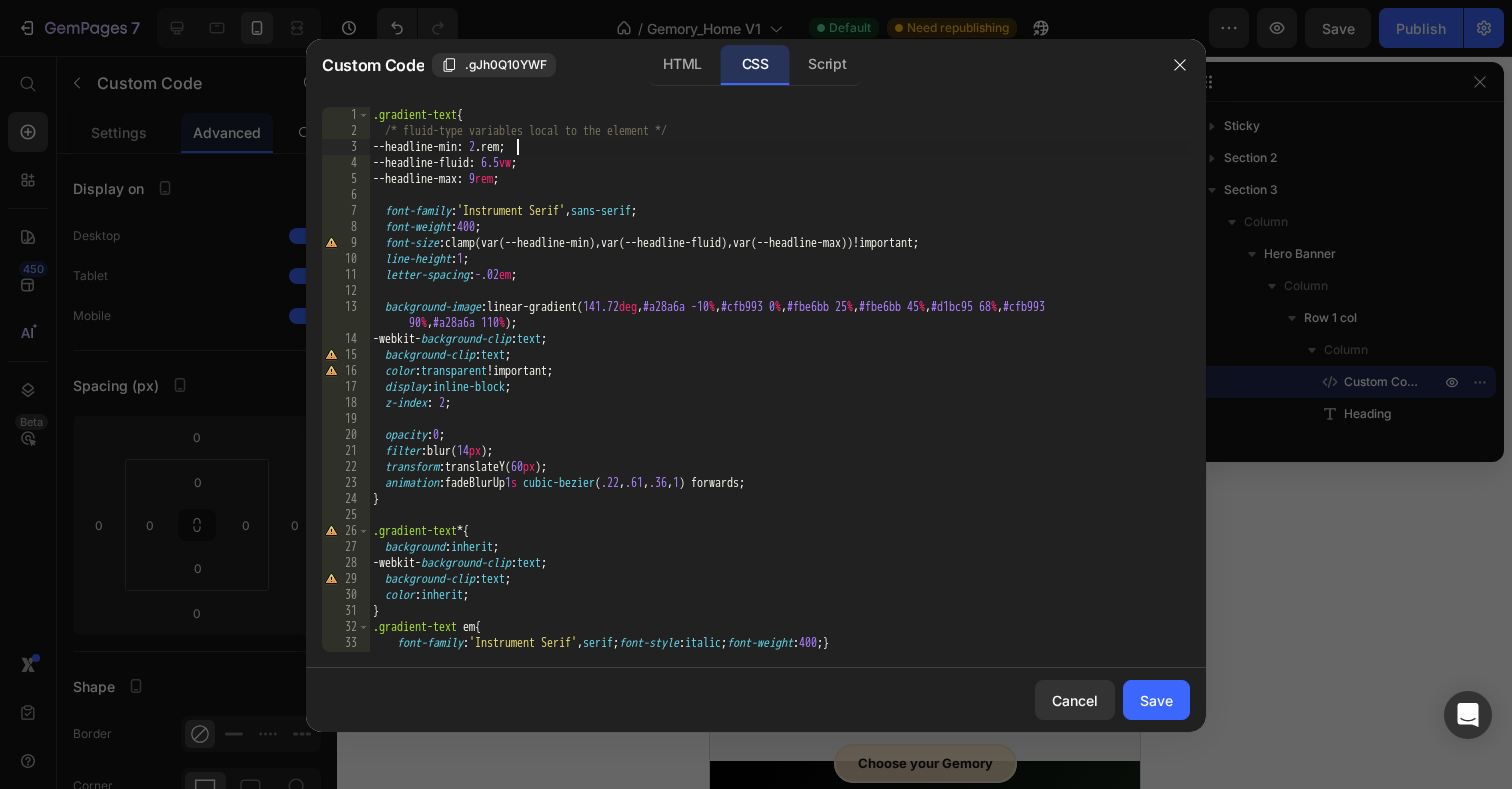 scroll, scrollTop: 0, scrollLeft: 12, axis: horizontal 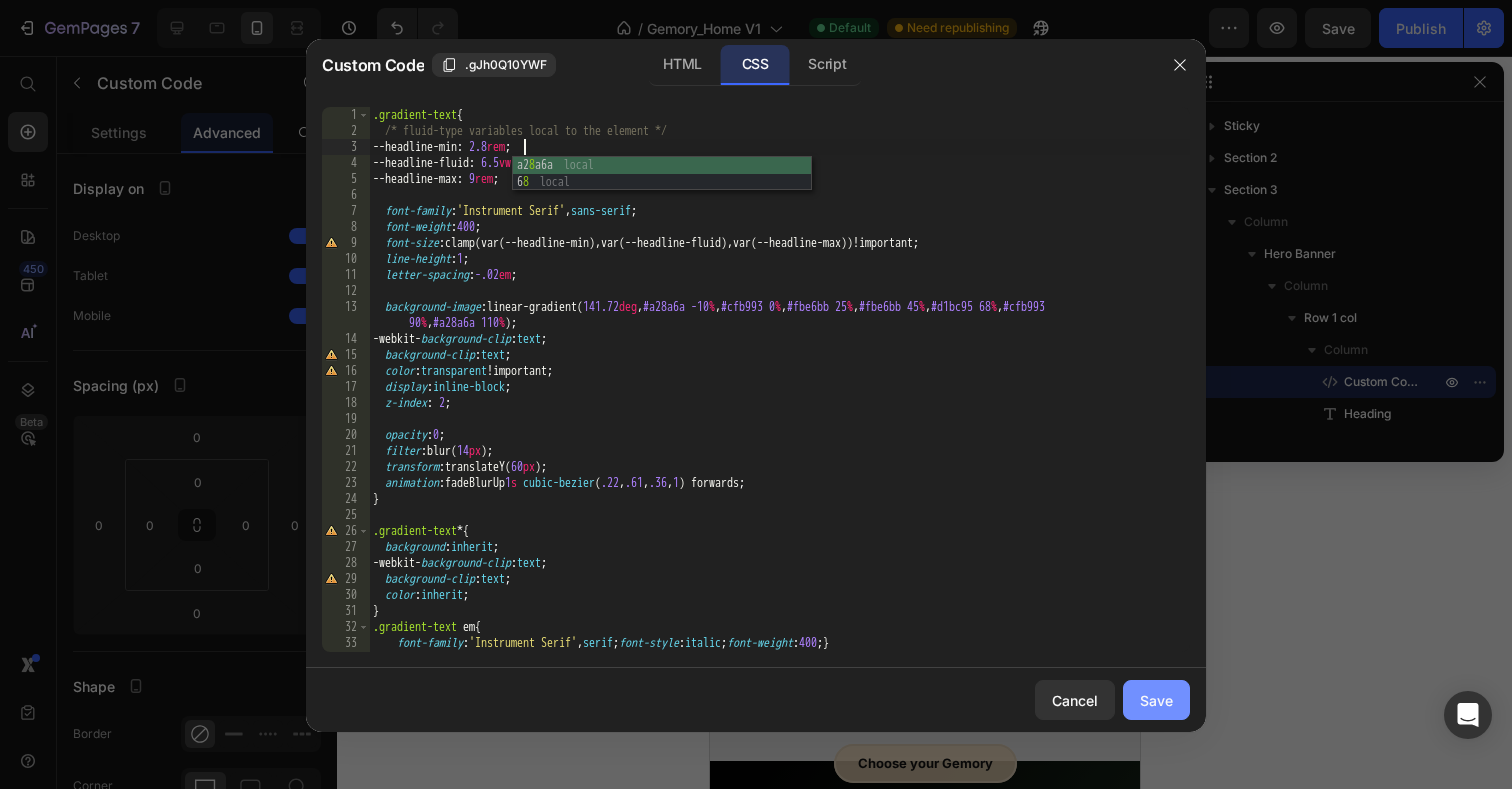 type on "--headline-min: 2.8rem;" 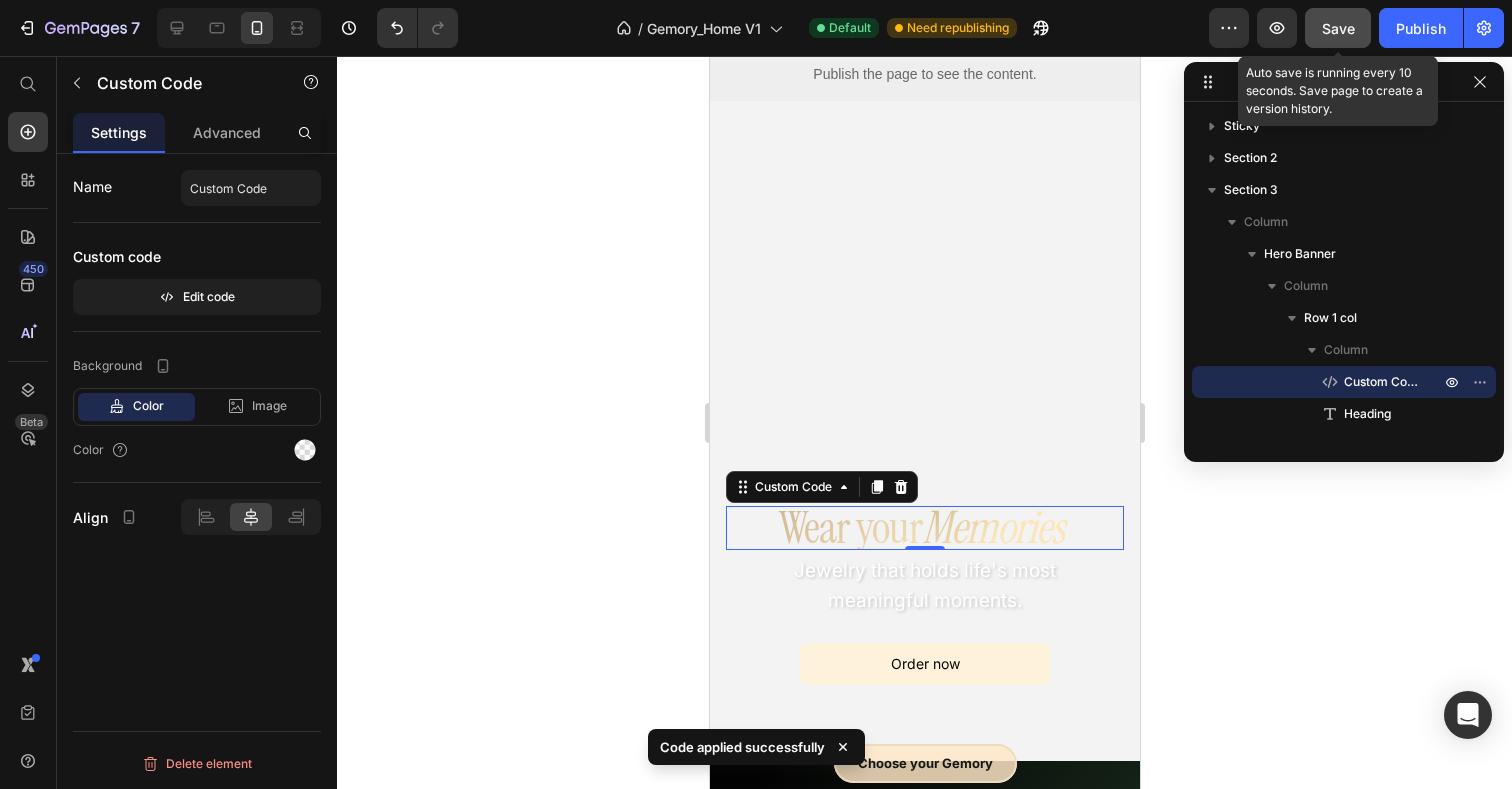 click on "Save" 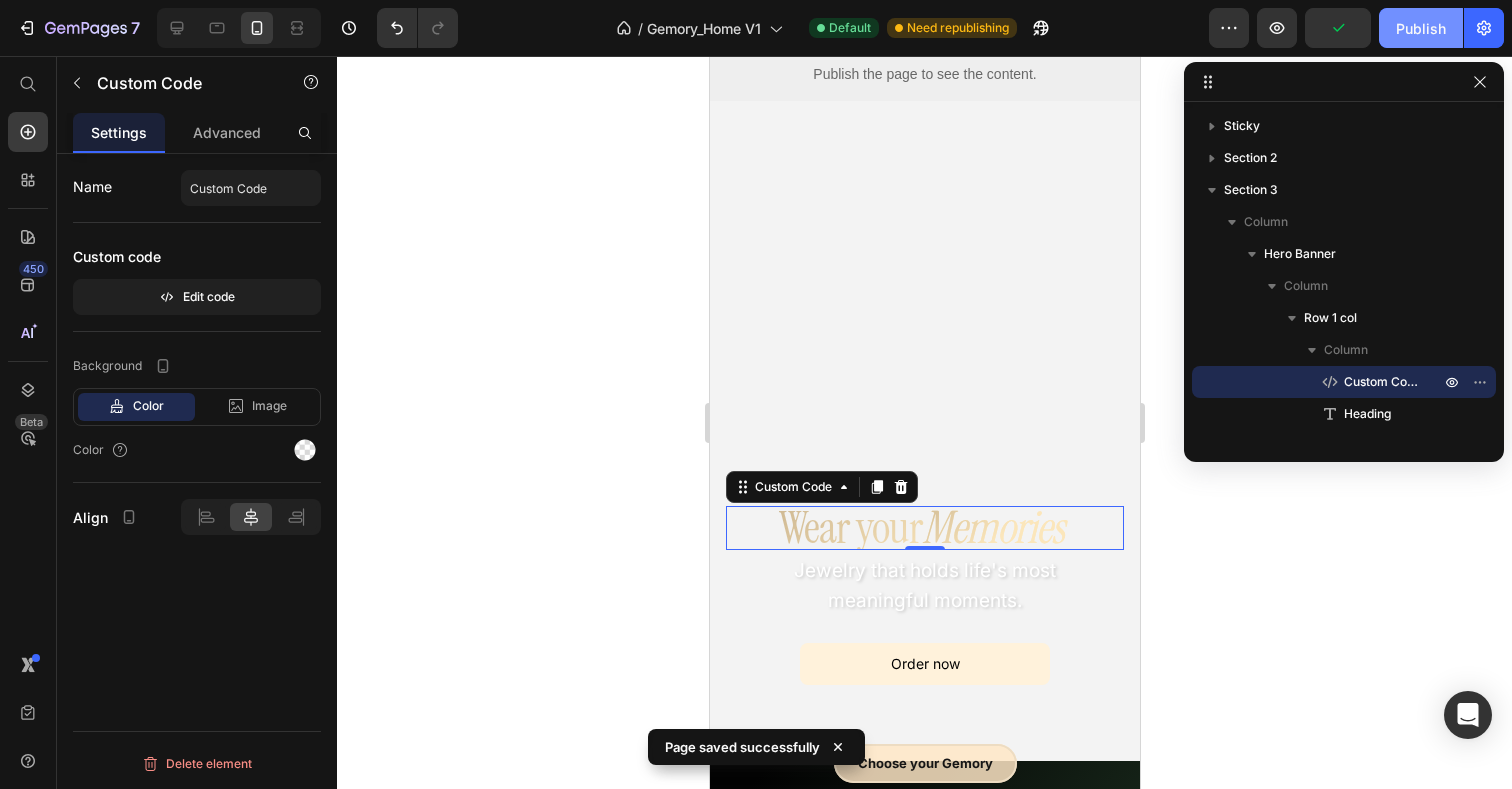 click on "Publish" at bounding box center (1421, 28) 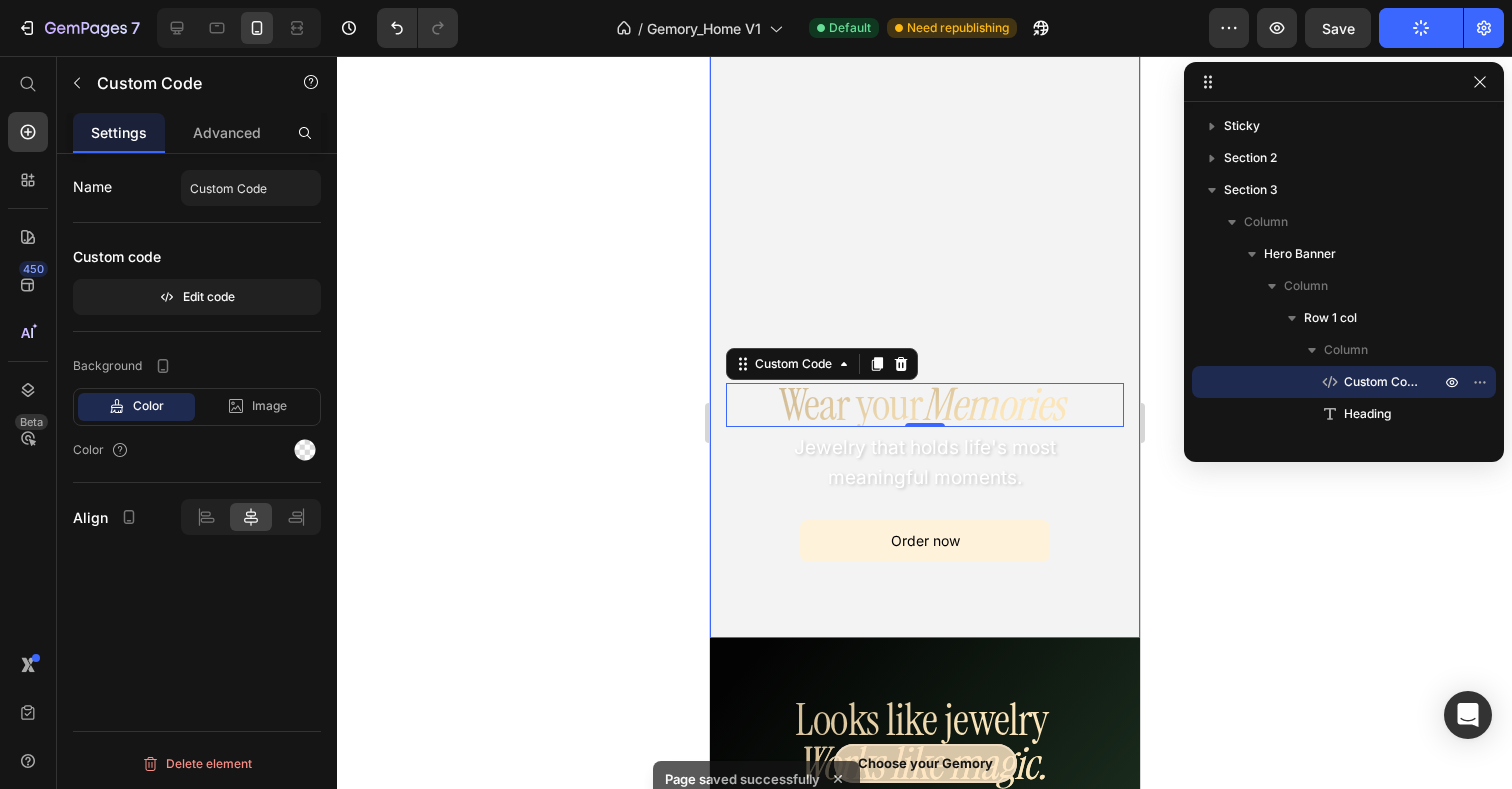 scroll, scrollTop: 12, scrollLeft: 0, axis: vertical 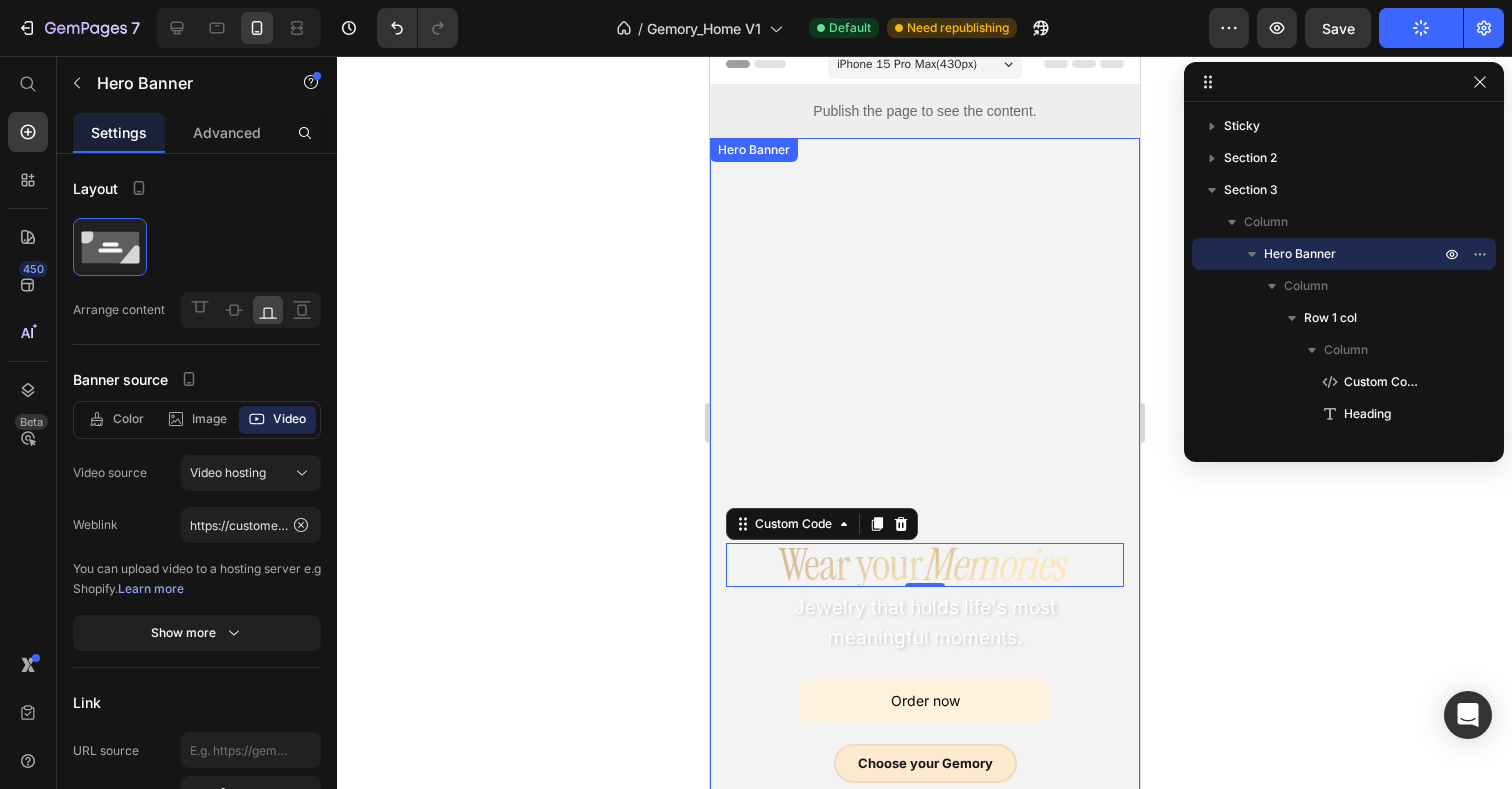 click at bounding box center (924, 468) 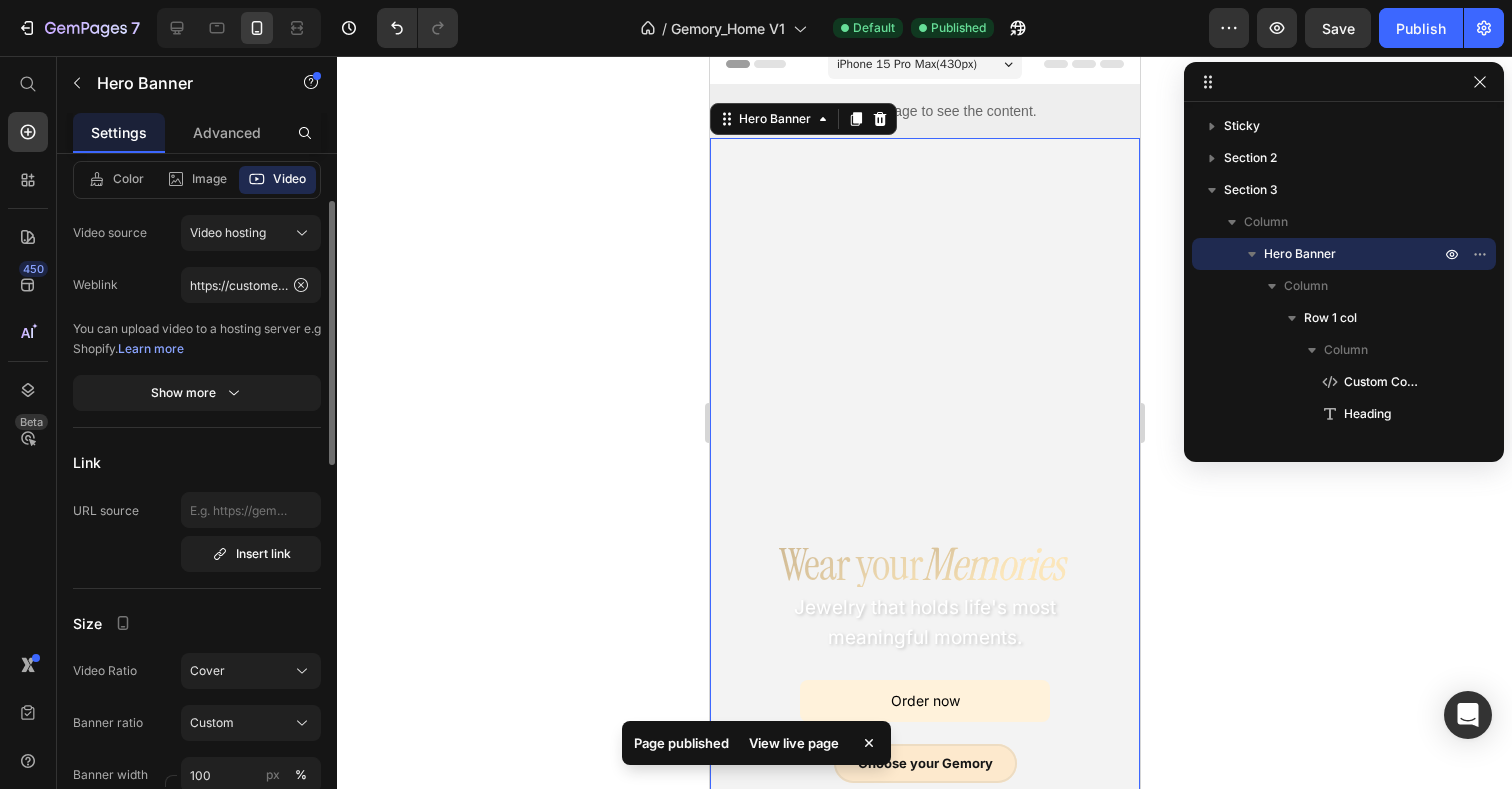 scroll, scrollTop: 208, scrollLeft: 0, axis: vertical 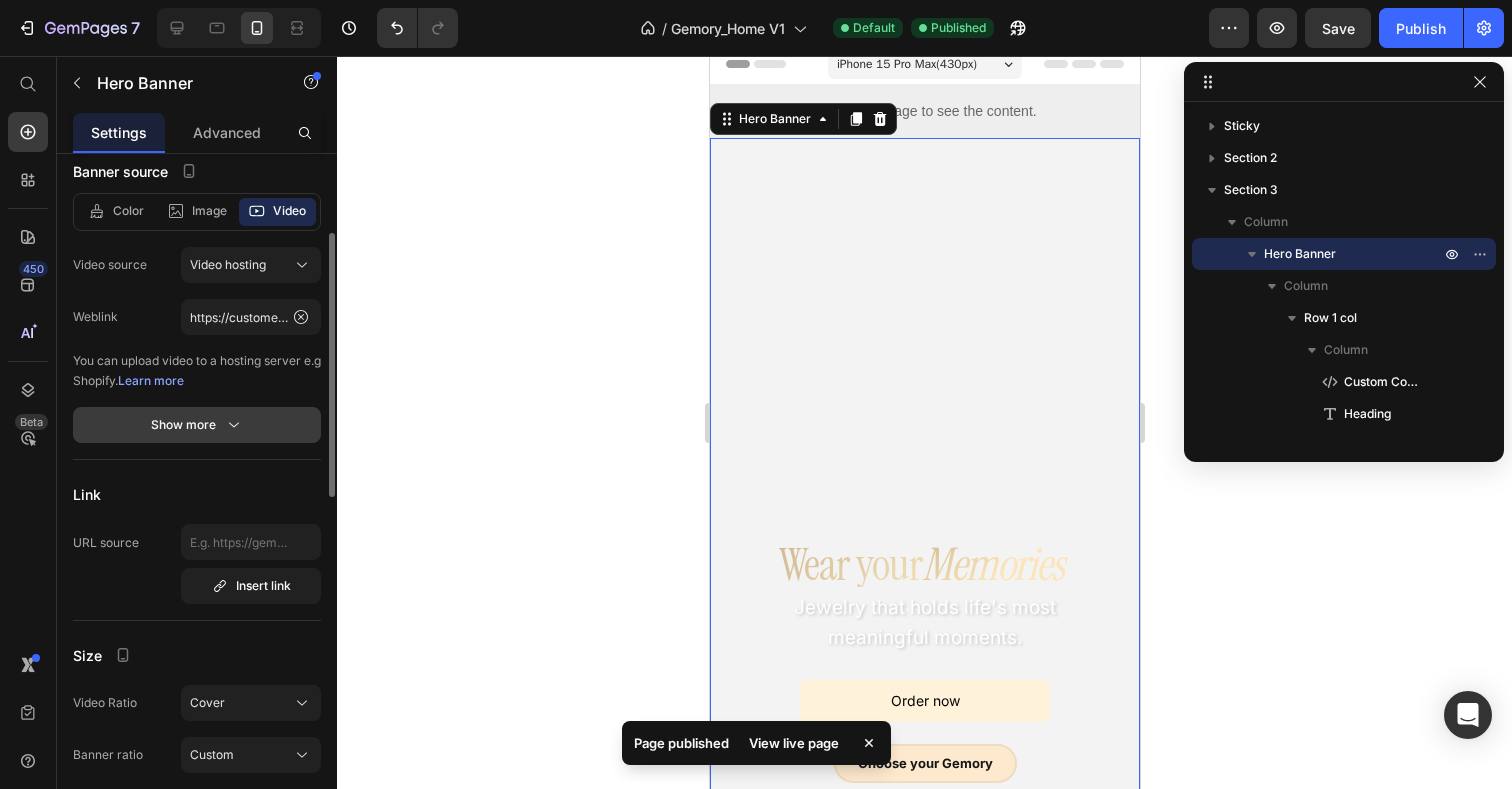 click on "Show more" at bounding box center (197, 425) 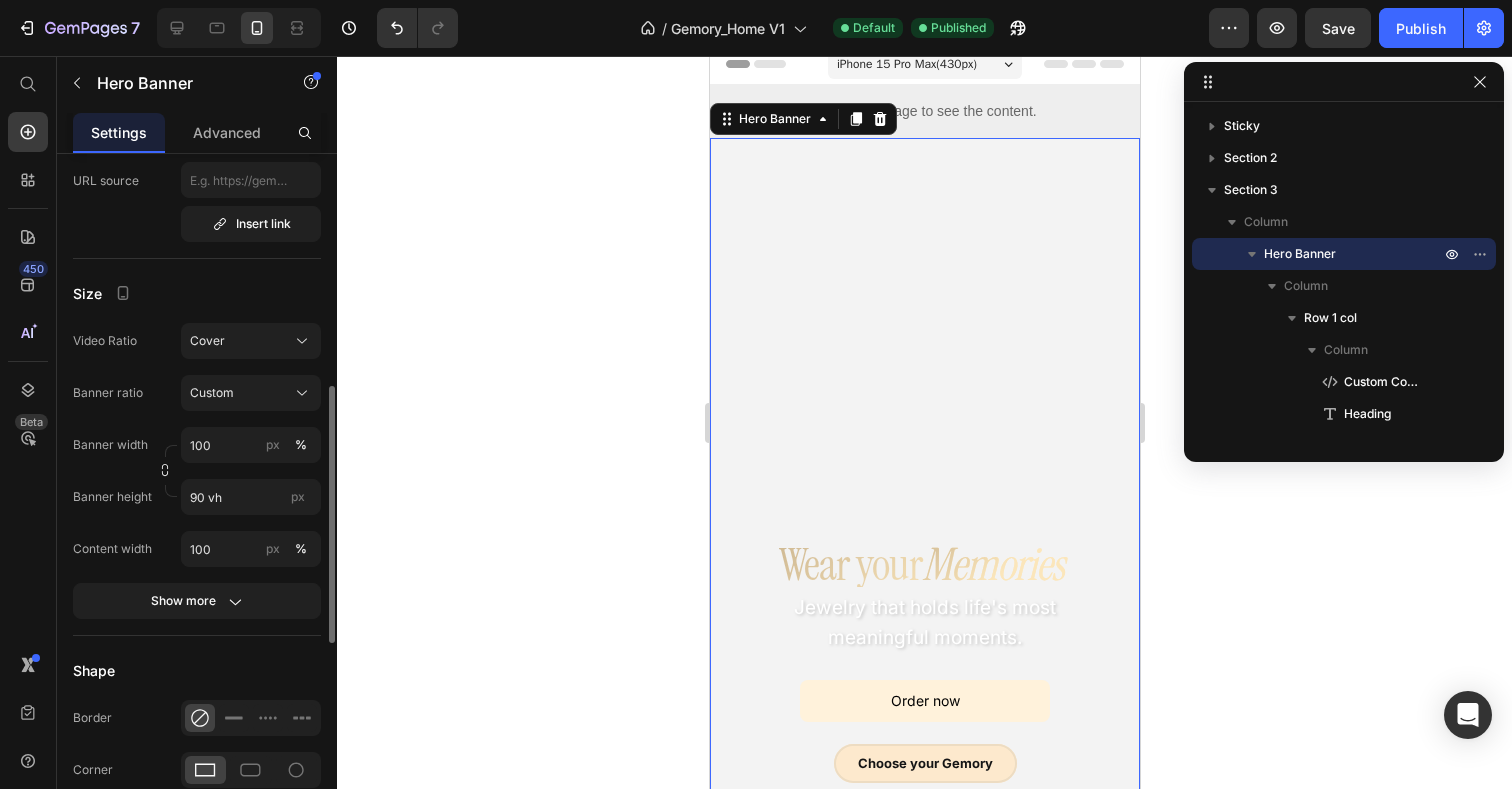 scroll, scrollTop: 623, scrollLeft: 0, axis: vertical 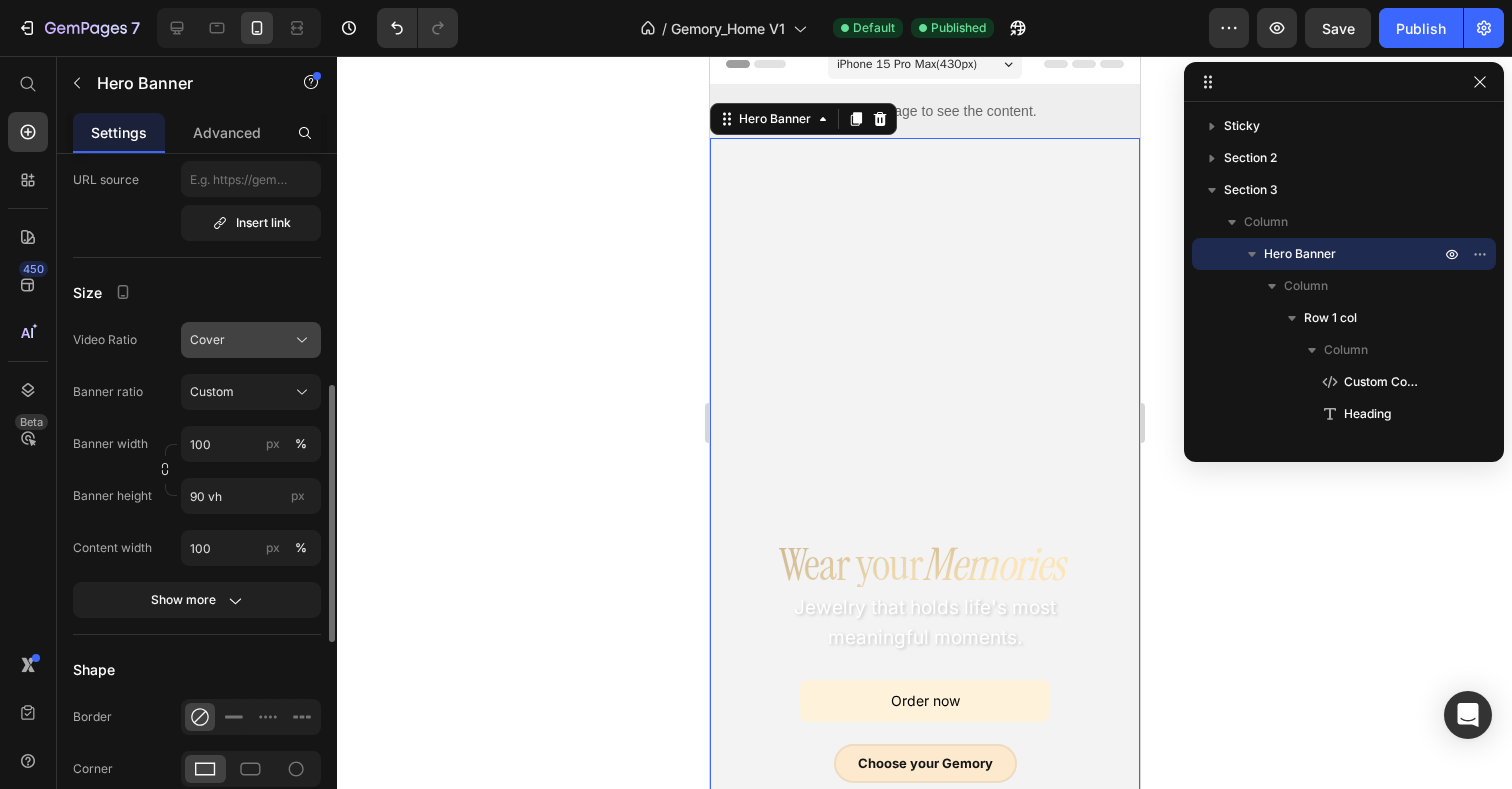 click on "Cover" 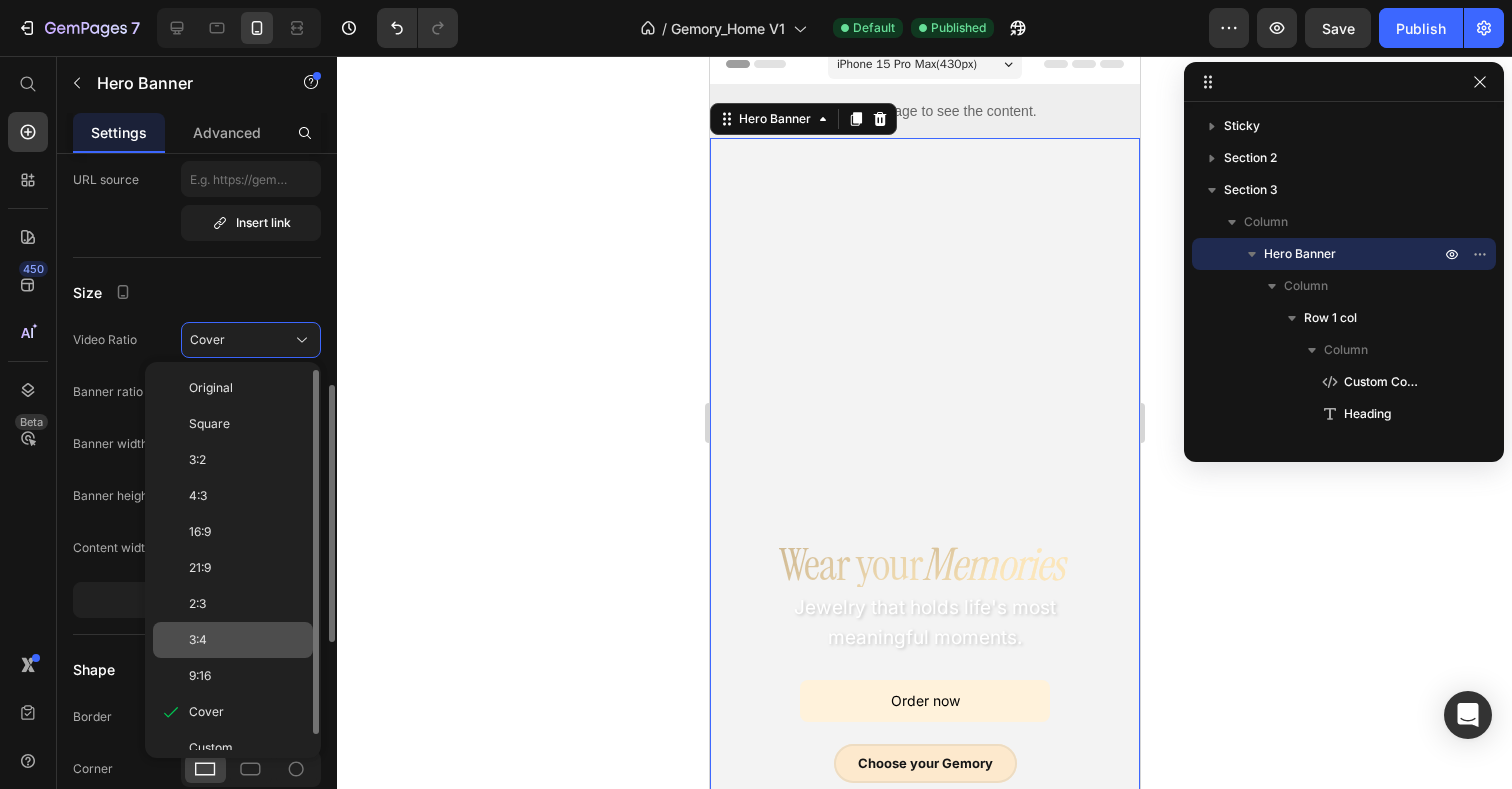 scroll, scrollTop: 16, scrollLeft: 0, axis: vertical 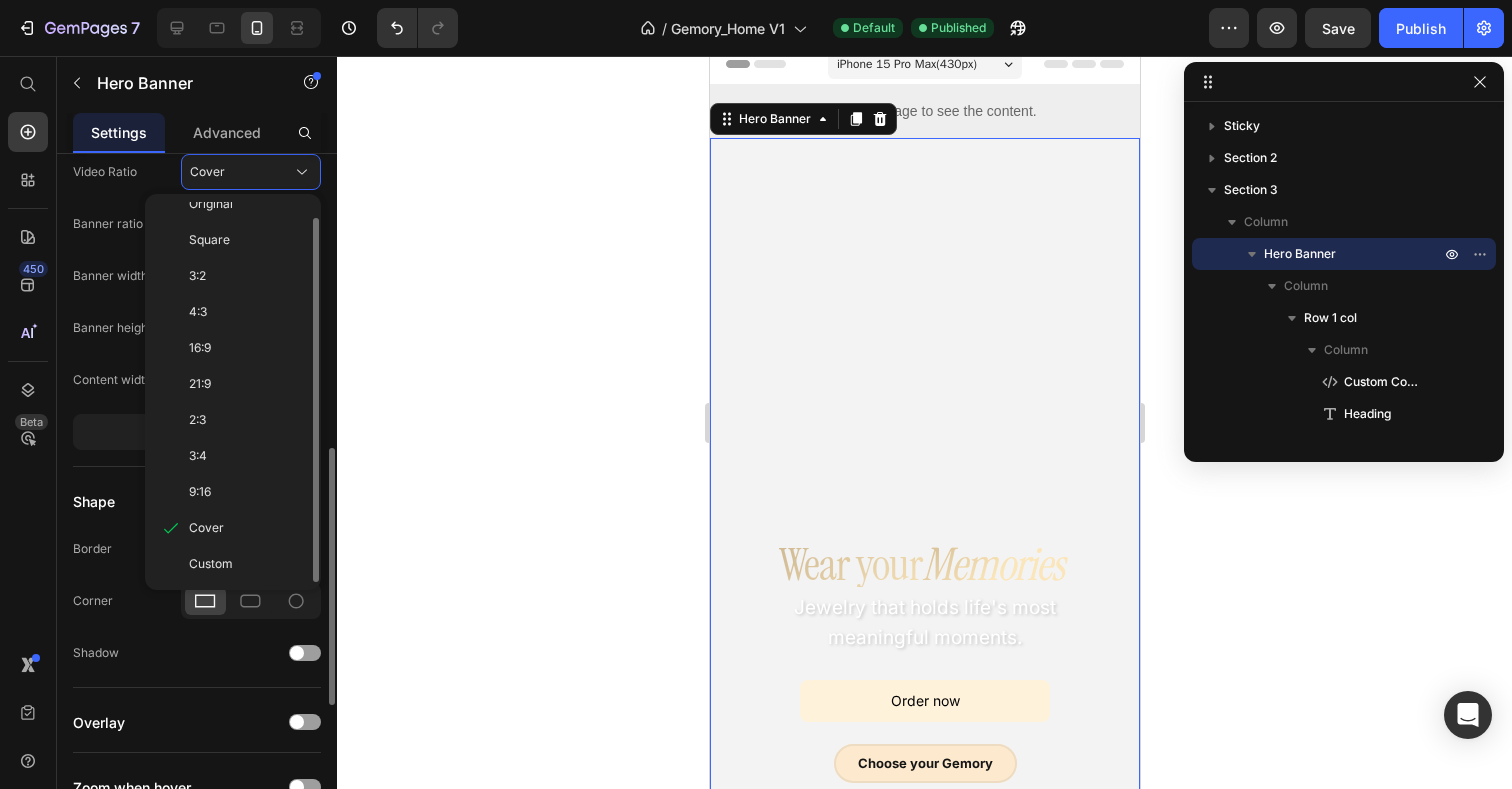 click on "Shape Border Corner Shadow" 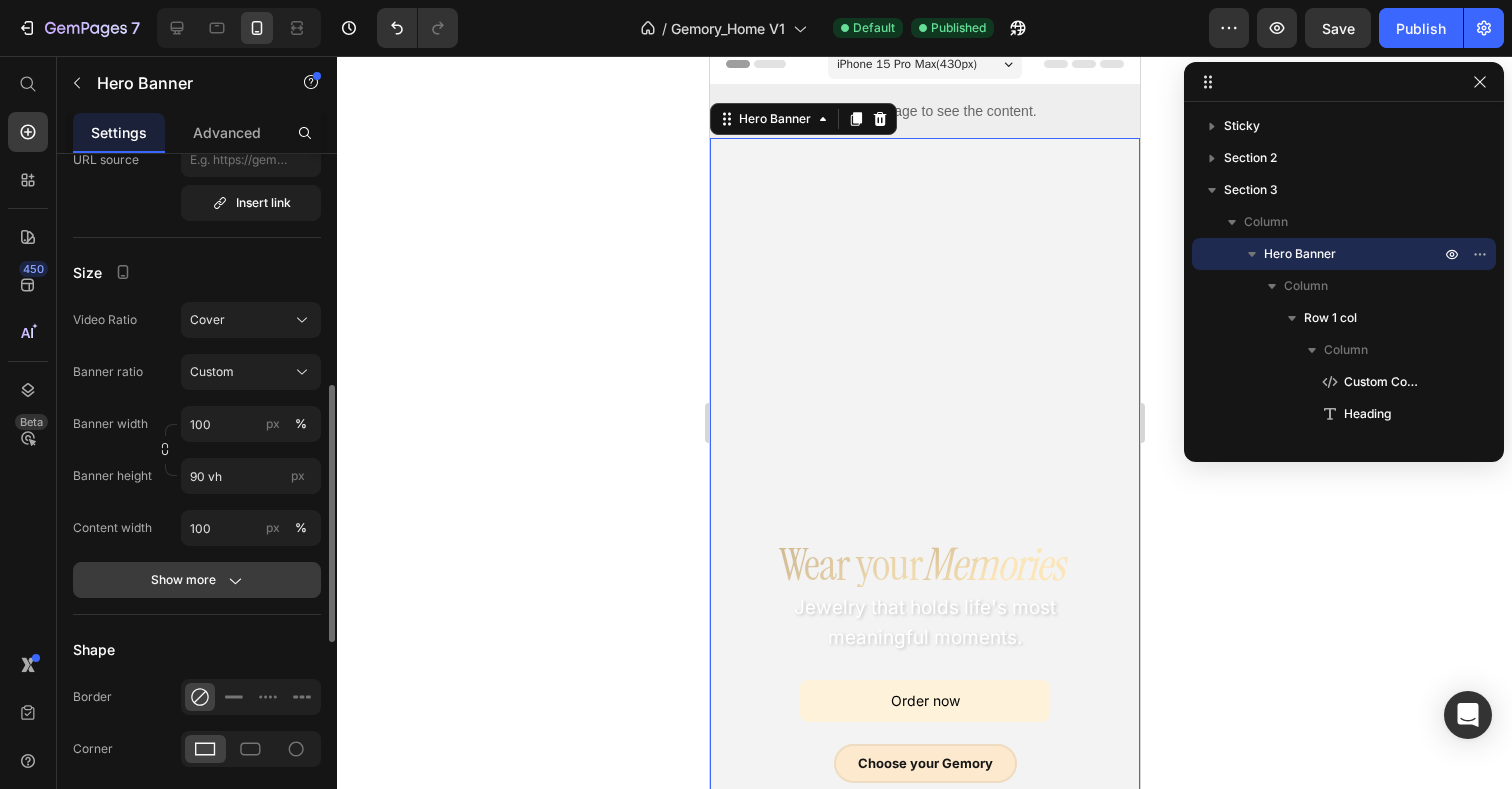 scroll, scrollTop: 637, scrollLeft: 0, axis: vertical 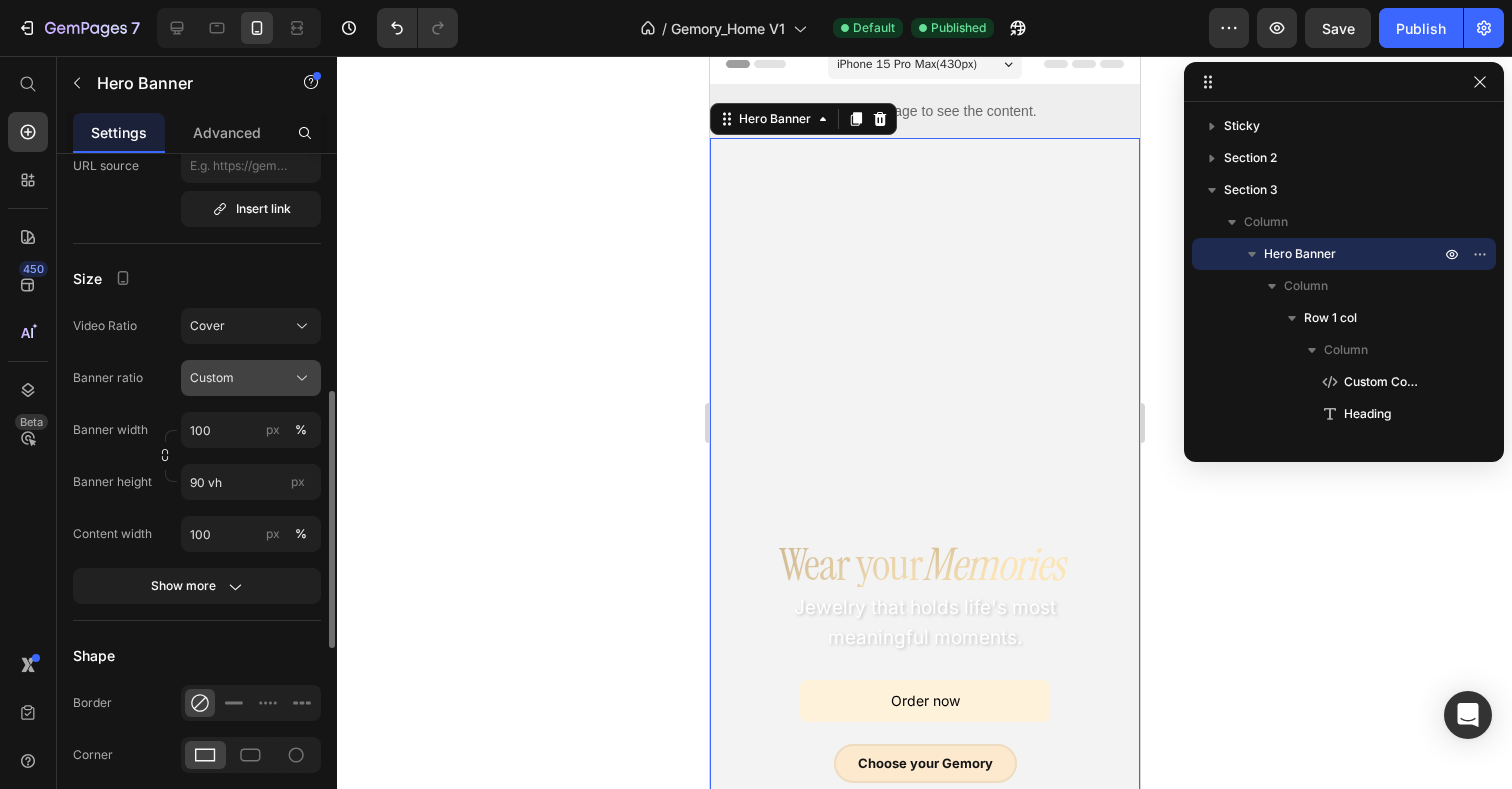 click on "Custom" 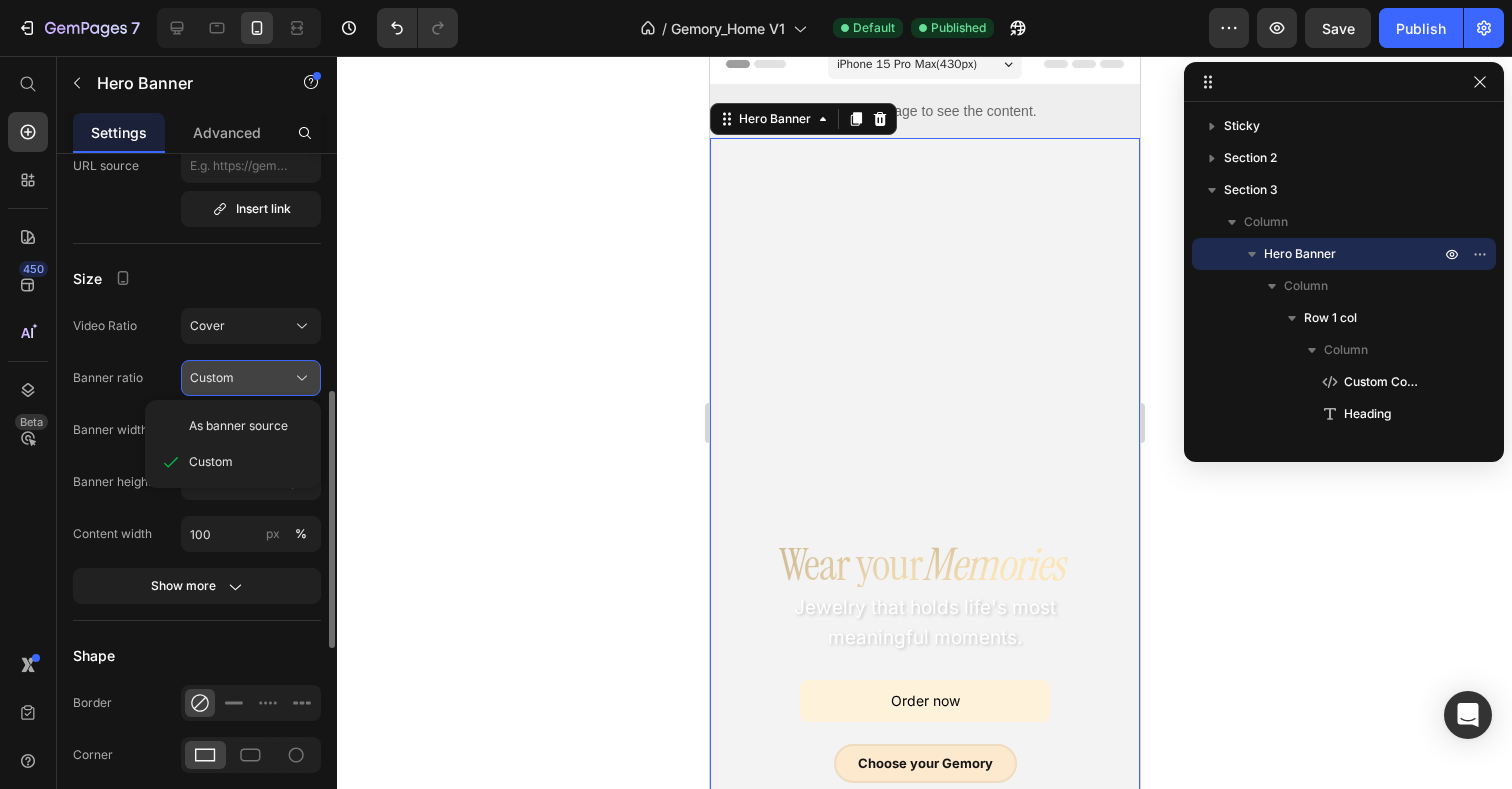 click on "Custom" 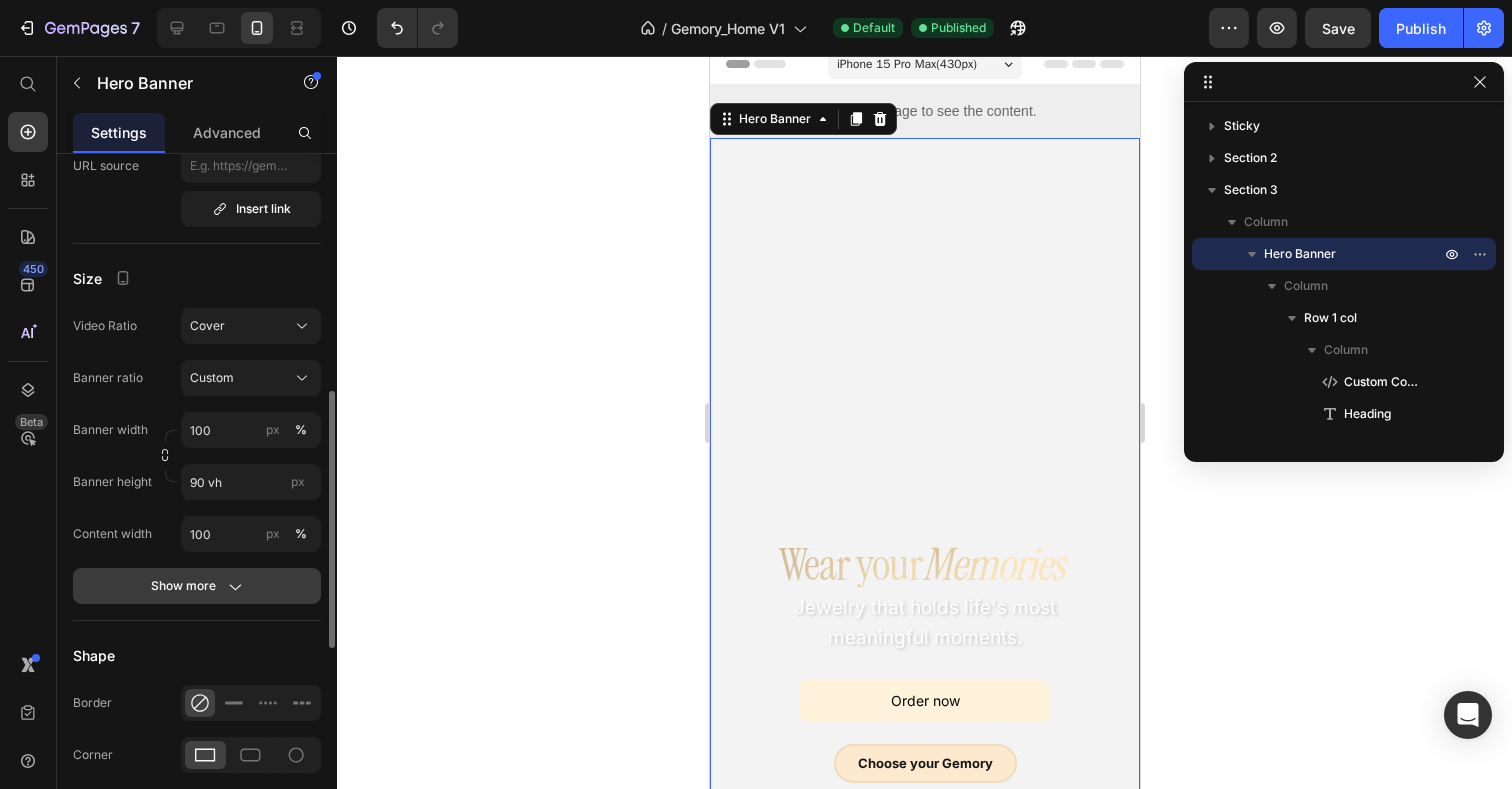 click 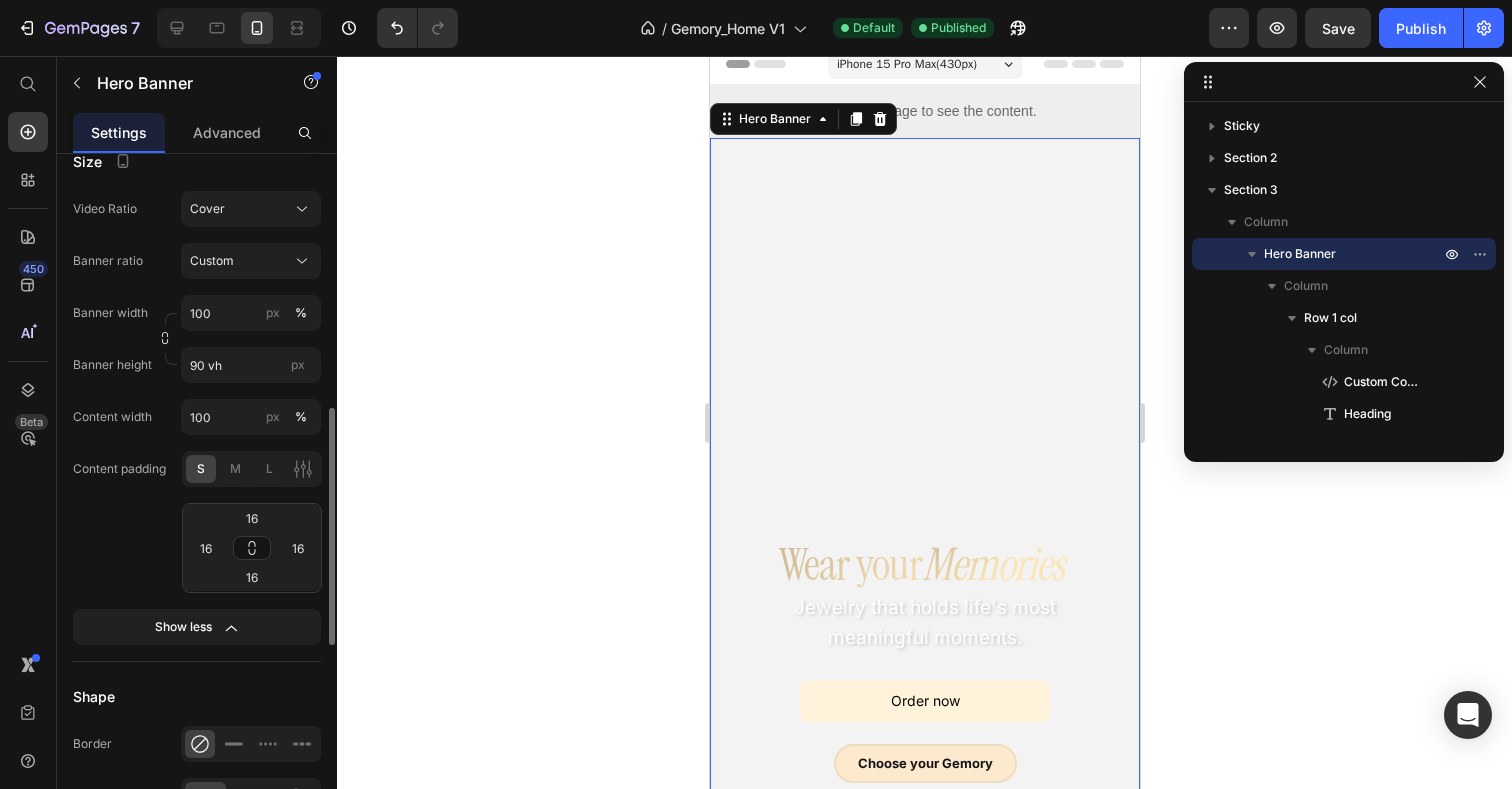 scroll, scrollTop: 760, scrollLeft: 0, axis: vertical 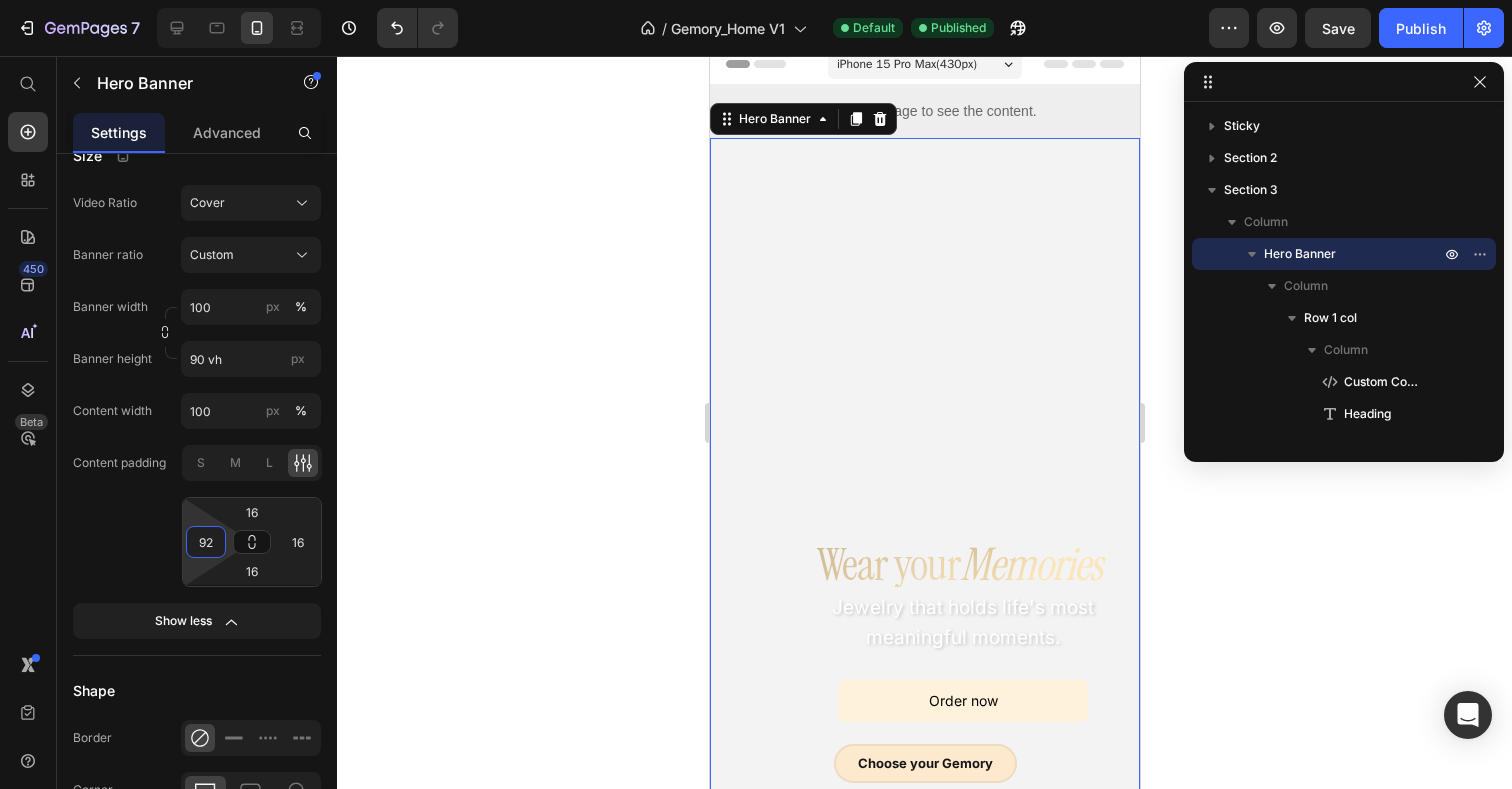 drag, startPoint x: 200, startPoint y: 517, endPoint x: 200, endPoint y: 479, distance: 38 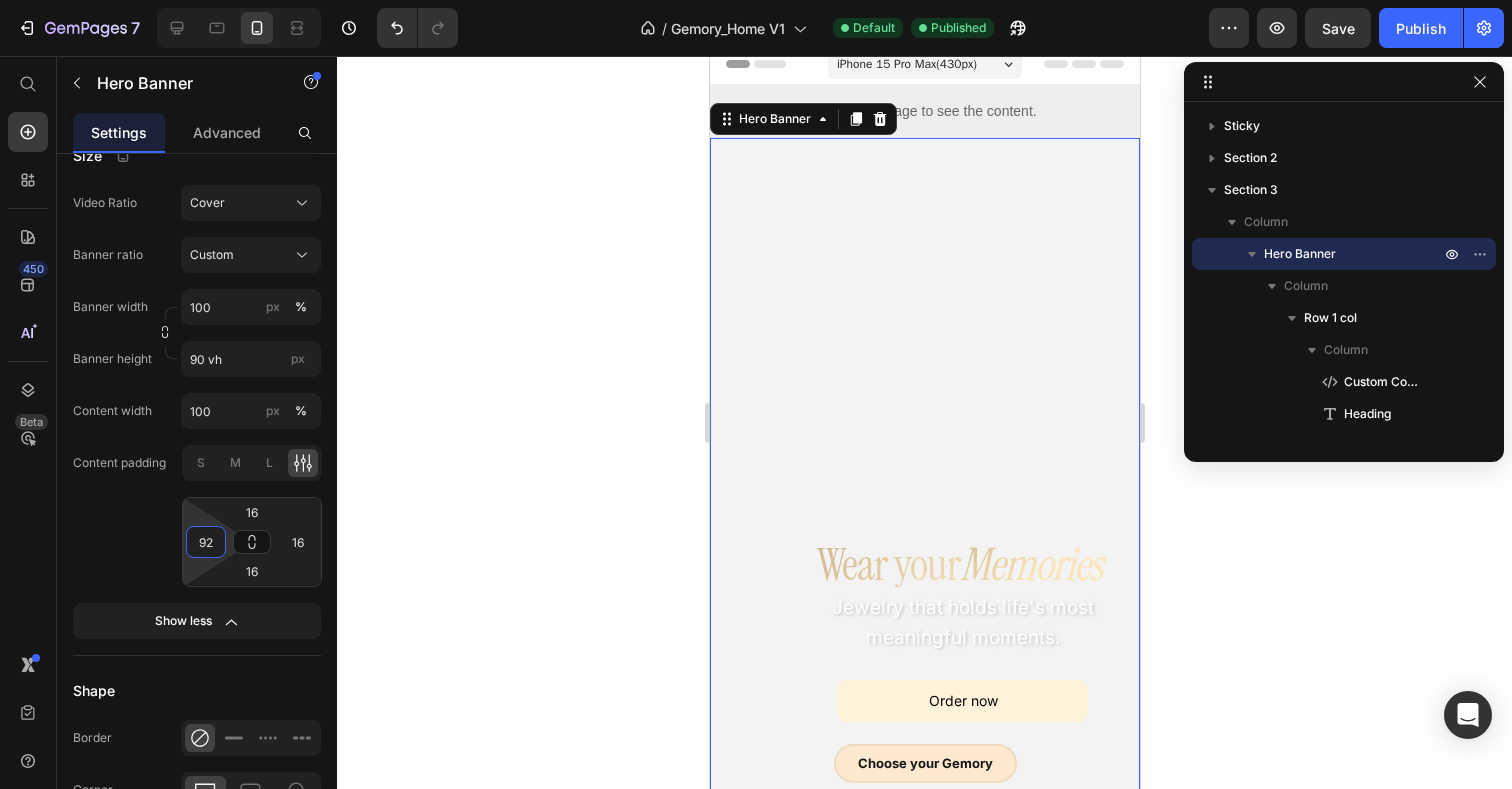 click on "7  Version history  /  Gemory_Home V1 Default Published Preview  Save   Publish  450 Beta Start with Sections Elements Hero Section Product Detail Brands Trusted Badges Guarantee Product Breakdown How to use Testimonials Compare Bundle FAQs Social Proof Brand Story Product List Collection Blog List Contact Sticky Add to Cart Custom Footer Browse Library 450 Layout
Row
Row
Row
Row Text
Heading
Text Block Button
Button
Button
Sticky Back to top Media
Image" at bounding box center (756, 0) 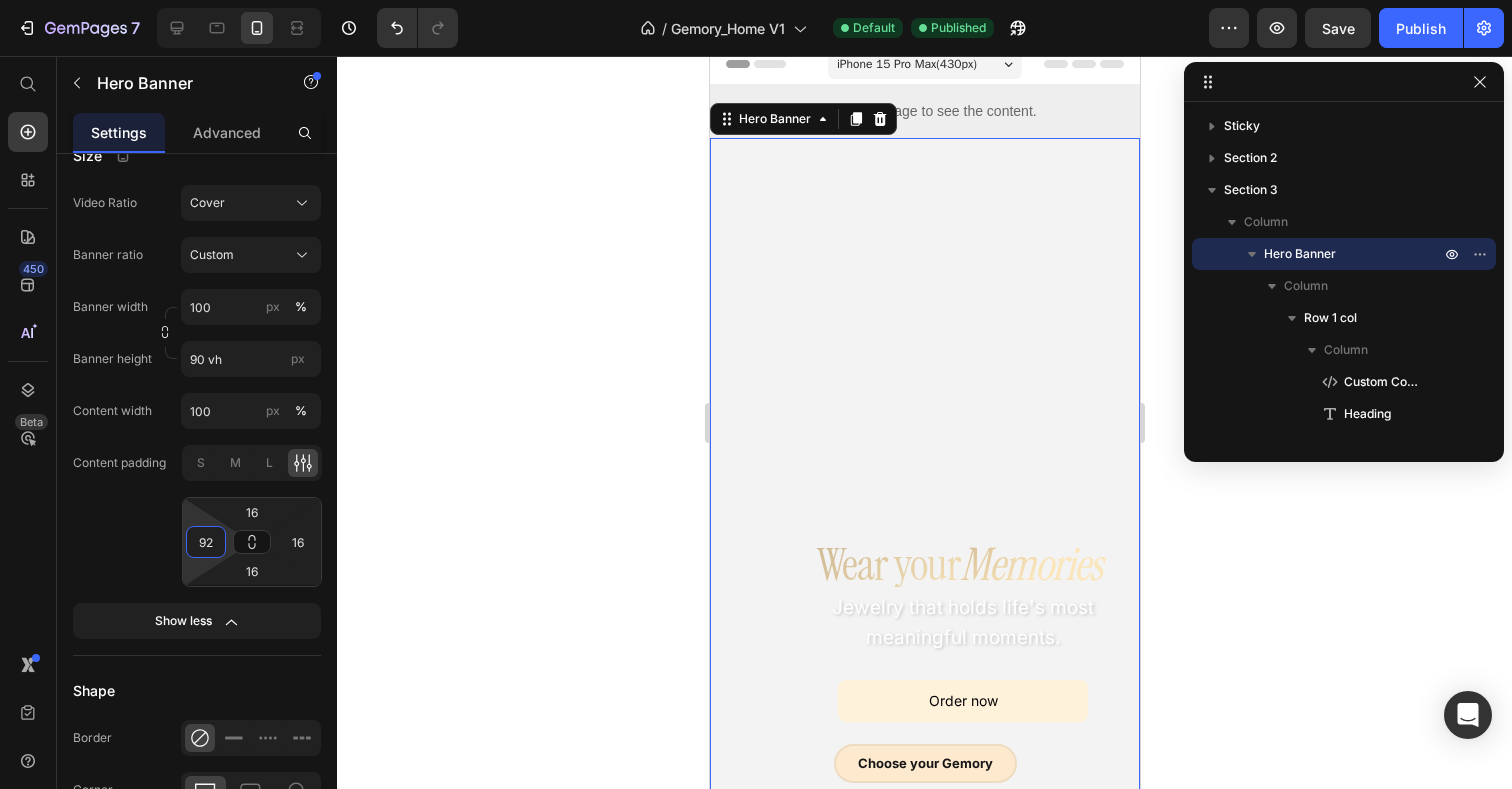 type on "16" 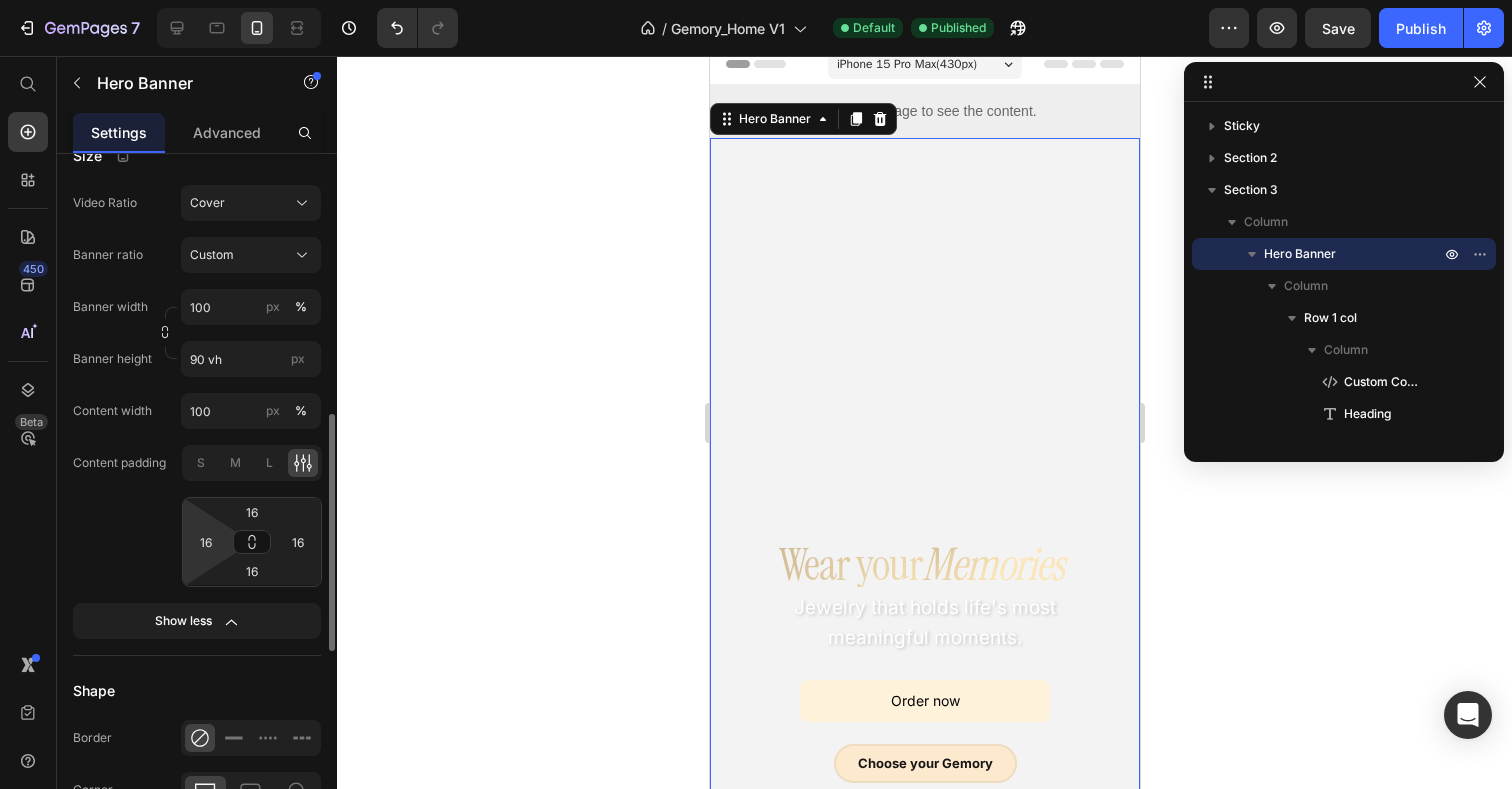 click on "Content padding" at bounding box center [119, 463] 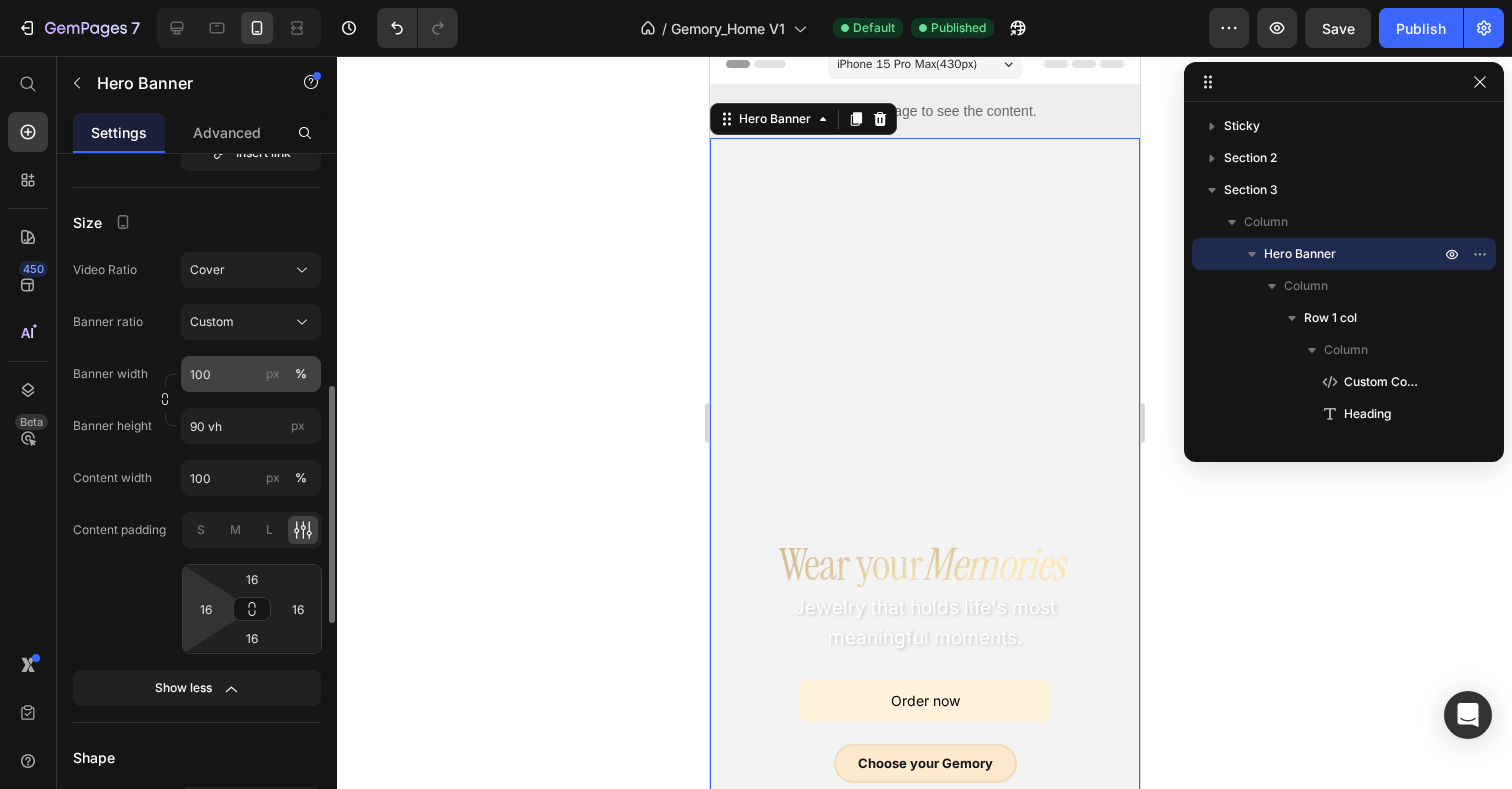 scroll, scrollTop: 688, scrollLeft: 0, axis: vertical 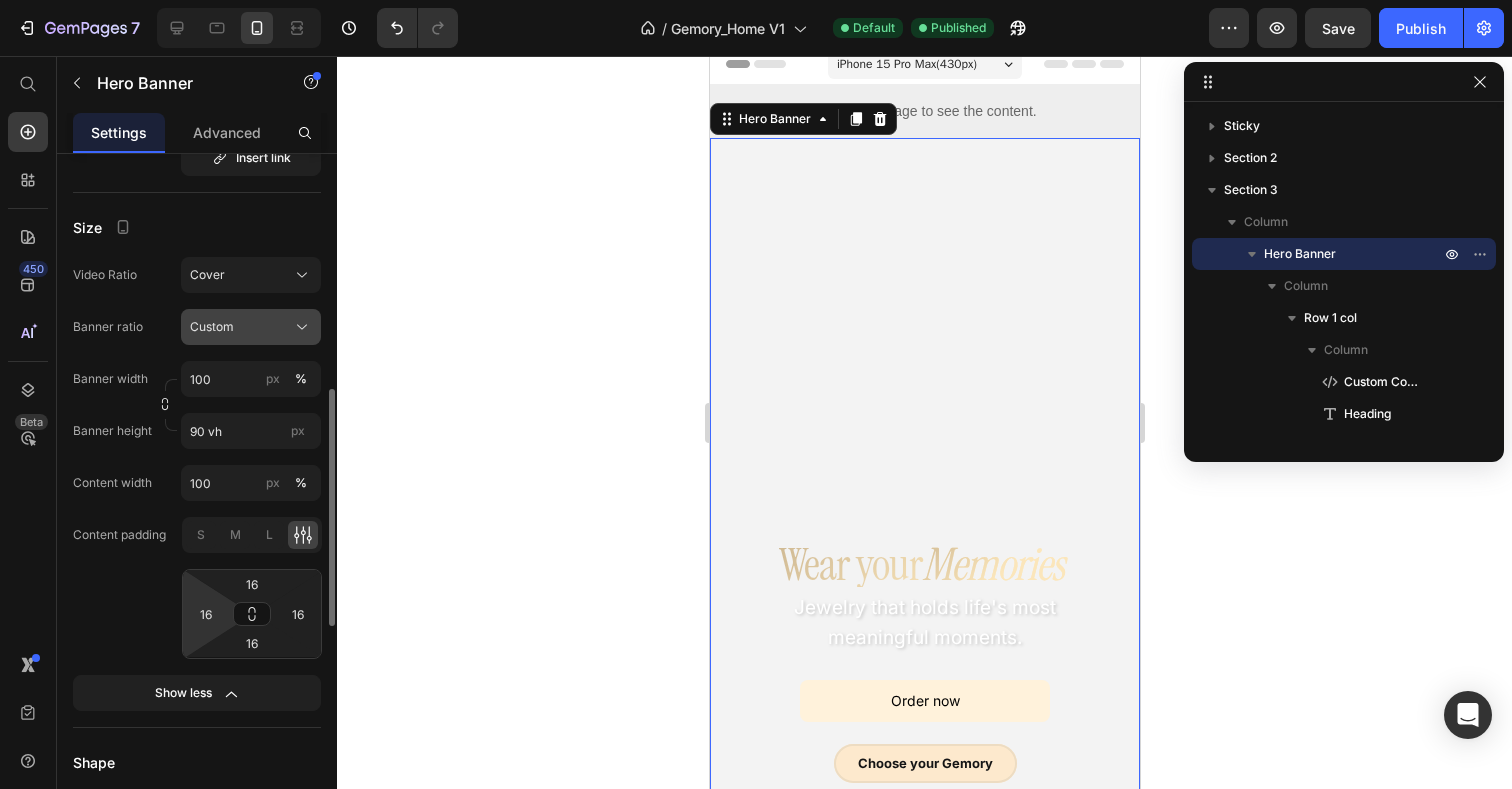 click on "Custom" at bounding box center [251, 327] 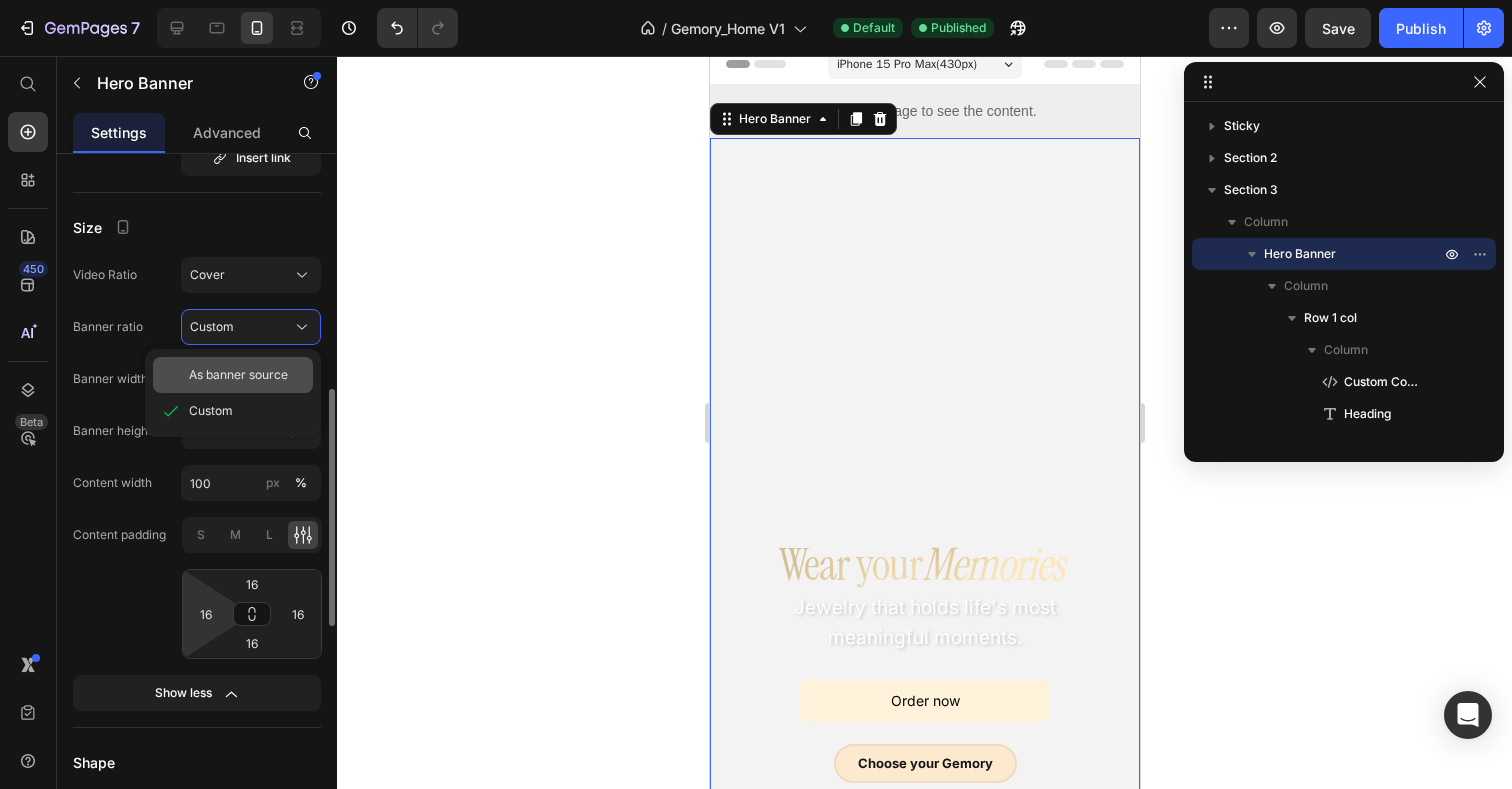 click on "As banner source" at bounding box center (238, 375) 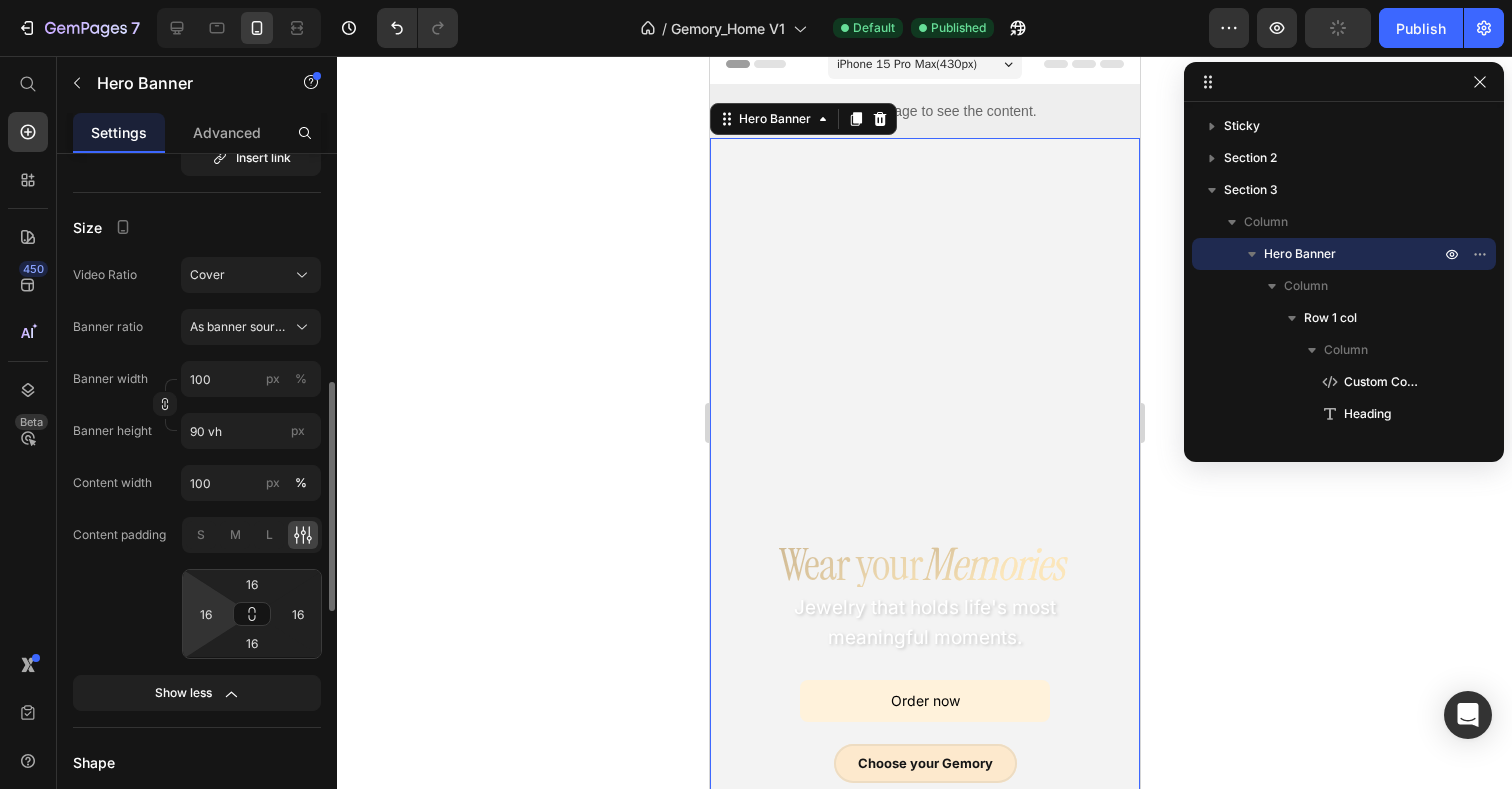 type 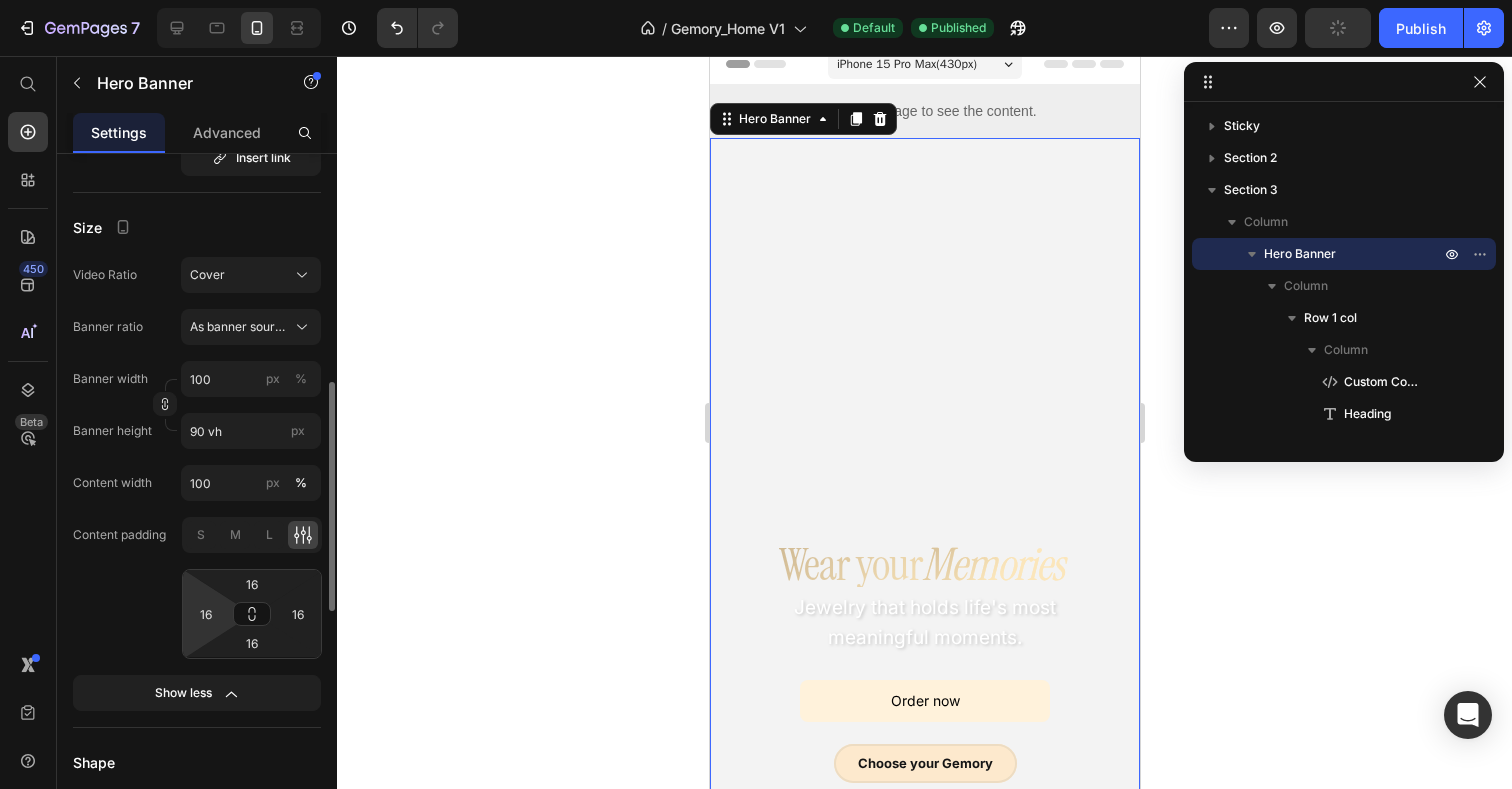 type 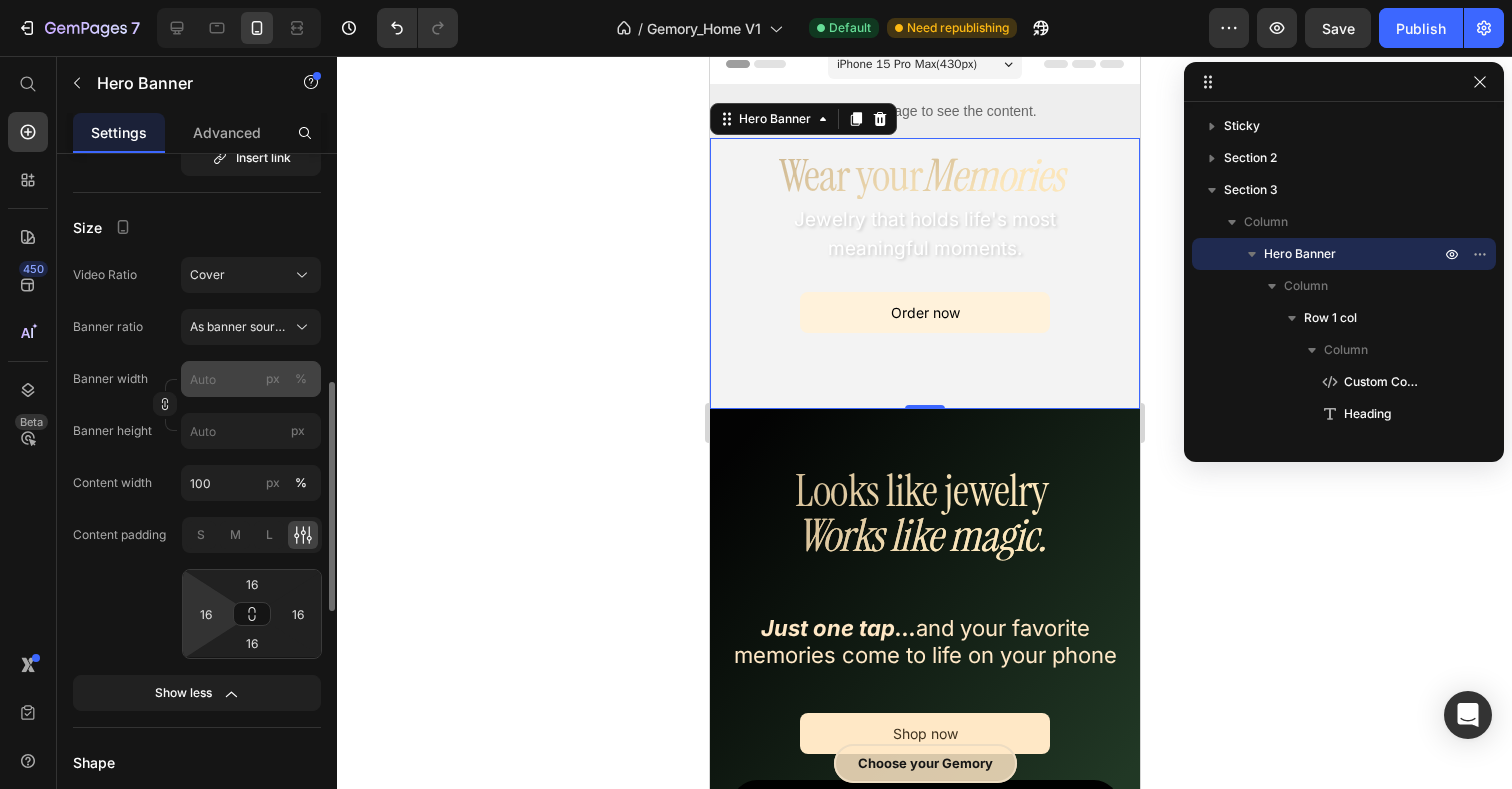 type on "100" 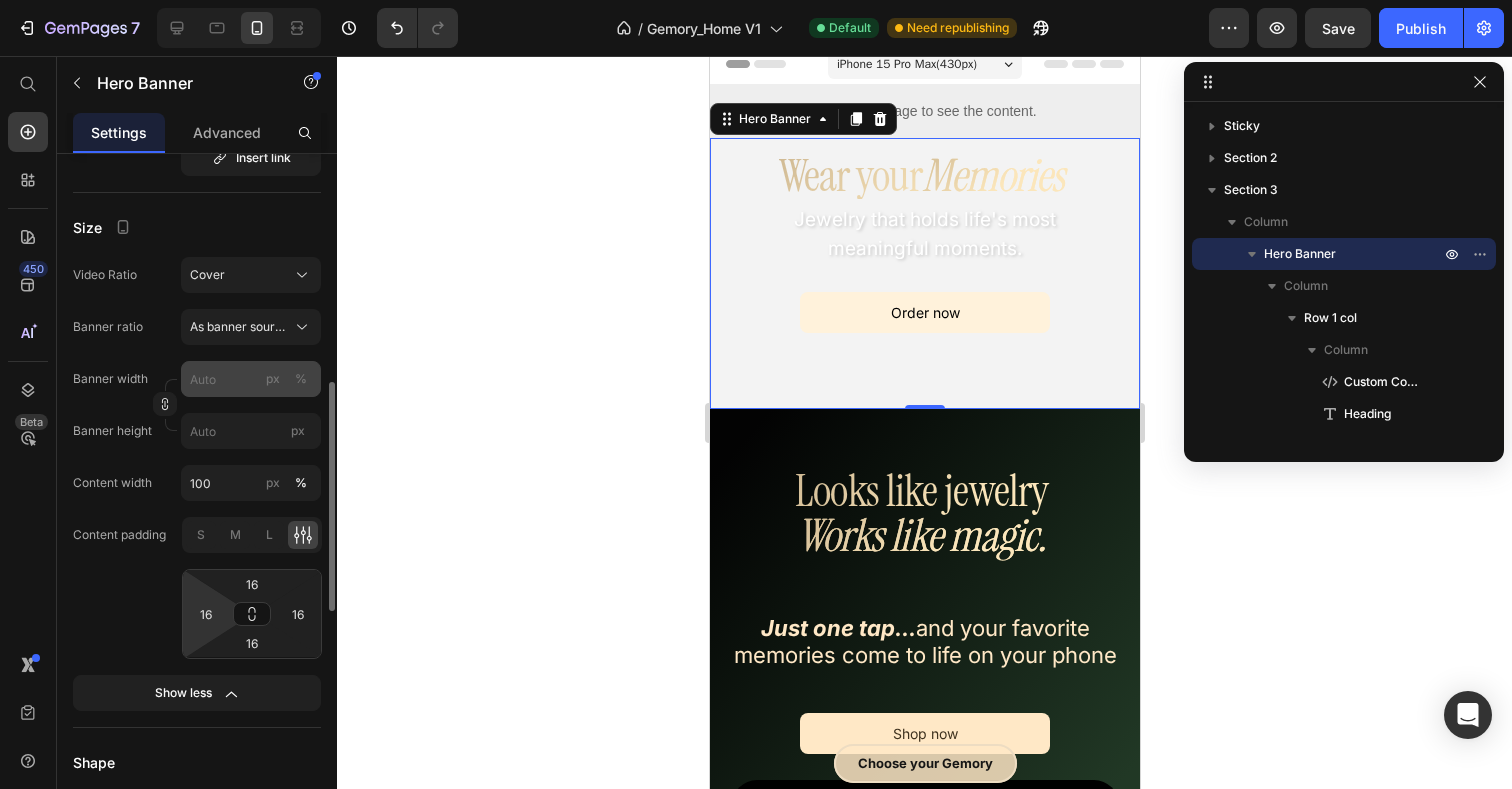 type on "90 vh" 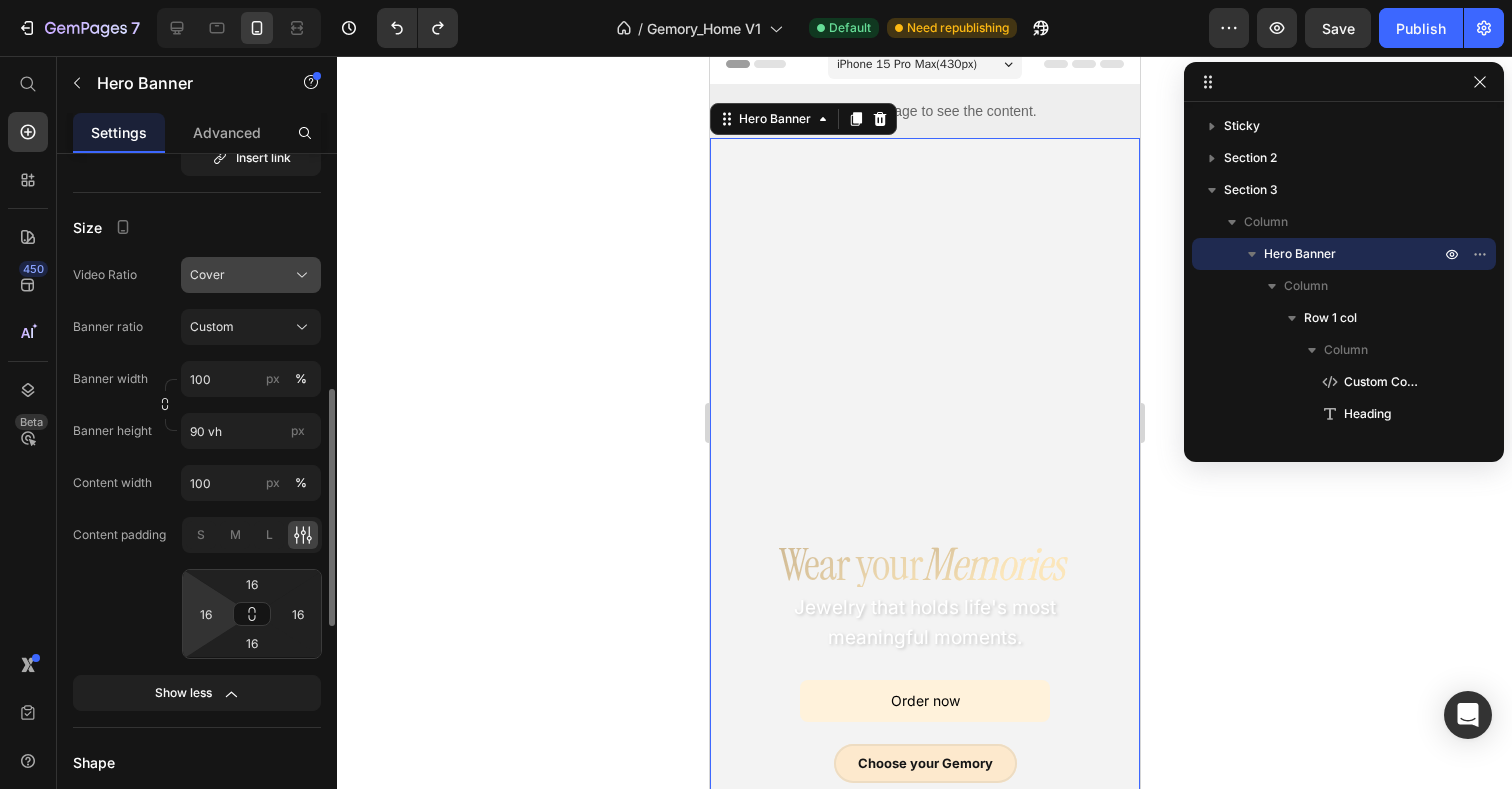 click on "Cover" at bounding box center (251, 275) 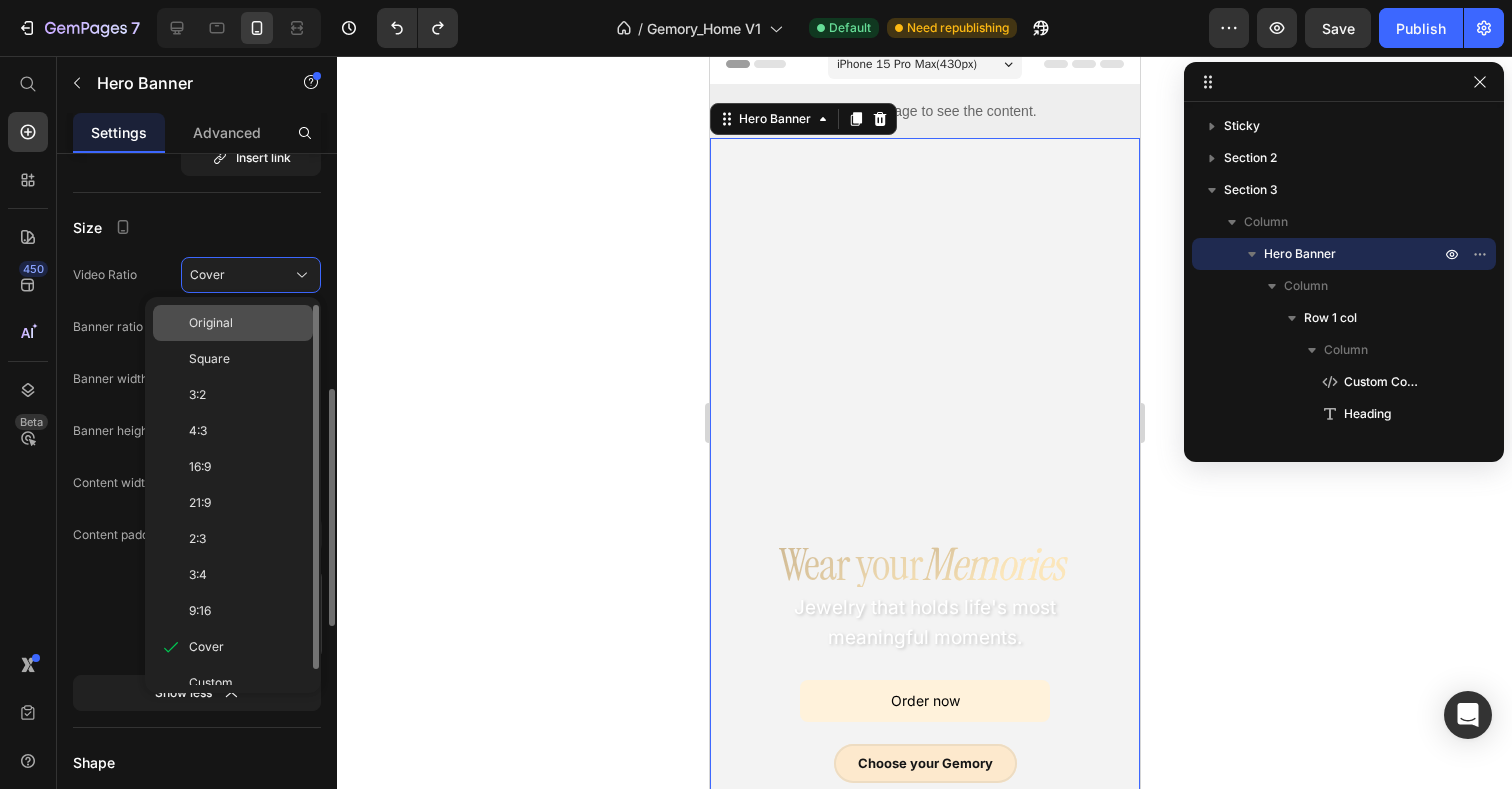 click on "Original" 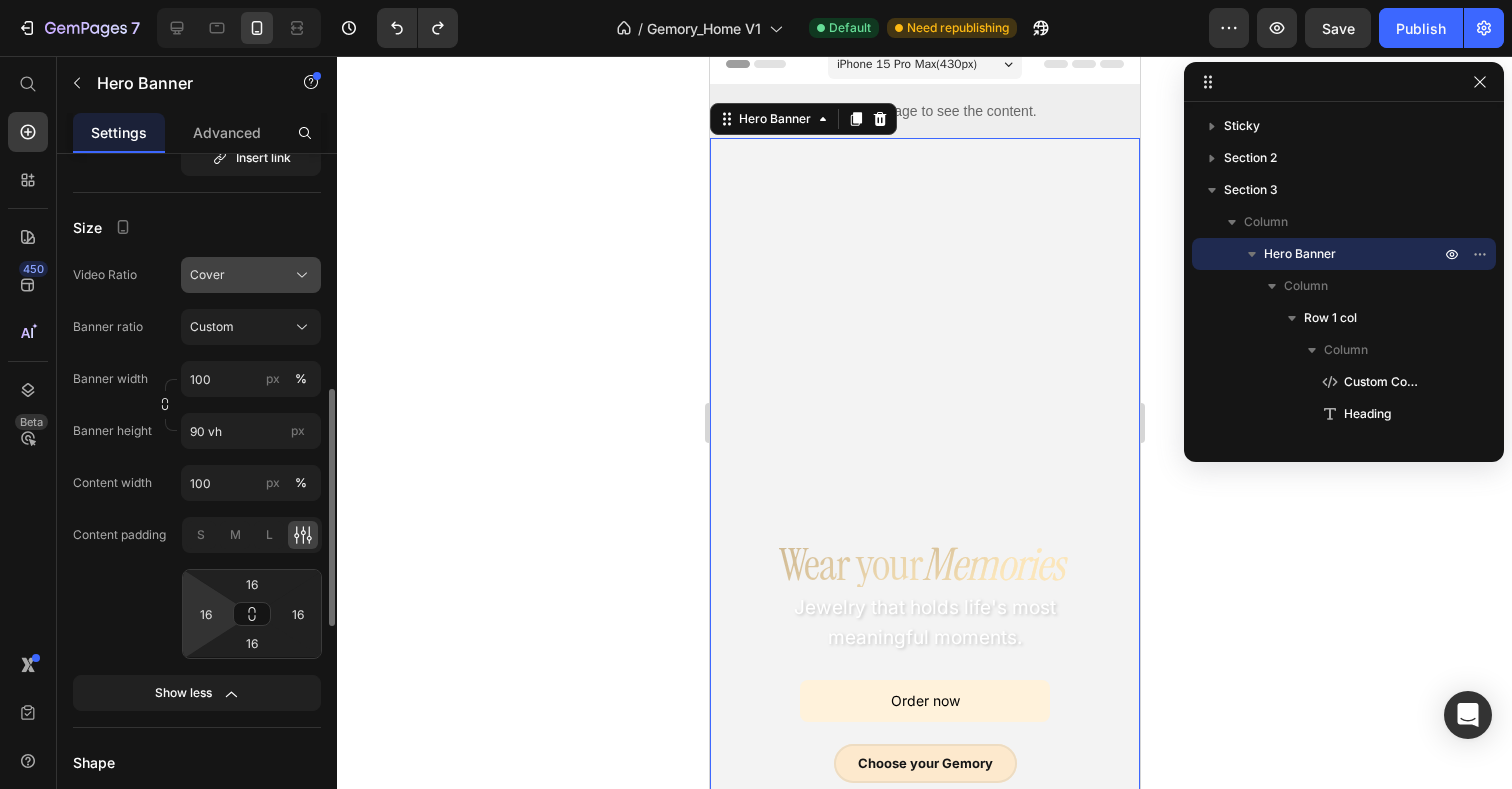 click on "Cover" 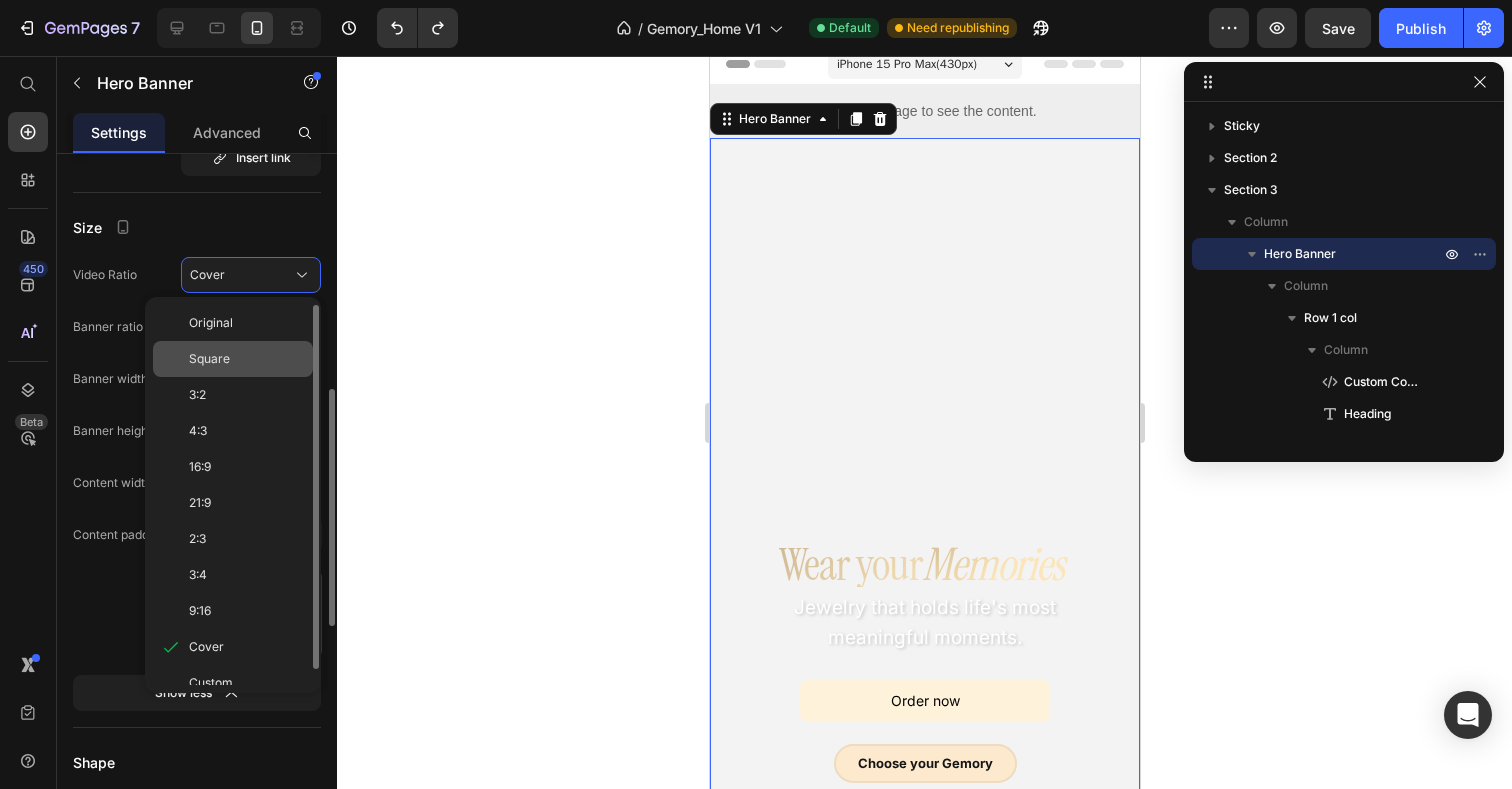 click on "Square" at bounding box center (247, 359) 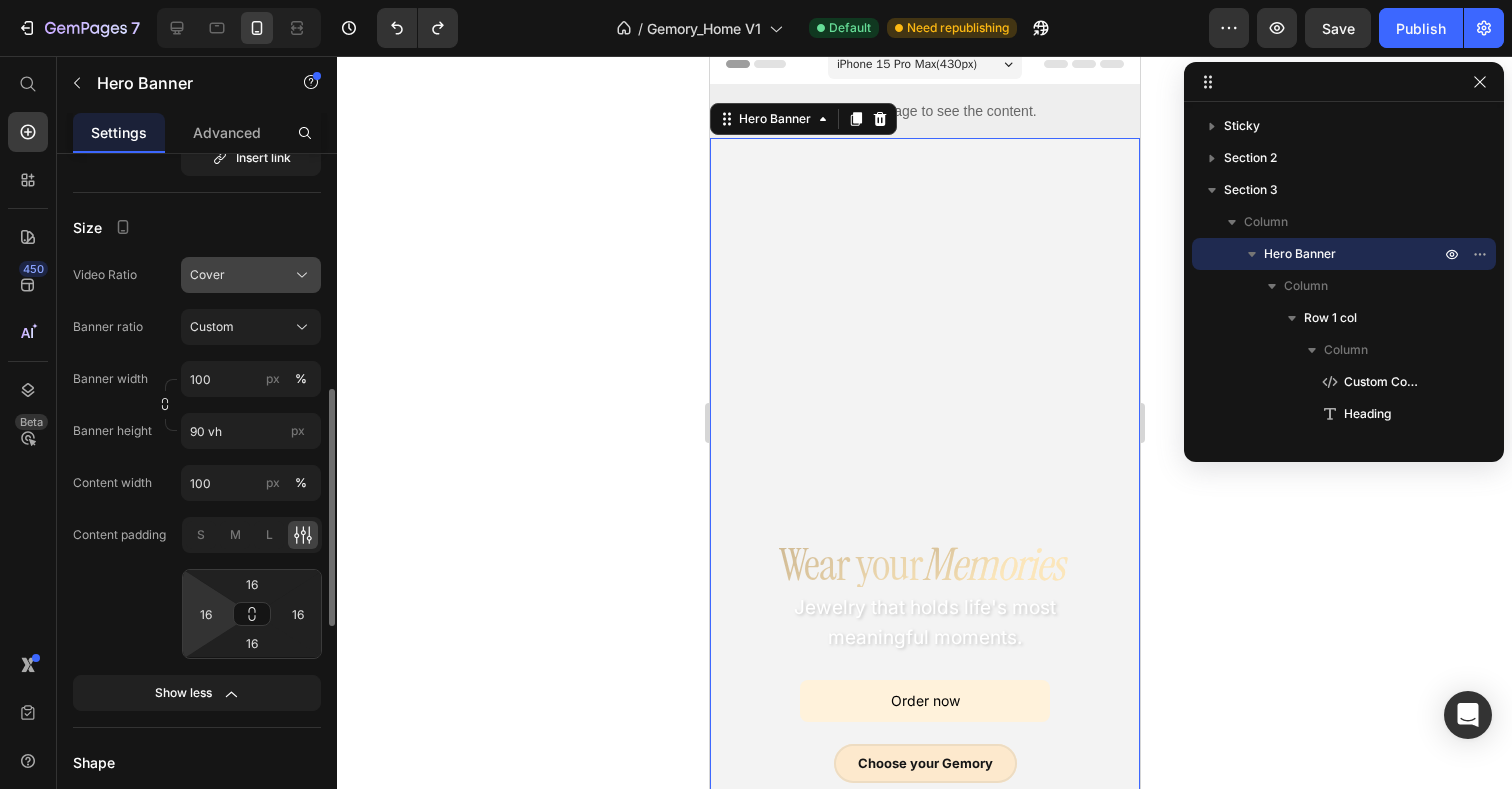 click on "Cover" 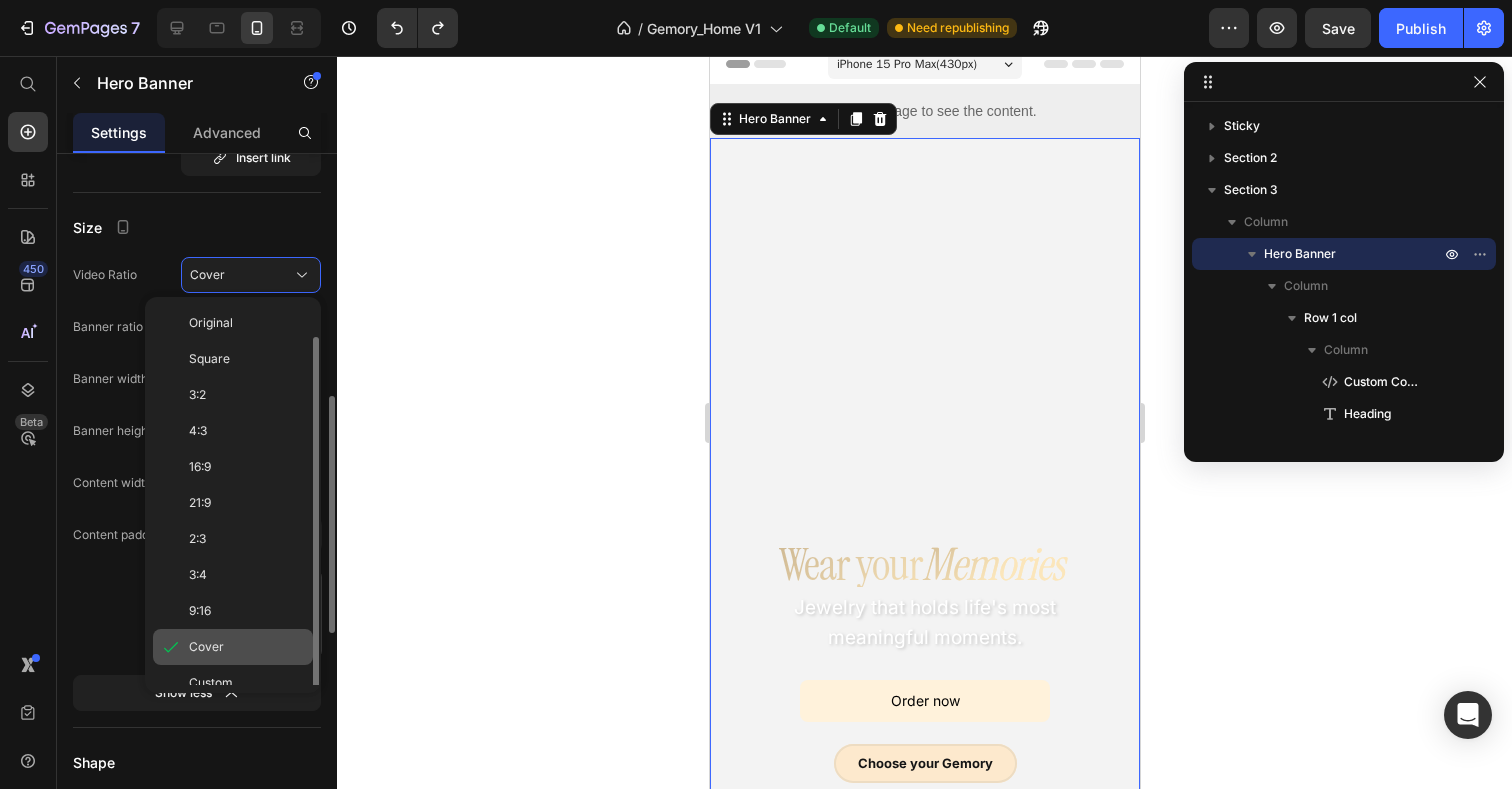 scroll, scrollTop: 16, scrollLeft: 0, axis: vertical 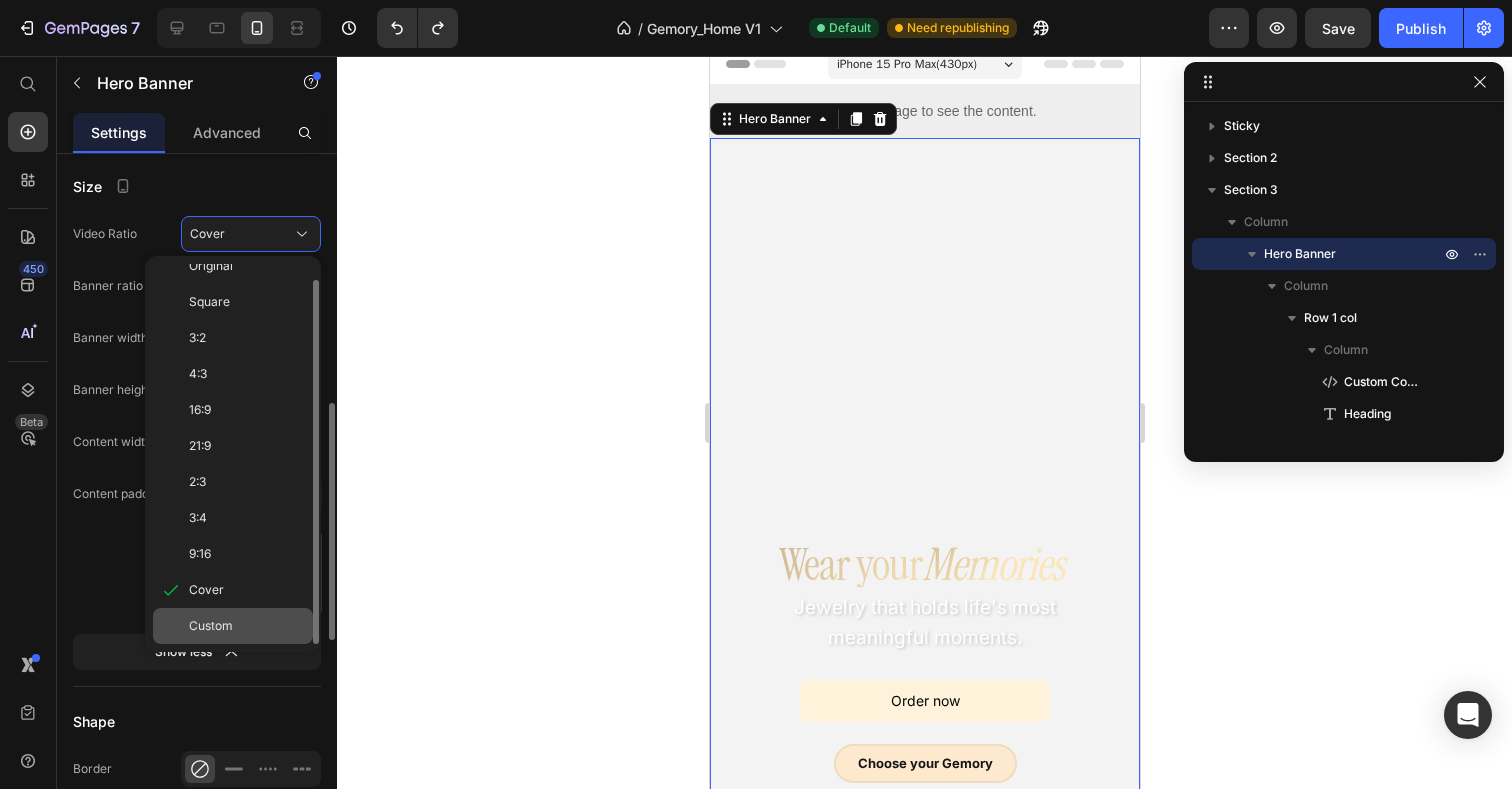click on "Custom" at bounding box center (211, 626) 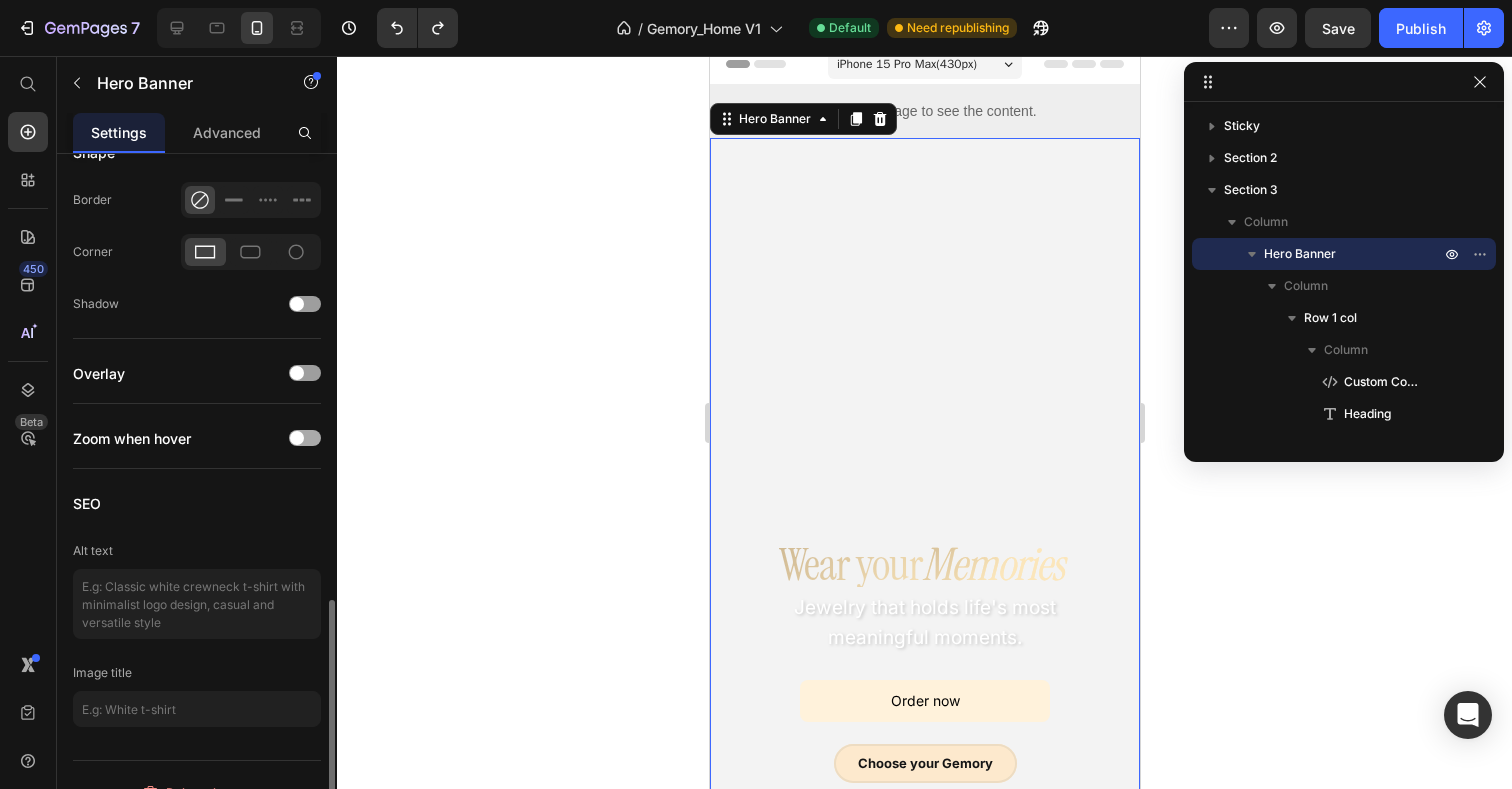 scroll, scrollTop: 1299, scrollLeft: 0, axis: vertical 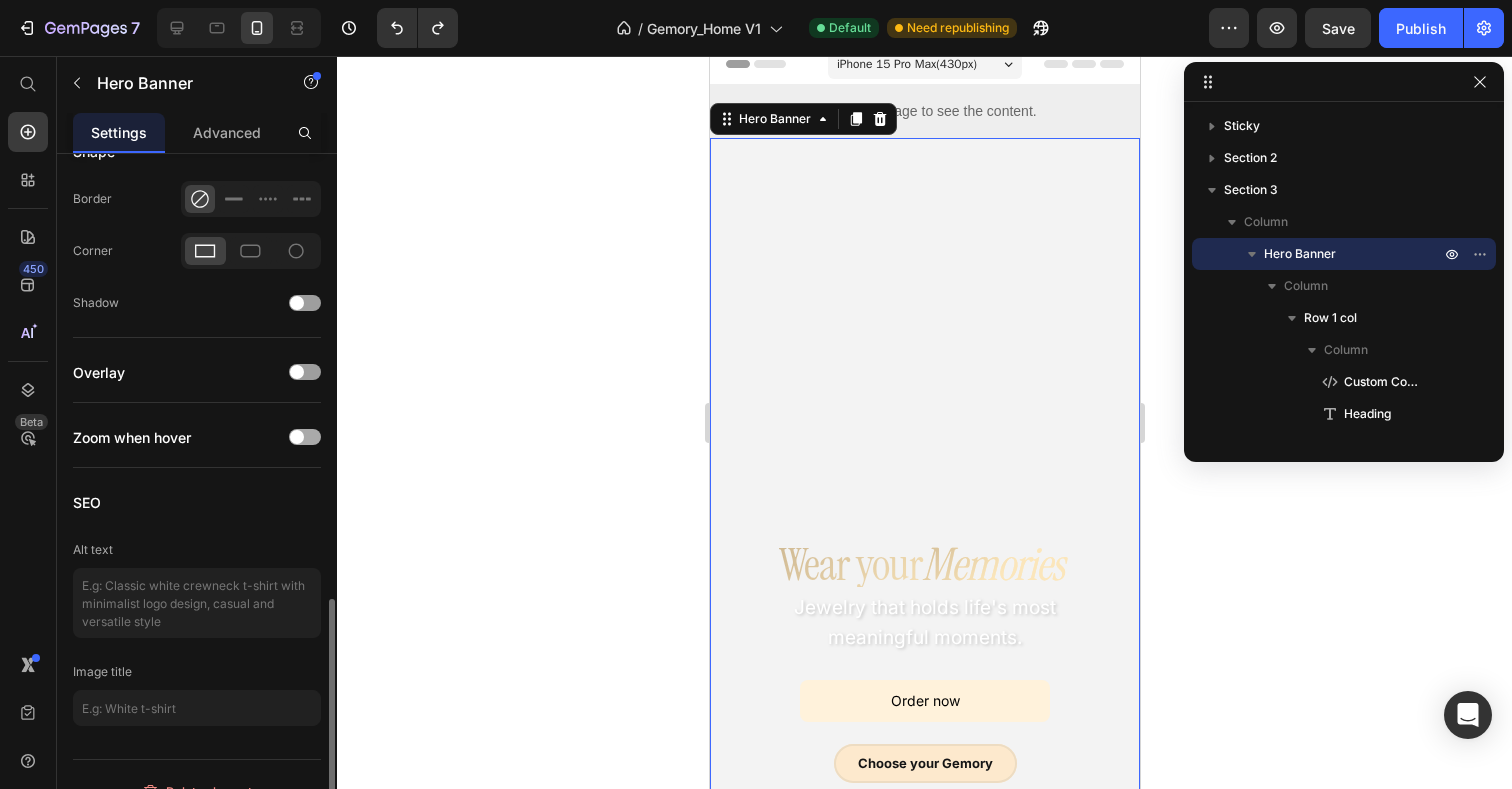click at bounding box center [305, 437] 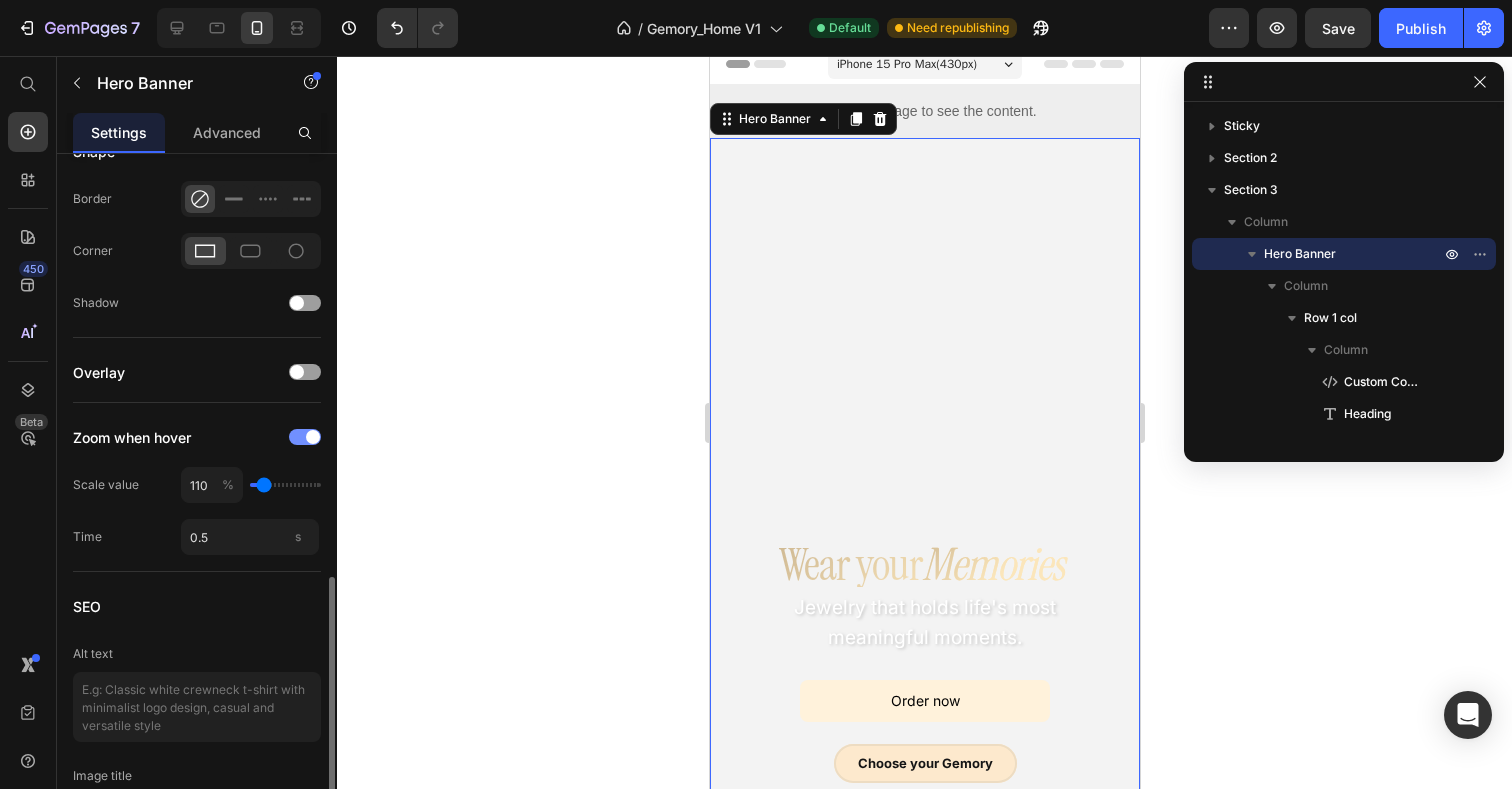 click on "Zoom when hover" 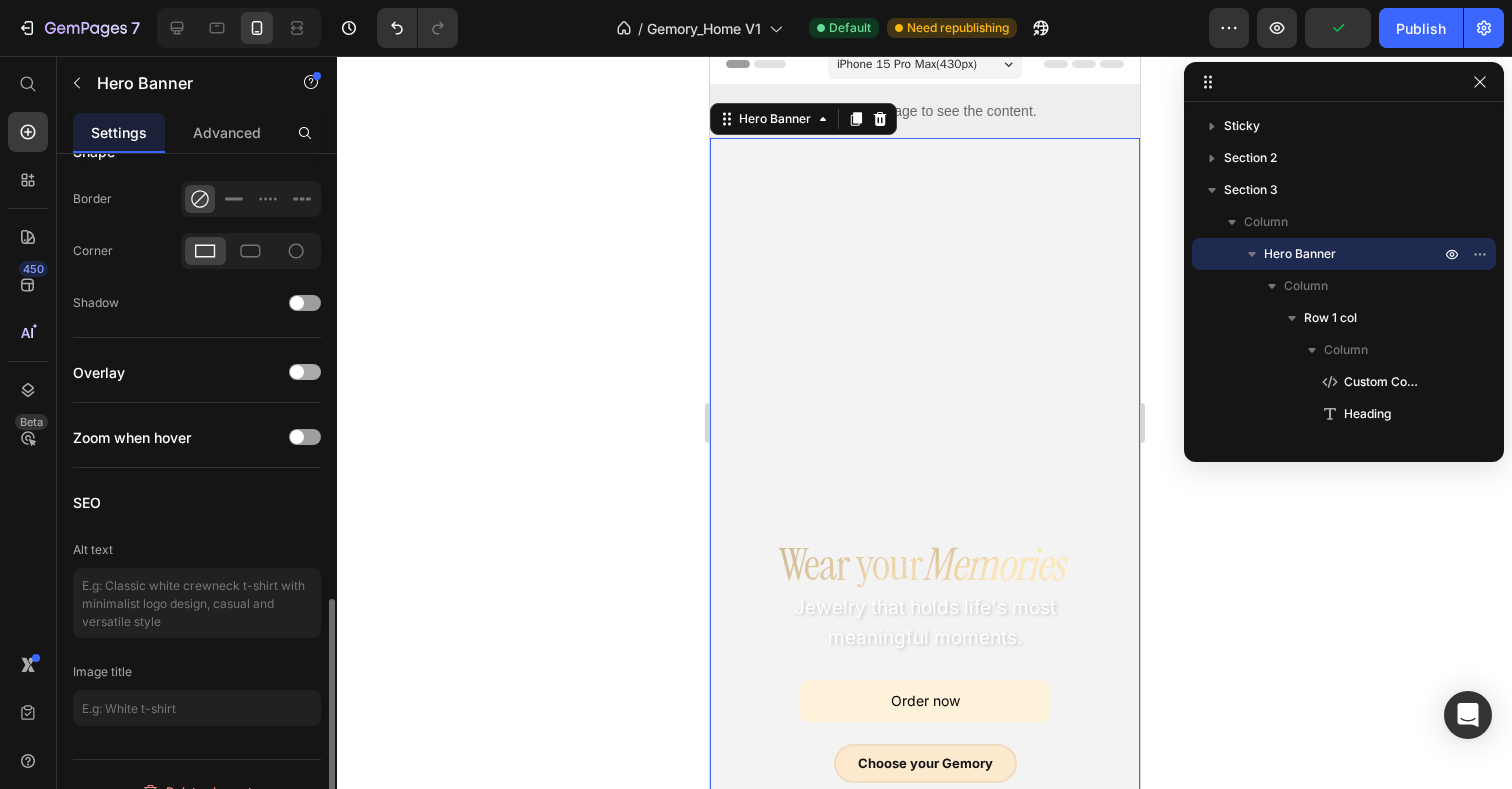click at bounding box center [305, 372] 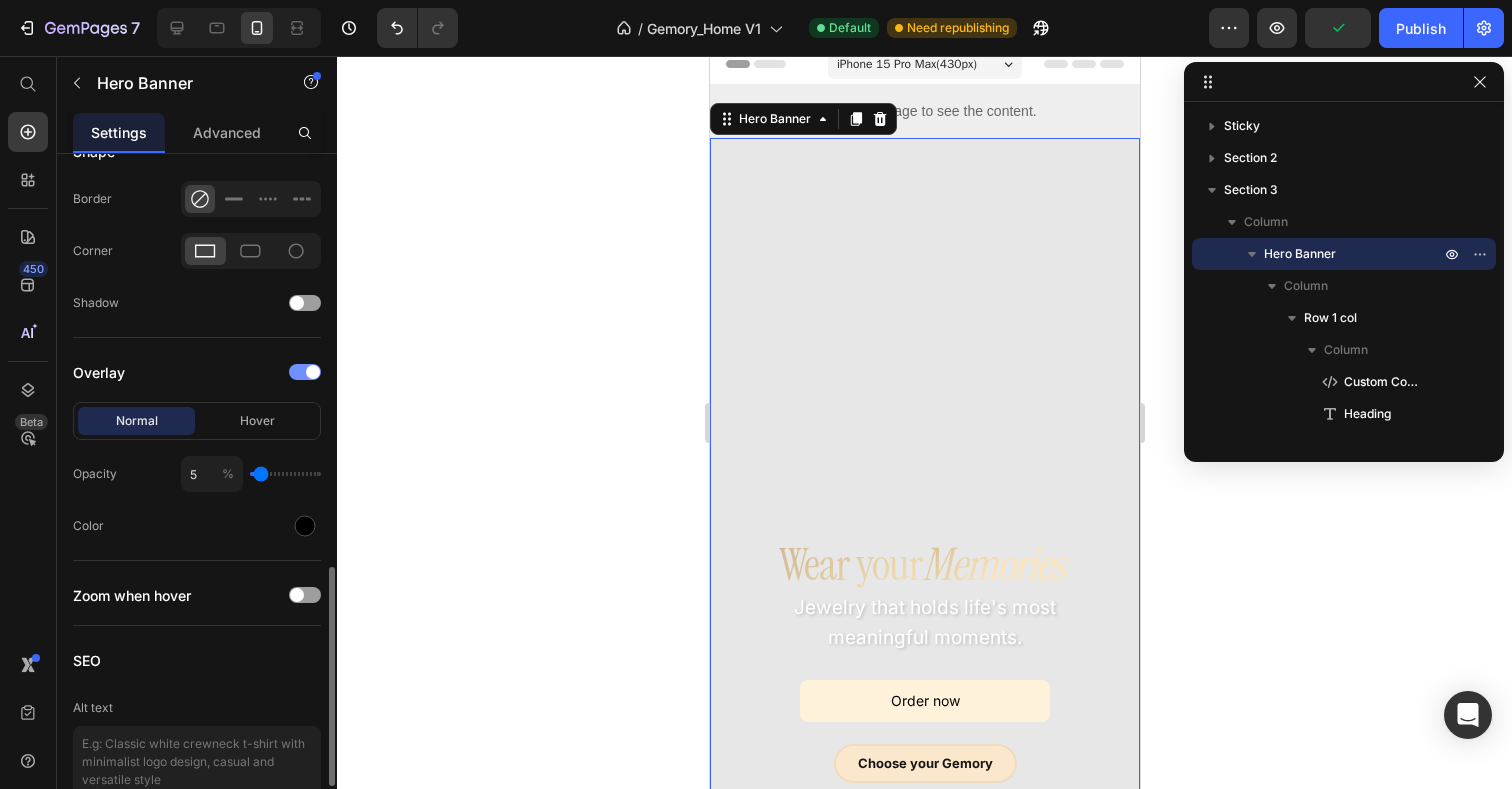 click at bounding box center (313, 372) 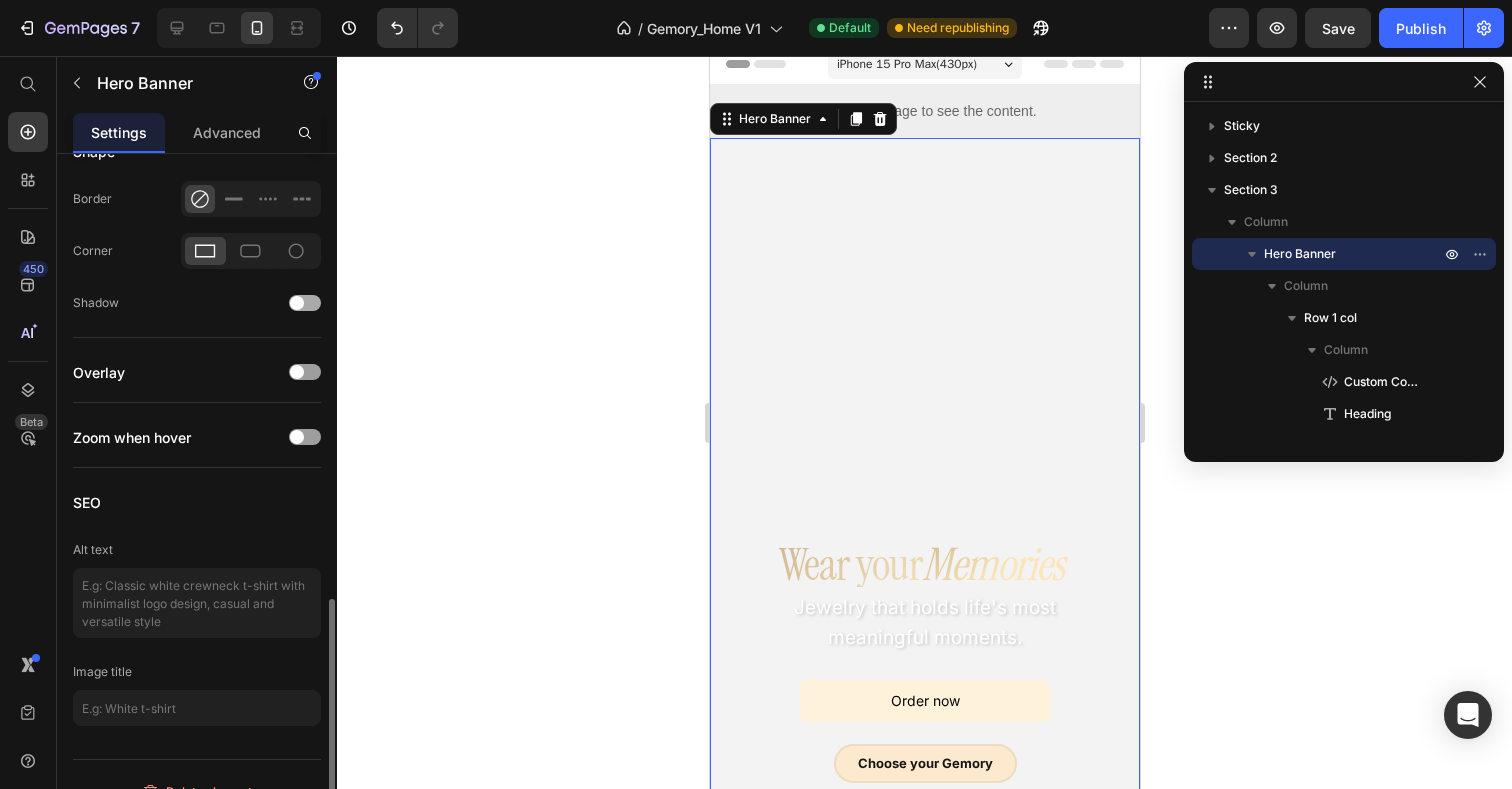 click at bounding box center [297, 303] 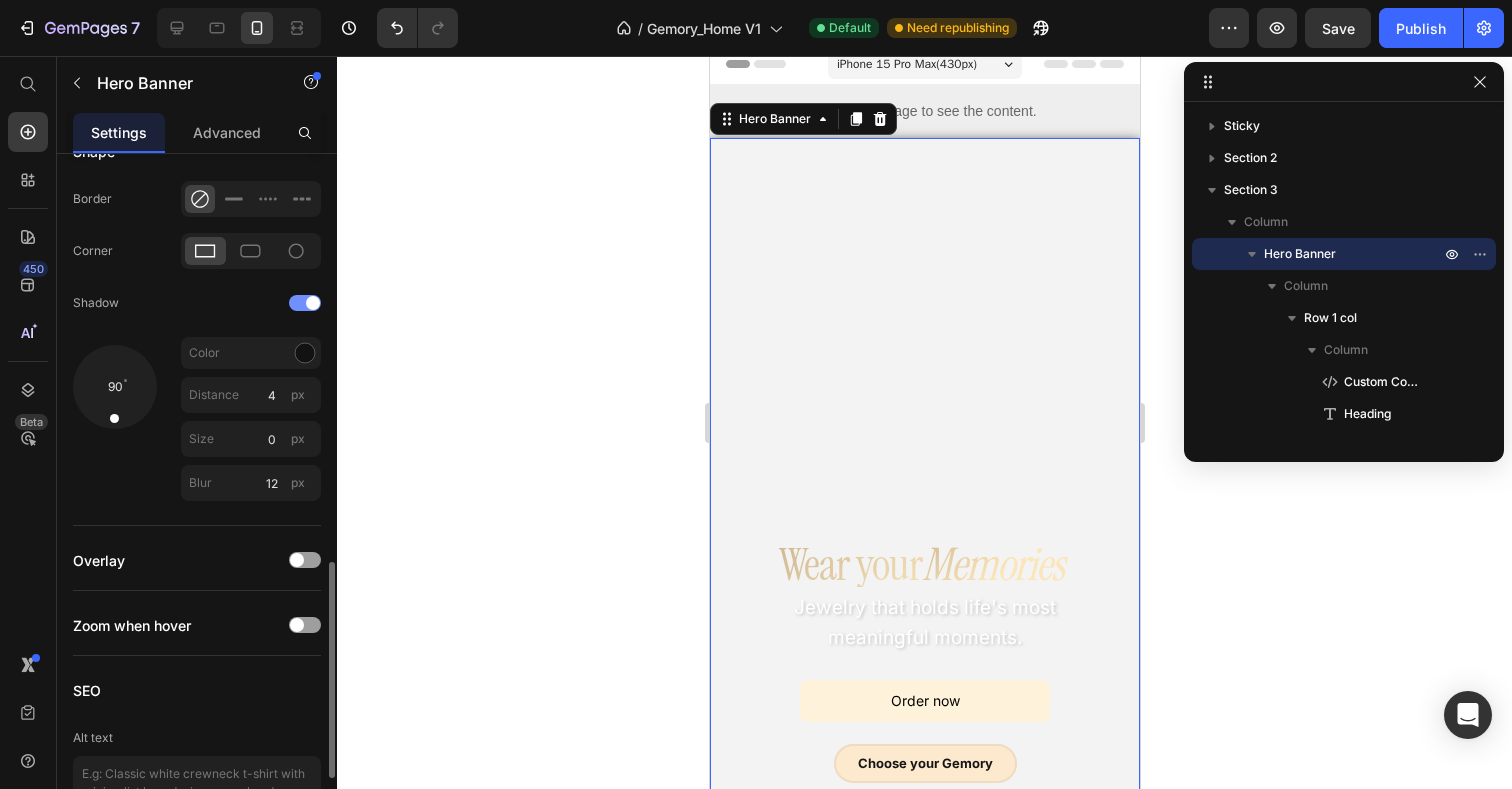 click at bounding box center (305, 303) 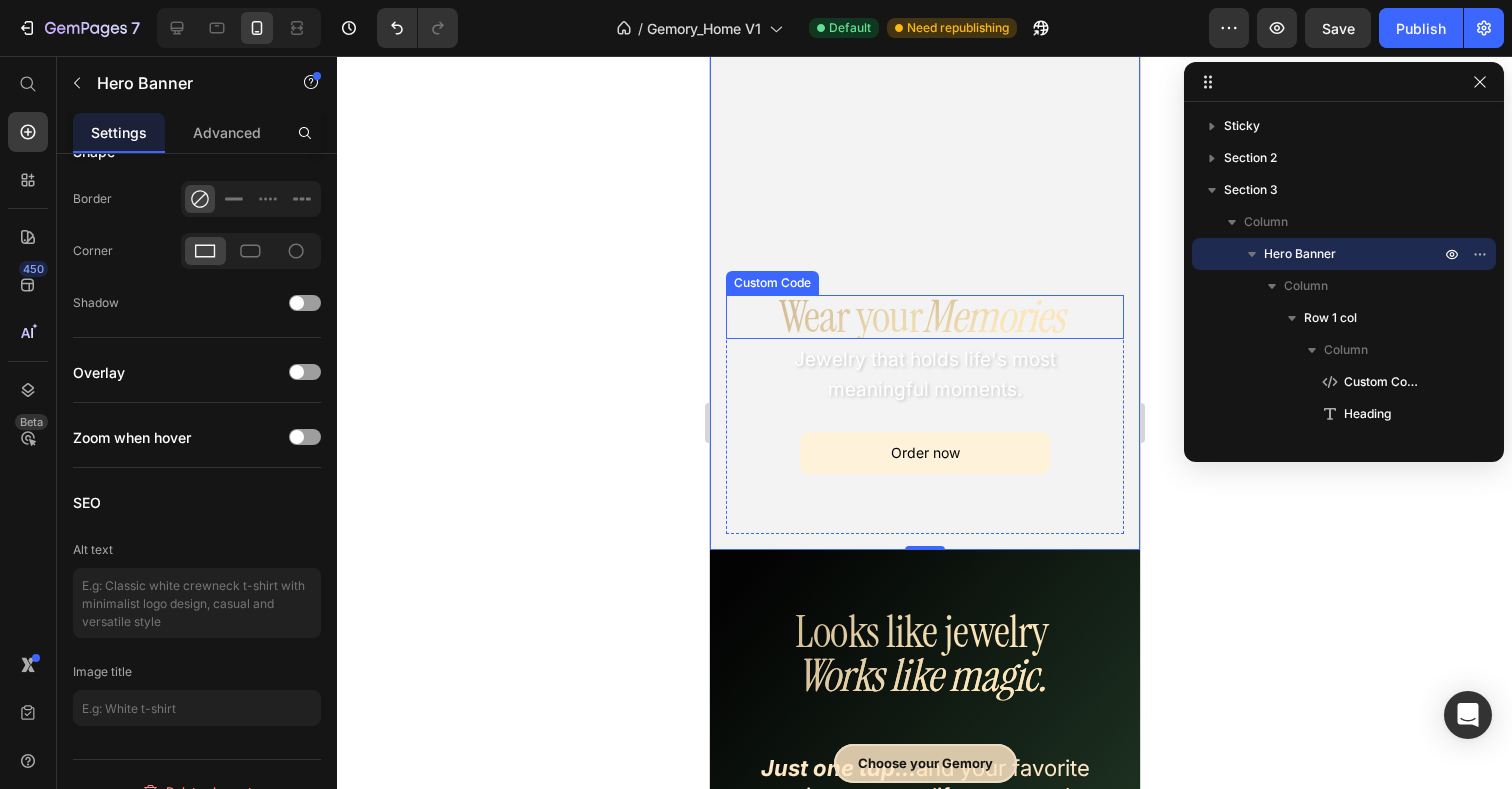 scroll, scrollTop: 266, scrollLeft: 0, axis: vertical 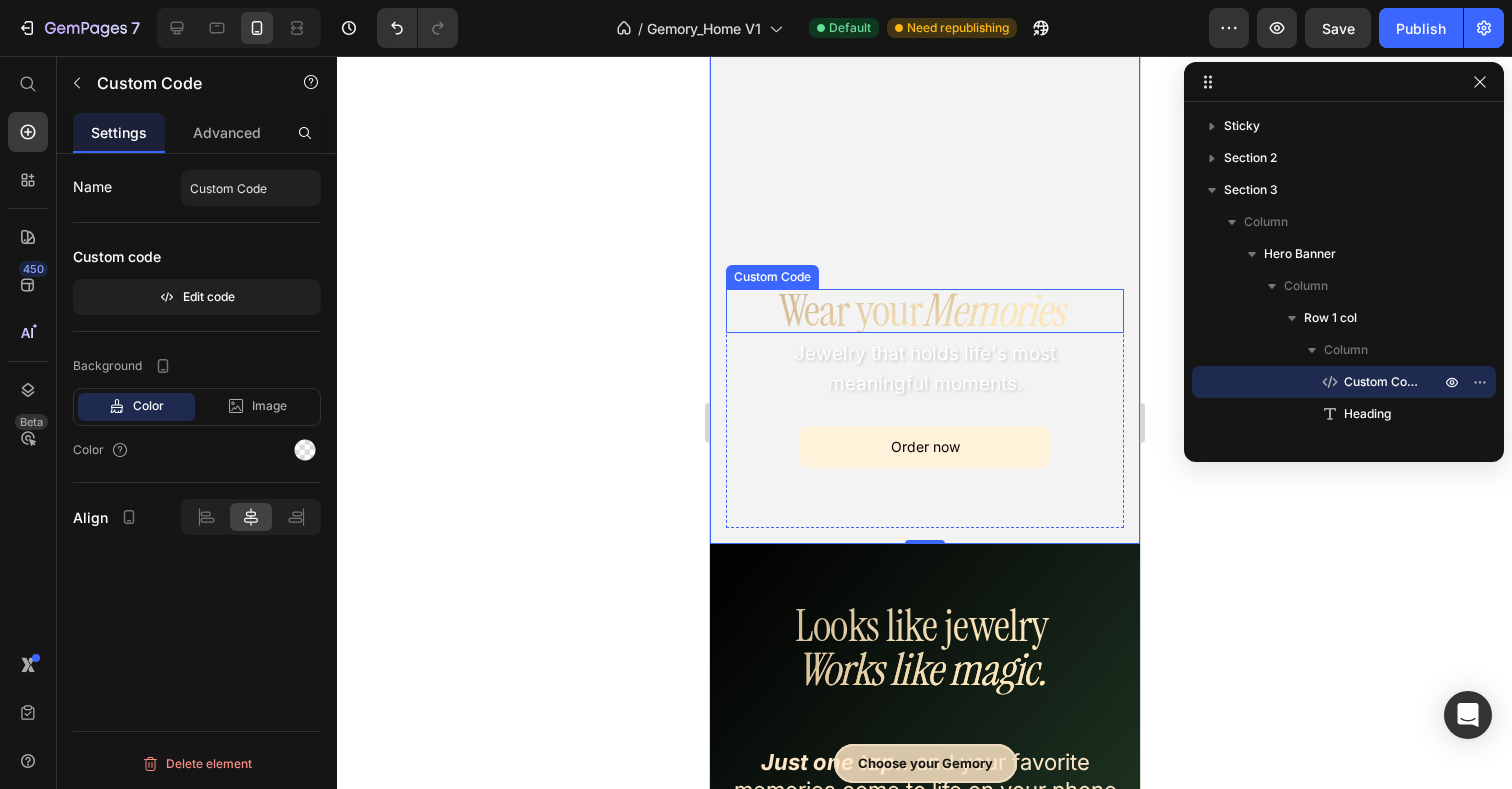 click on "Wear your  Memories" at bounding box center [924, 311] 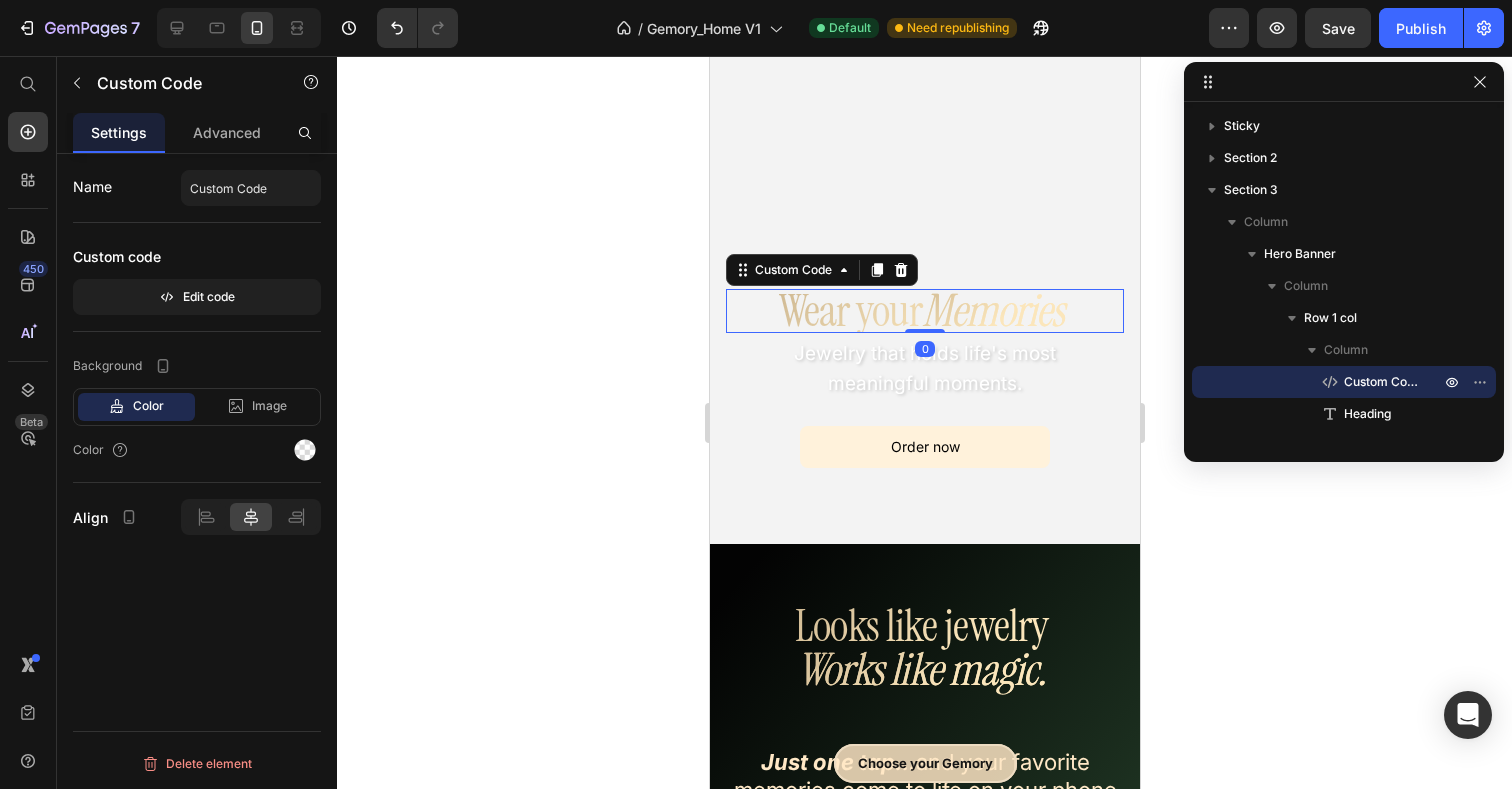 click on "Wear your  Memories" at bounding box center [924, 311] 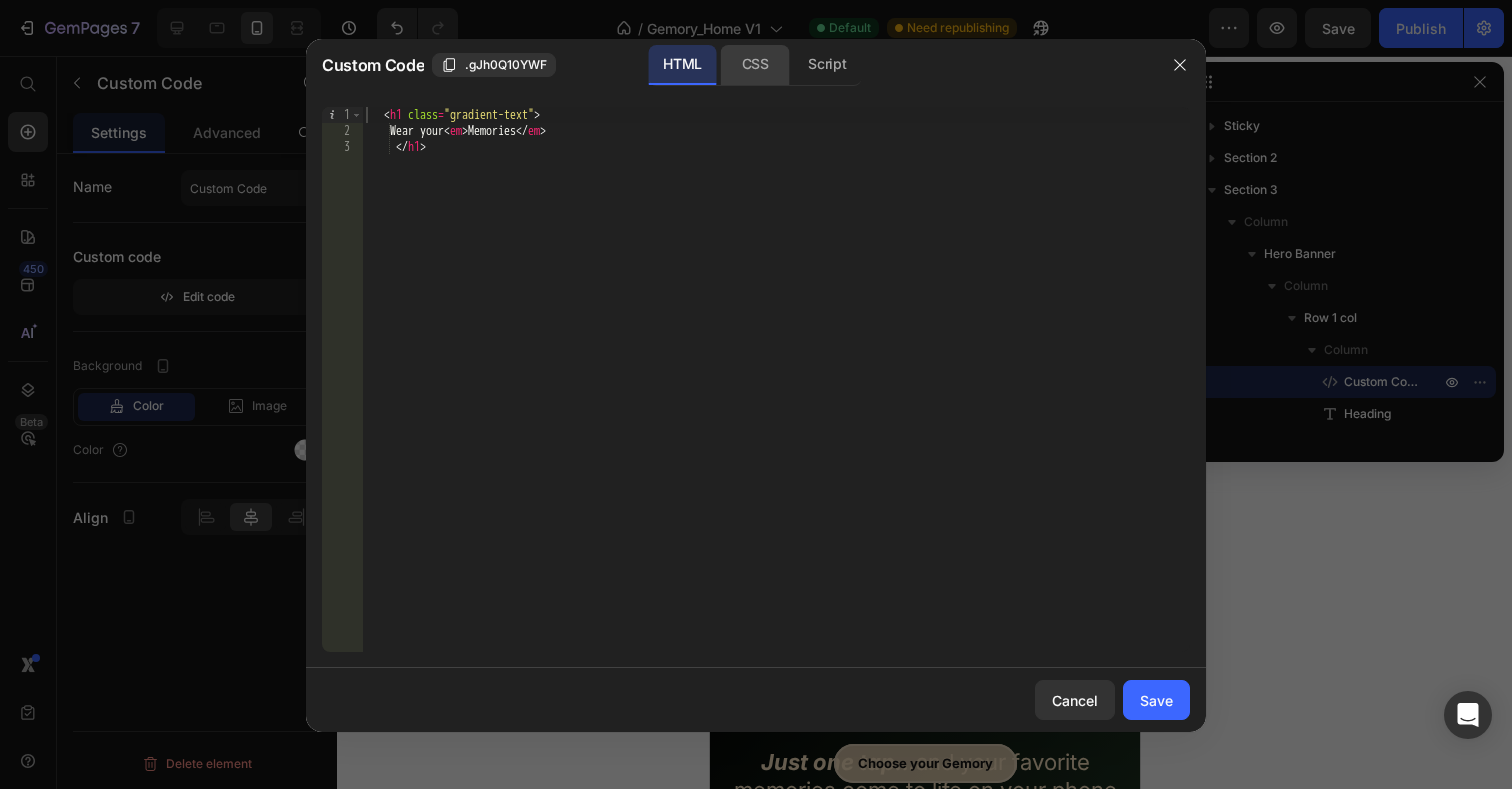click on "CSS" 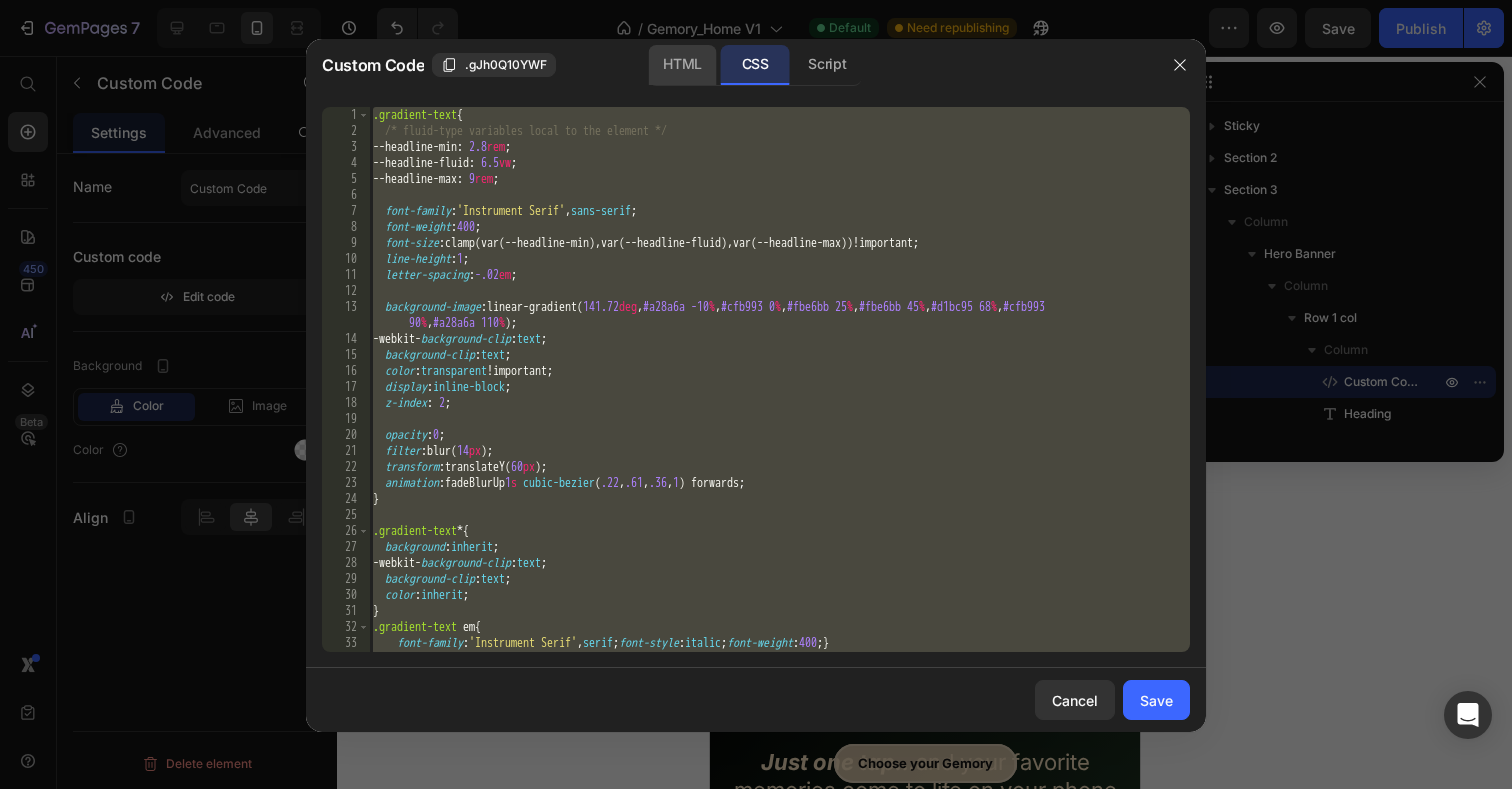 click on "HTML" 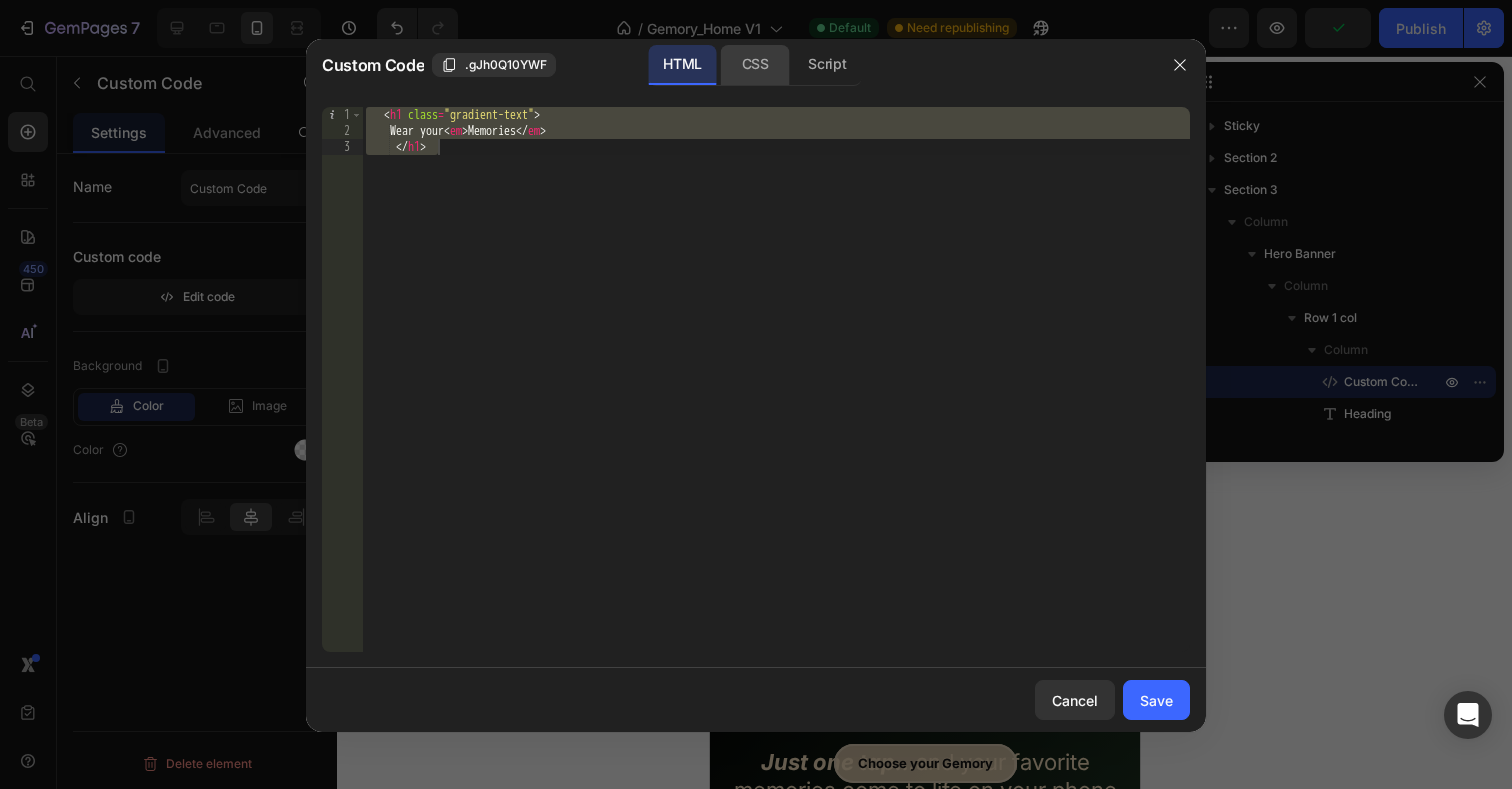 click on "CSS" 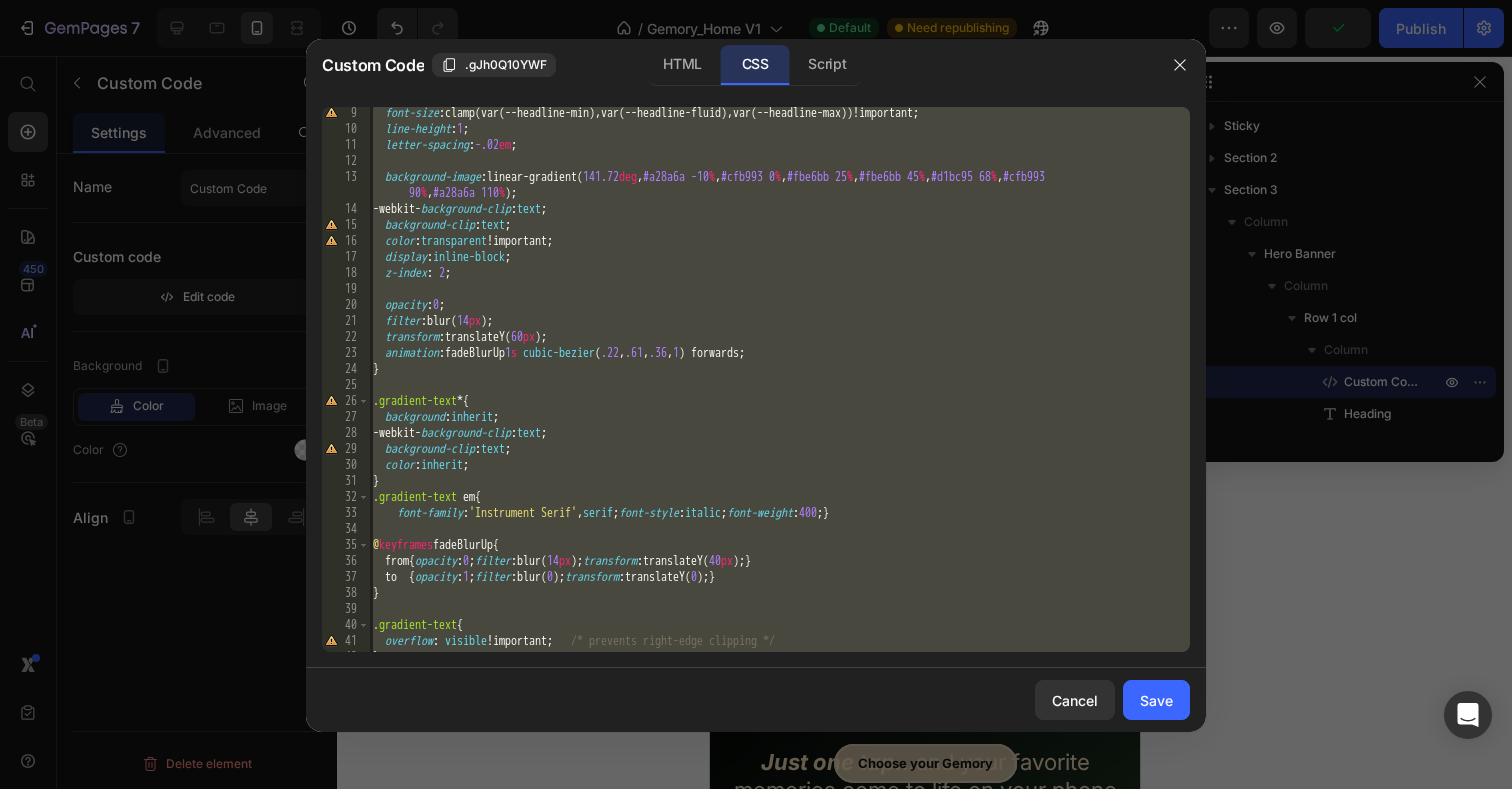 scroll, scrollTop: 207, scrollLeft: 0, axis: vertical 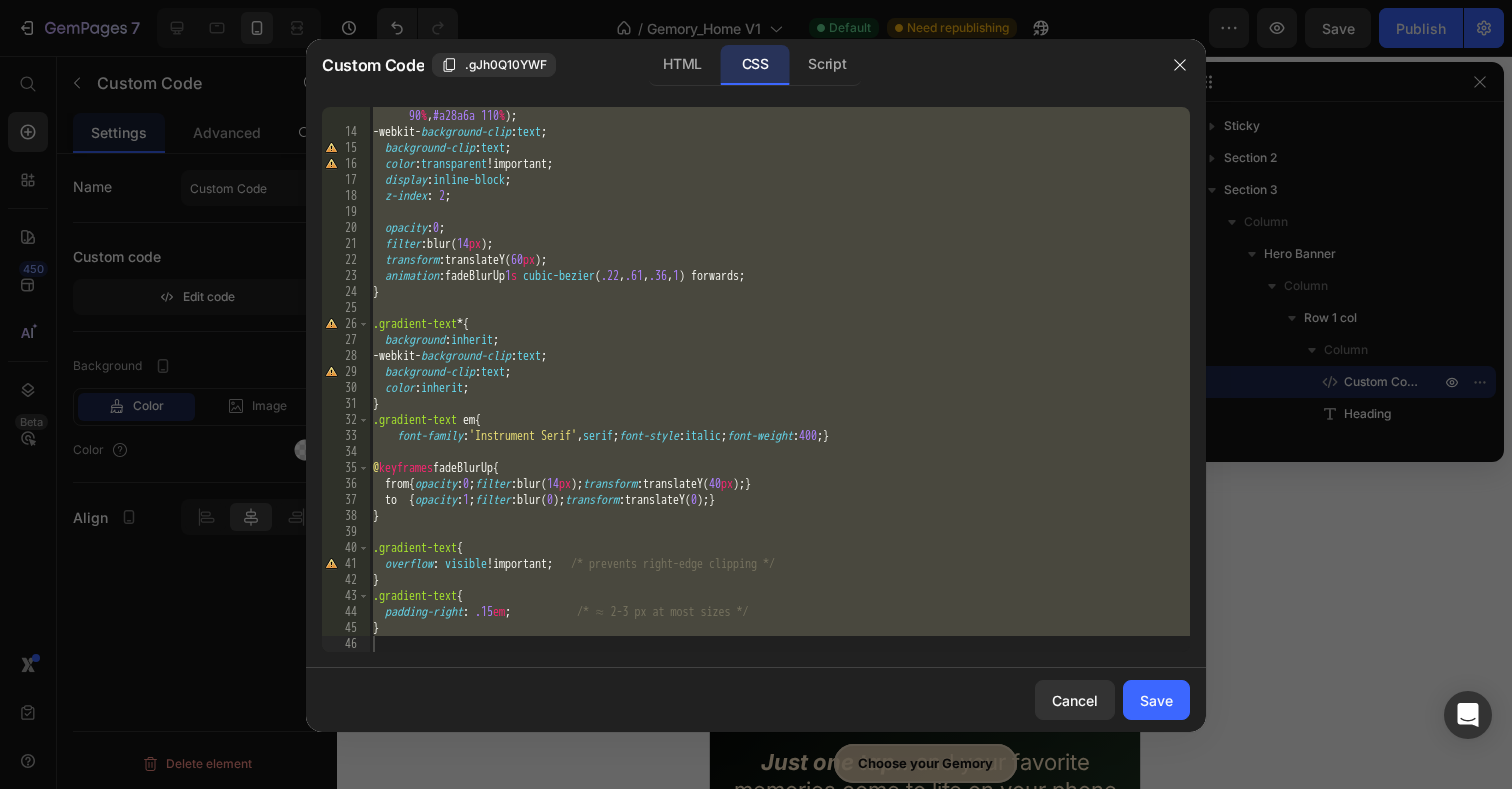 click on "background-image : linear-gradient( 141.72 deg , #a28a6a   -10 % , #cfb993   0 % , #fbe6bb   25 % , #fbe6bb   45 % , #d1bc95   68 % , #cfb993          90 % , #a28a6a   110 % ) ;   -webkit- background-clip : text ;    background-clip : text ;    color : transparent !important ;    display : inline-block ;    z-index :   2 ;    opacity : 0 ;    filter : blur( 14 px ) ;    transform : translateY( 60 px ) ;    animation : fadeBlurUp  1 s   cubic-bezier ( .22 , .61 , .36 , 1 ) forwards ; } .gradient-text  * {    background : inherit ;   -webkit- background-clip : text ;    background-clip : text ;    color : inherit ; } .gradient-text   em {      font-family : ' Instrument Serif ' , serif ; font-style : italic ; font-weight : 400 ; } @ keyframes  fadeBlurUp {    from { opacity : 0 ; filter : blur( 14 px ) ; transform : translateY( 40 px ) ; }    to    { opacity : 1 ; filter : blur( 0 ) ; transform : translateY( 0 ) ; } } .gradient-text {    overflow :   visible  !important ;     } .gradient-text {    :" at bounding box center (779, 388) 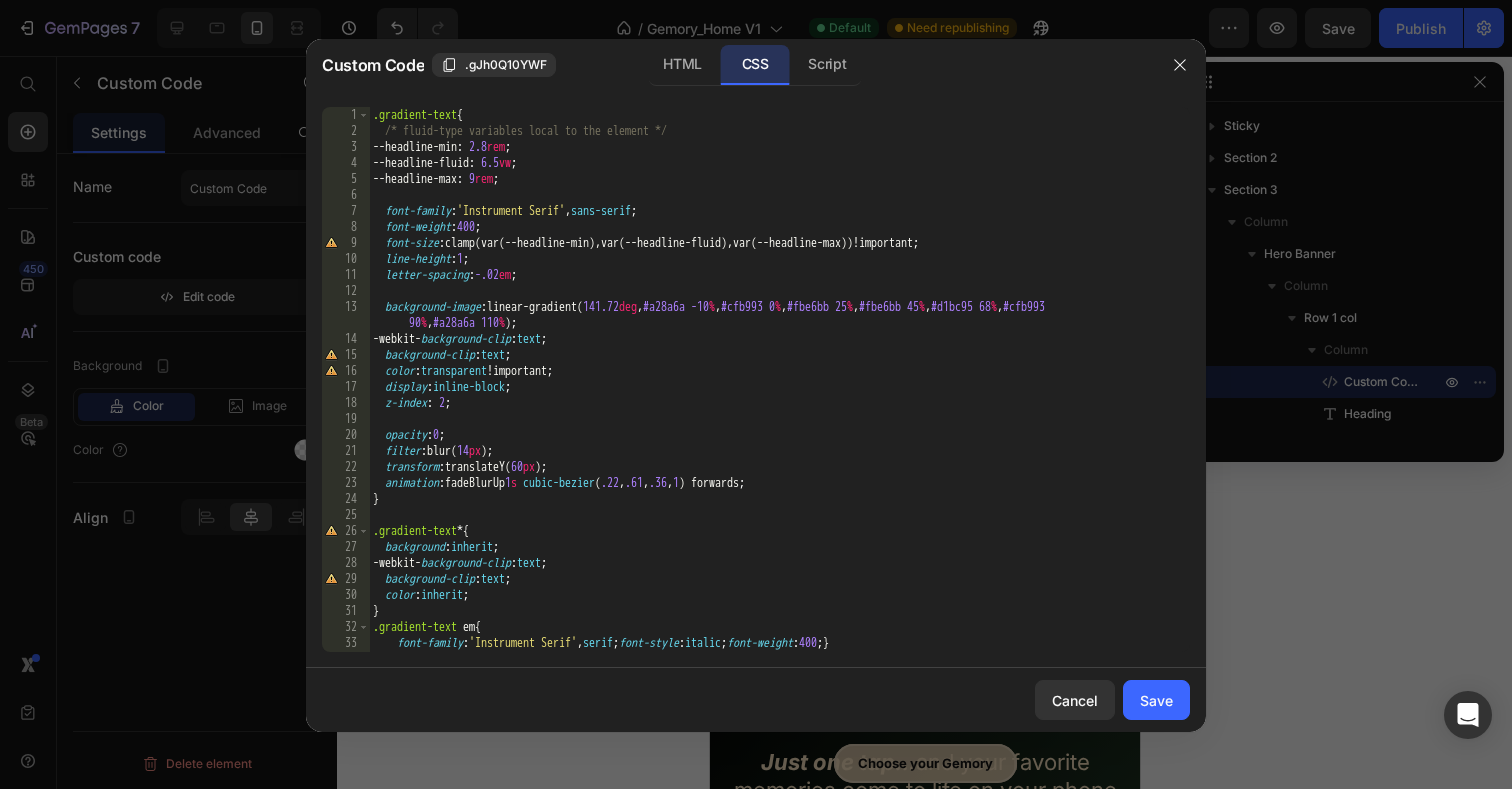 scroll, scrollTop: 0, scrollLeft: 0, axis: both 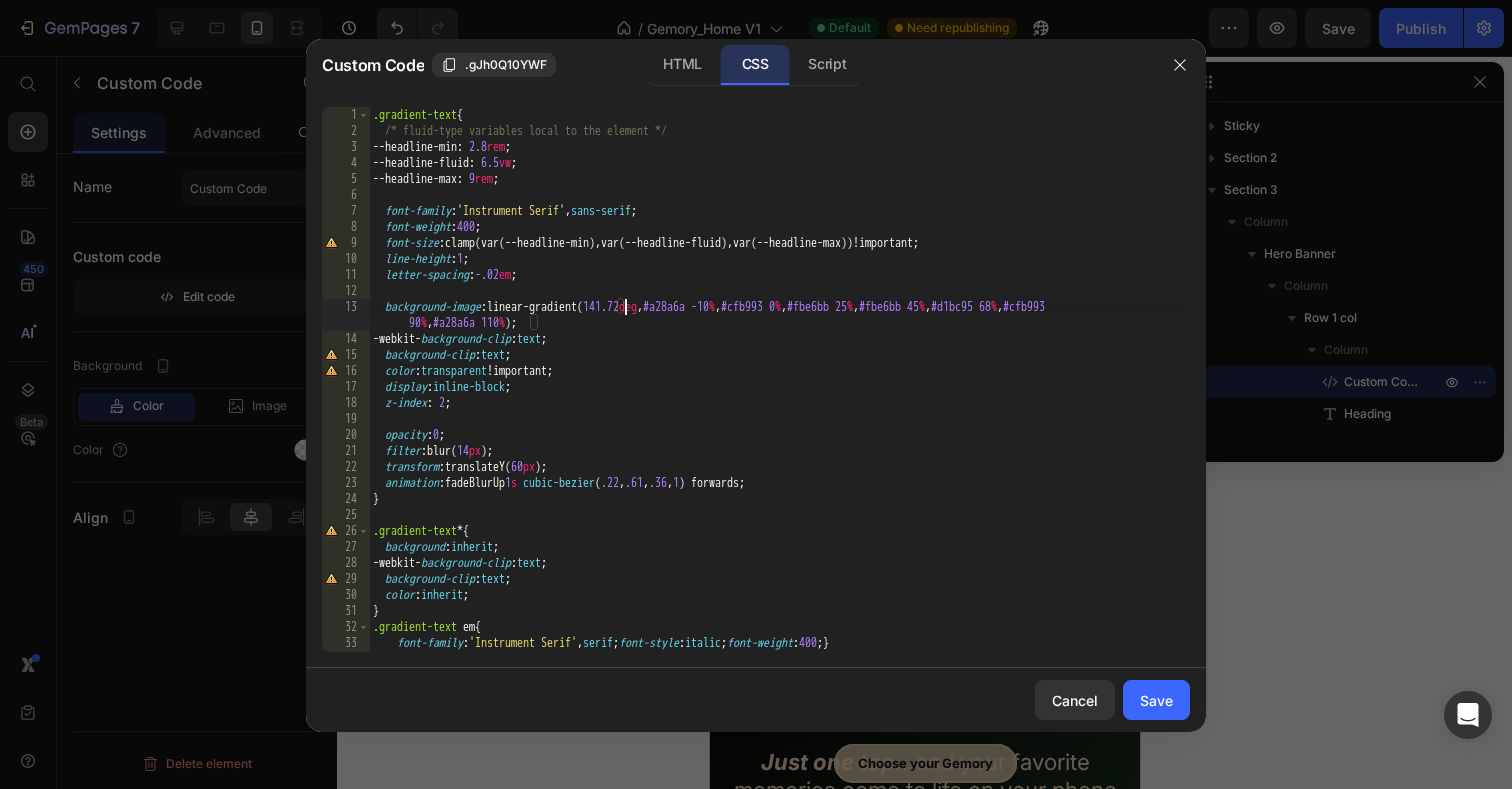 click on ".gradient-text {    /* fluid-type variables local to the element */   --headline-min :   2.8 rem ;   --headline-fluid :   6.5 vw ;   --headline-max :   9 rem ;    font-family : ' Instrument Serif ' , sans-serif ;    font-weight : 400 ;    font-size : clamp(var(--headline-min),var(--headline-fluid),var(--headline-max))!important ;    line-height : 1 ;    letter-spacing : -.02 em ;    background-image : linear-gradient( 141.72 deg , #a28a6a   -10 % , #cfb993   0 % , #fbe6bb   25 % , #fbe6bb   45 % , #d1bc95   68 % , #cfb993          90 % , #a28a6a   110 % ) ;   -webkit- background-clip : text ;    background-clip : text ;    color : transparent !important ;    display : inline-block ;    z-index :   2 ;    opacity : 0 ;    filter : blur( 14 px ) ;    transform : translateY( 60 px ) ;    animation : fadeBlurUp  1 s   cubic-bezier ( .22 , .61 , .36 , 1 ) forwards ; } .gradient-text  * {    background : inherit ;   -webkit- background-clip : text ;    background-clip : text ;    color : inherit ; }   em { :" at bounding box center (779, 395) 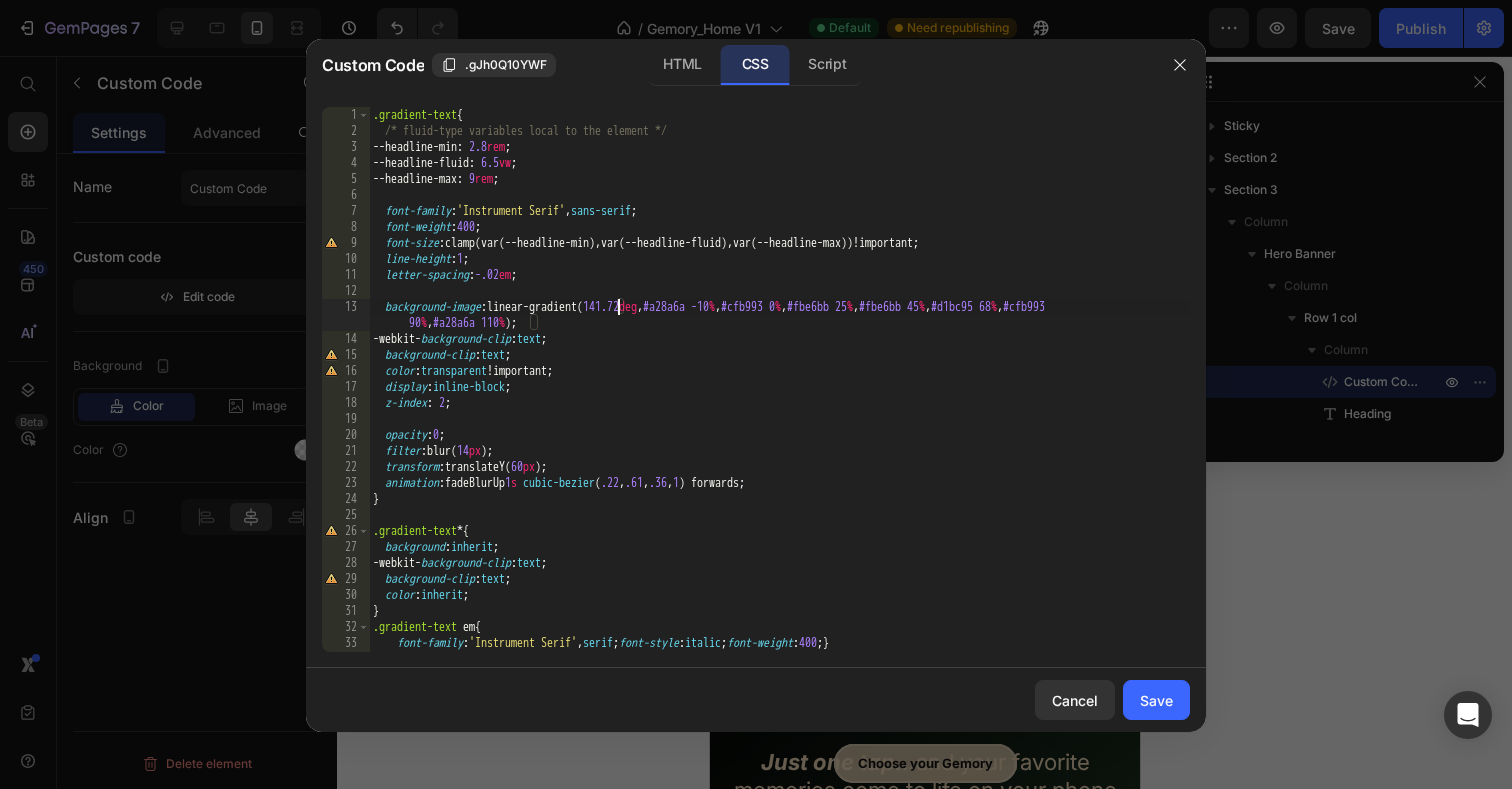 click on ".gradient-text {    /* fluid-type variables local to the element */   --headline-min :   2.8 rem ;   --headline-fluid :   6.5 vw ;   --headline-max :   9 rem ;    font-family : ' Instrument Serif ' , sans-serif ;    font-weight : 400 ;    font-size : clamp(var(--headline-min),var(--headline-fluid),var(--headline-max))!important ;    line-height : 1 ;    letter-spacing : -.02 em ;    background-image : linear-gradient( 141.72 deg , #a28a6a   -10 % , #cfb993   0 % , #fbe6bb   25 % , #fbe6bb   45 % , #d1bc95   68 % , #cfb993          90 % , #a28a6a   110 % ) ;   -webkit- background-clip : text ;    background-clip : text ;    color : transparent !important ;    display : inline-block ;    z-index :   2 ;    opacity : 0 ;    filter : blur( 14 px ) ;    transform : translateY( 60 px ) ;    animation : fadeBlurUp  1 s   cubic-bezier ( .22 , .61 , .36 , 1 ) forwards ; } .gradient-text  * {    background : inherit ;   -webkit- background-clip : text ;    background-clip : text ;    color : inherit ; }   em { :" at bounding box center (779, 395) 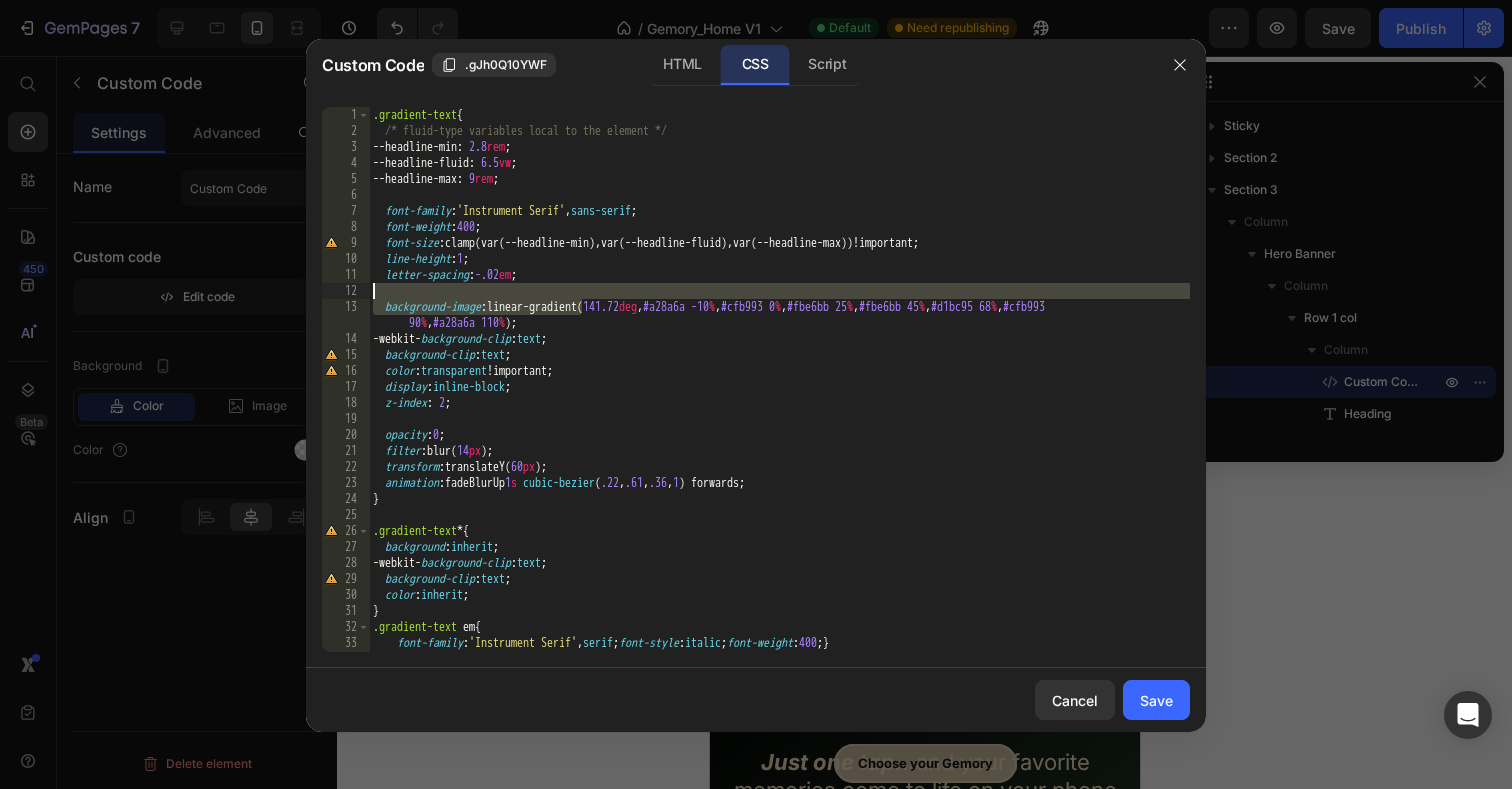 drag, startPoint x: 582, startPoint y: 314, endPoint x: 402, endPoint y: 301, distance: 180.46883 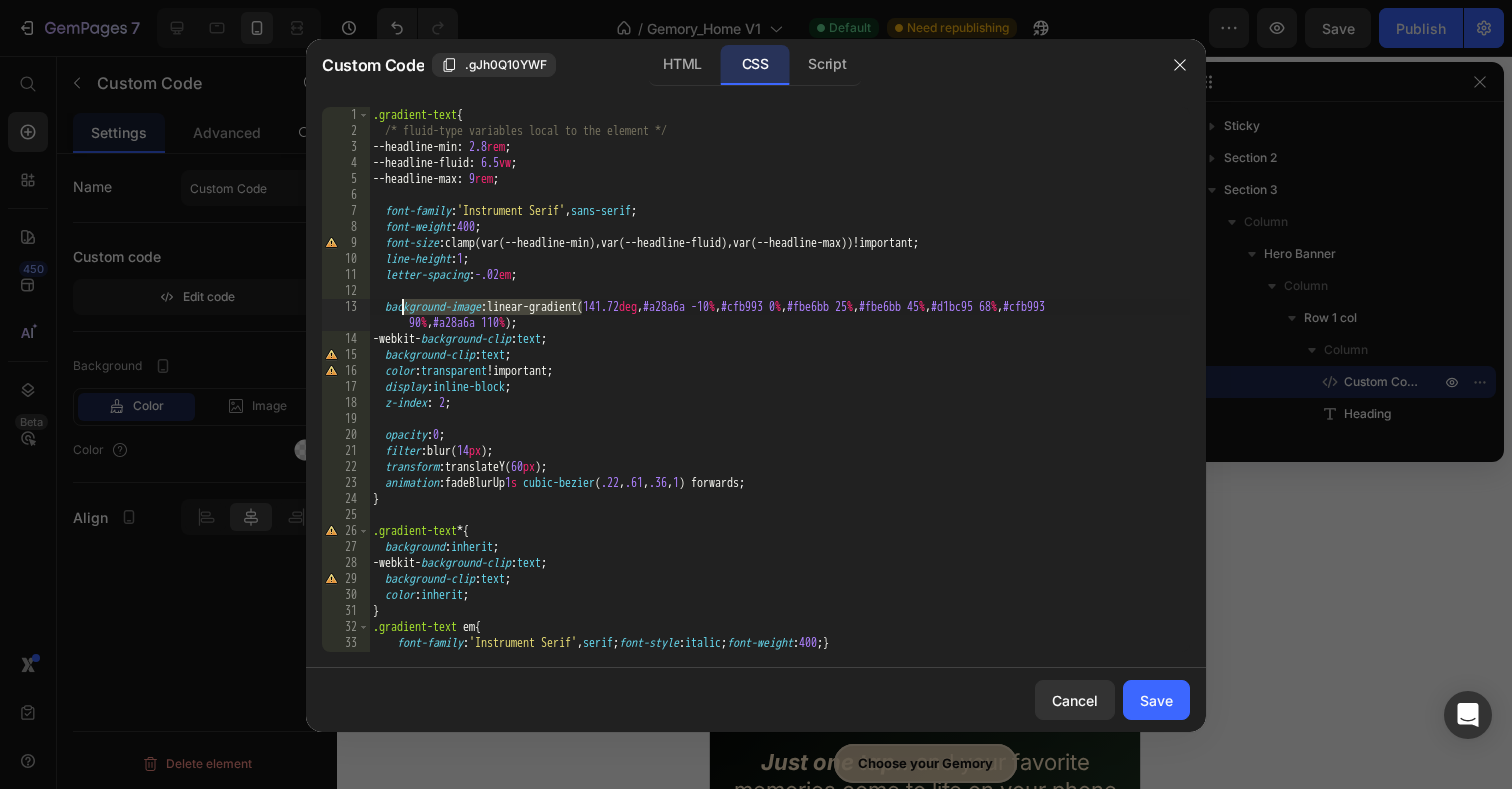 click on ".gradient-text {    /* fluid-type variables local to the element */   --headline-min :   2.8 rem ;   --headline-fluid :   6.5 vw ;   --headline-max :   9 rem ;    font-family : ' Instrument Serif ' , sans-serif ;    font-weight : 400 ;    font-size : clamp(var(--headline-min),var(--headline-fluid),var(--headline-max))!important ;    line-height : 1 ;    letter-spacing : -.02 em ;    background-image : linear-gradient( 141.72 deg , #a28a6a   -10 % , #cfb993   0 % , #fbe6bb   25 % , #fbe6bb   45 % , #d1bc95   68 % , #cfb993          90 % , #a28a6a   110 % ) ;   -webkit- background-clip : text ;    background-clip : text ;    color : transparent !important ;    display : inline-block ;    z-index :   2 ;    opacity : 0 ;    filter : blur( 14 px ) ;    transform : translateY( 60 px ) ;    animation : fadeBlurUp  1 s   cubic-bezier ( .22 , .61 , .36 , 1 ) forwards ; } .gradient-text  * {    background : inherit ;   -webkit- background-clip : text ;    background-clip : text ;    color : inherit ; }   em { :" at bounding box center [779, 379] 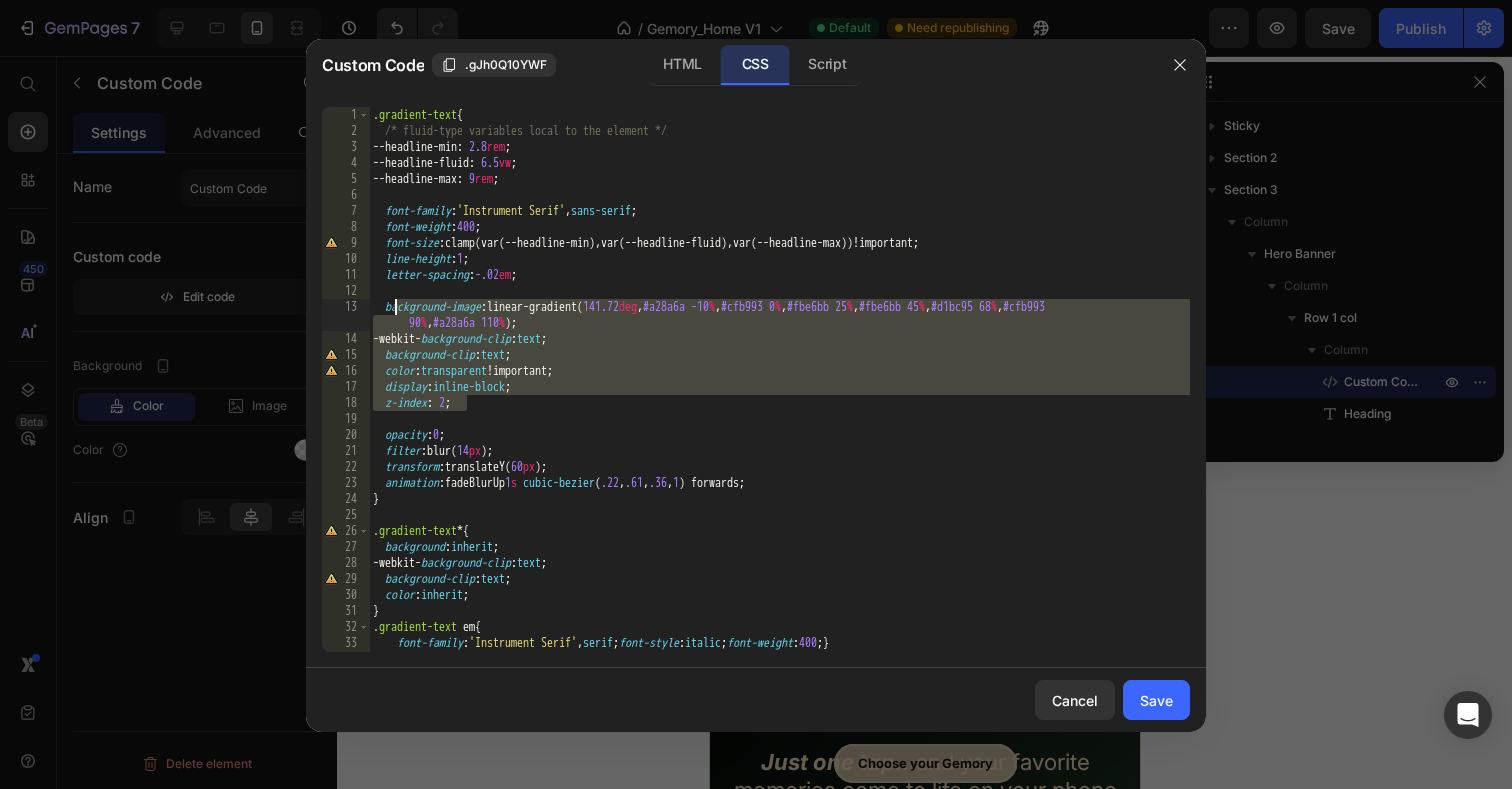 drag, startPoint x: 498, startPoint y: 411, endPoint x: 393, endPoint y: 309, distance: 146.38647 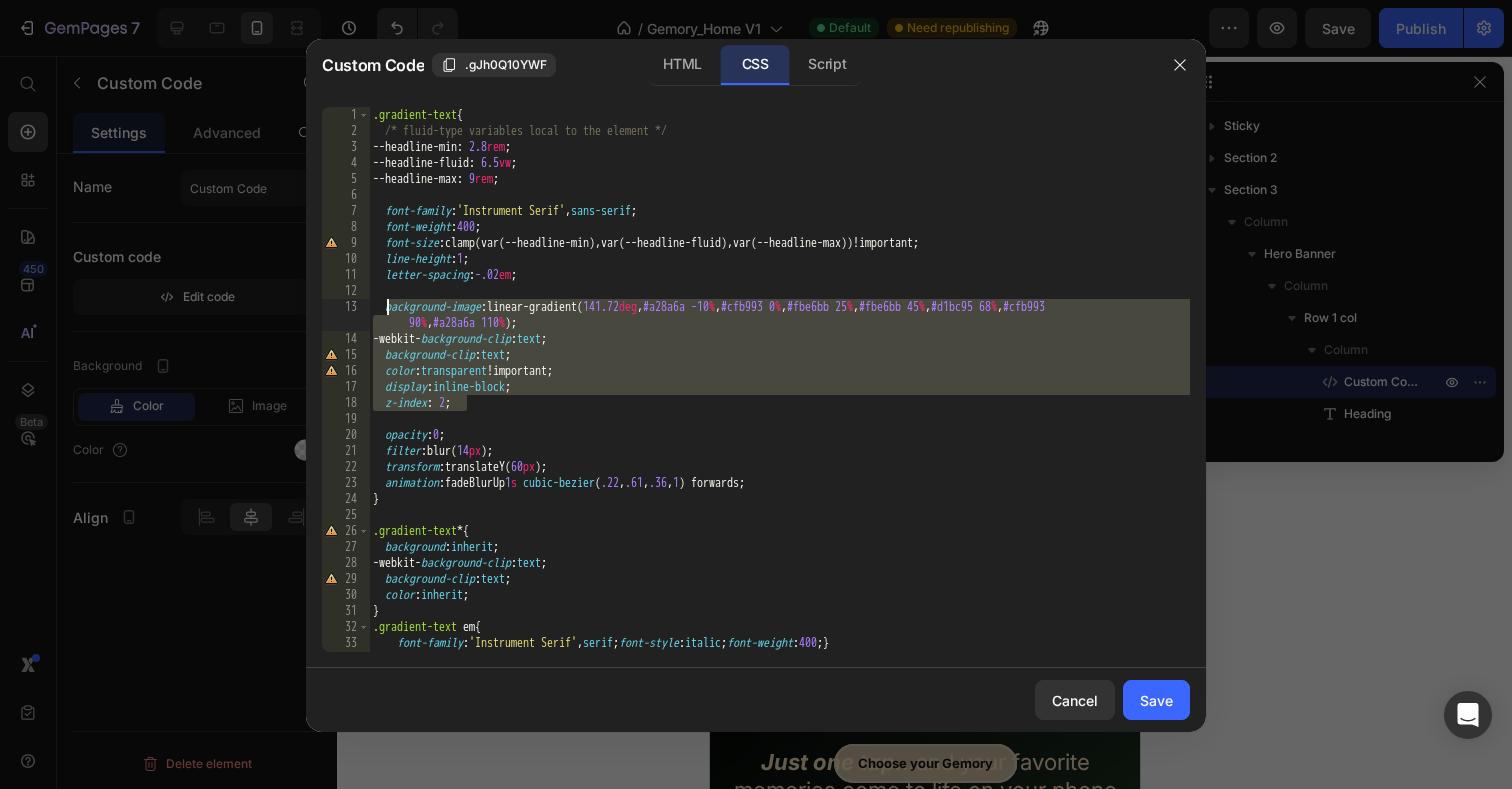 type 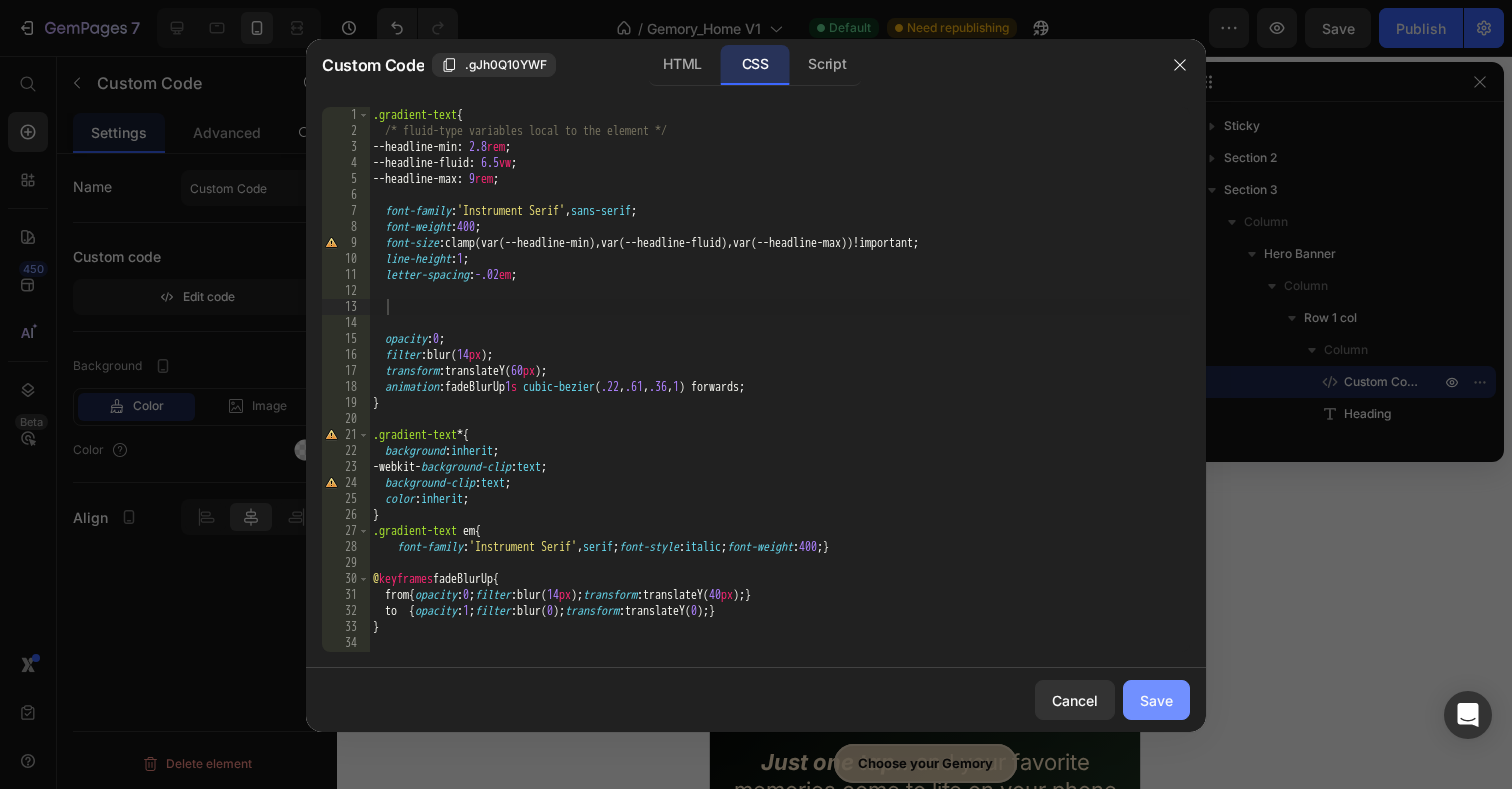 click on "Save" at bounding box center [1156, 700] 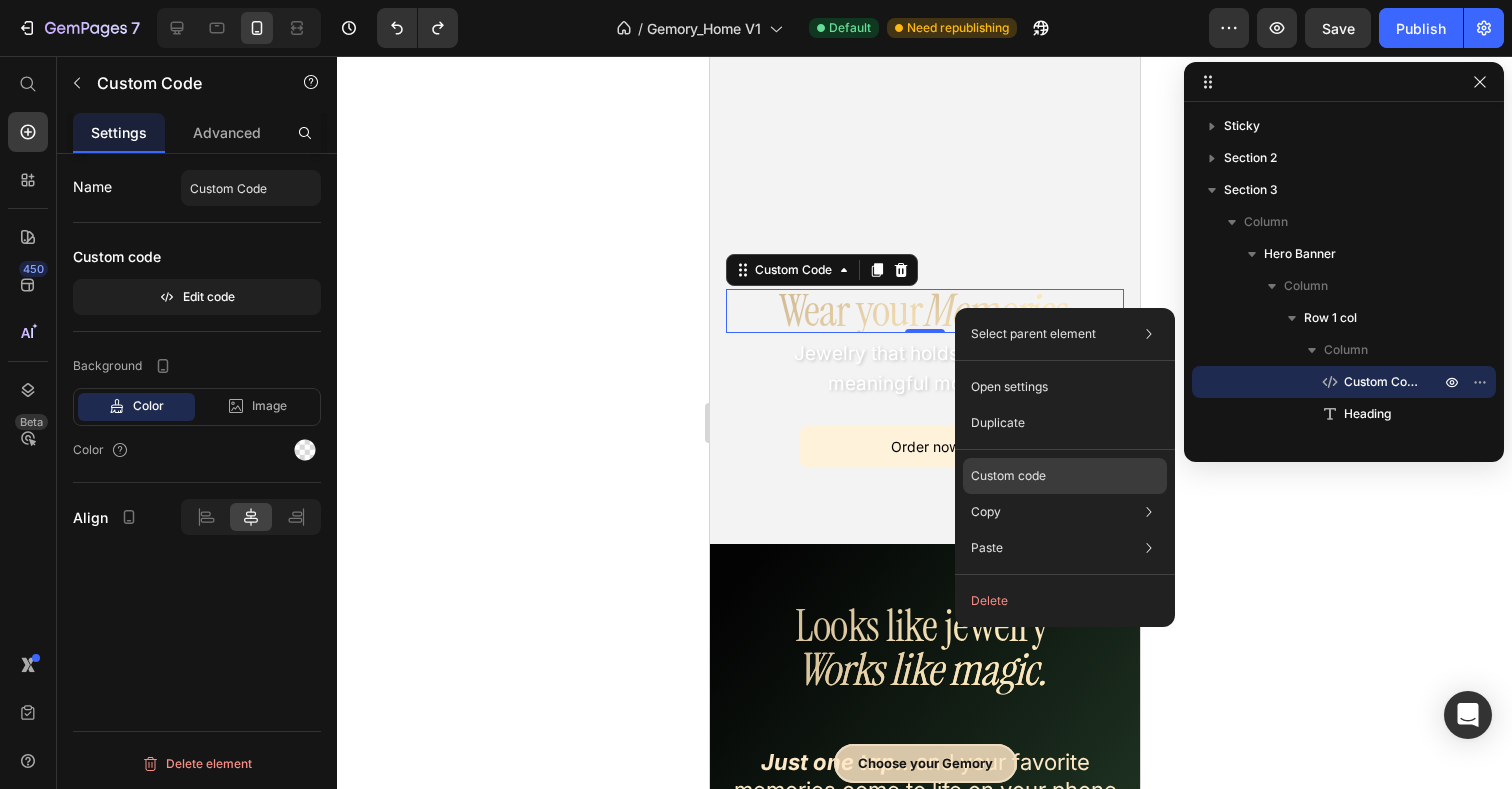 click on "Custom code" 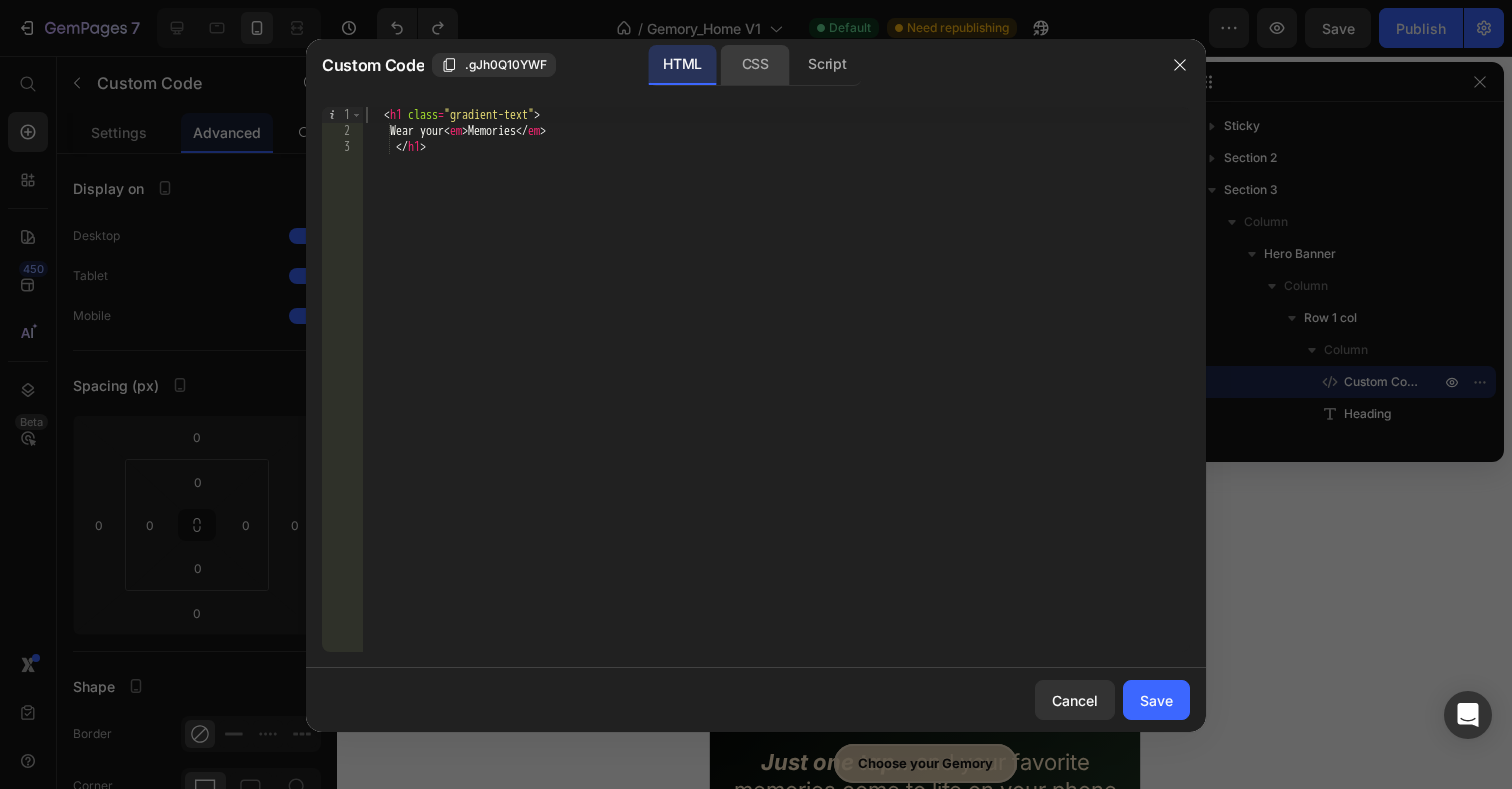 click on "CSS" 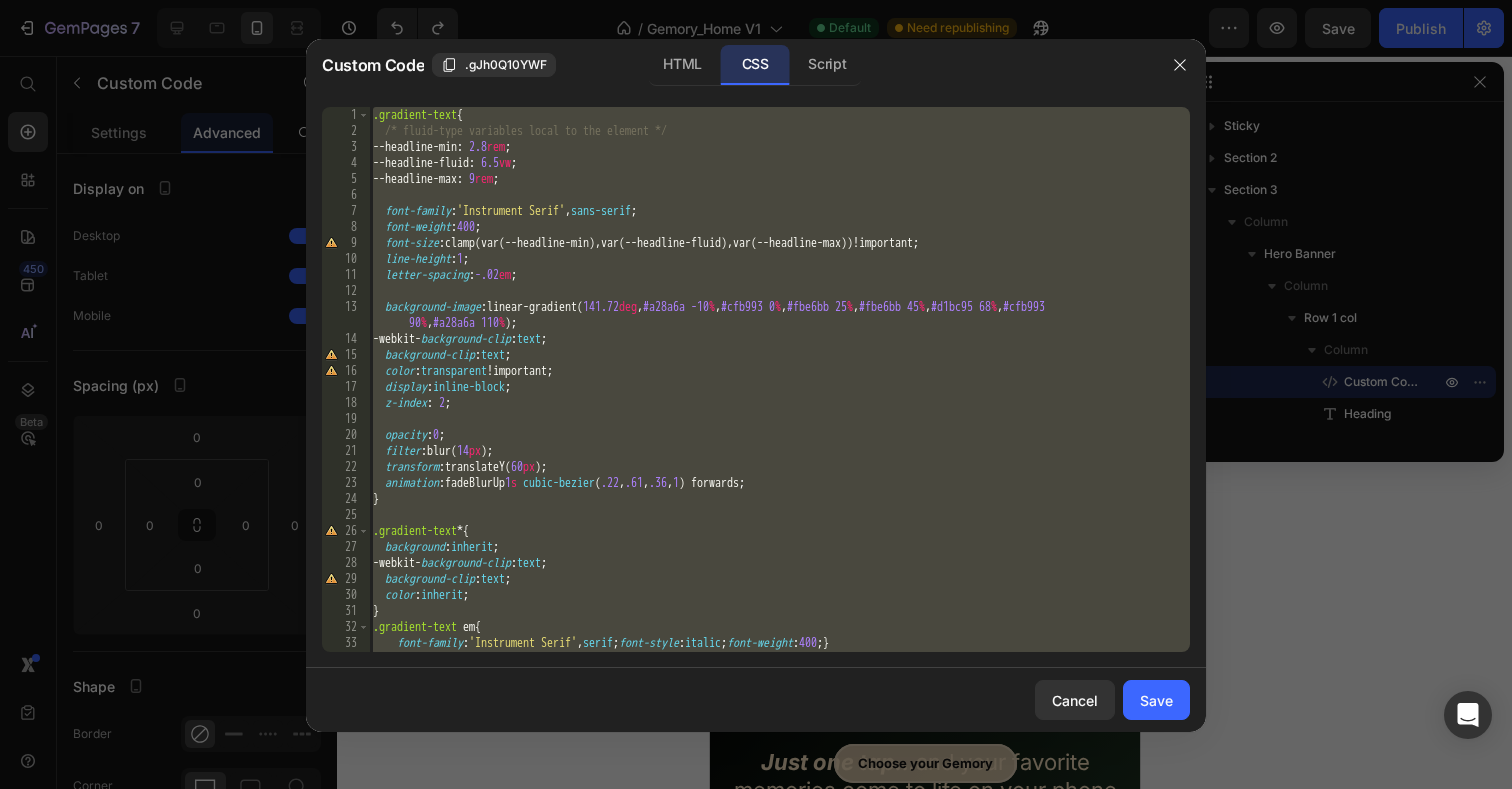 click on ".gradient-text {    /* fluid-type variables local to the element */   --headline-min :   2.8 rem ;   --headline-fluid :   6.5 vw ;   --headline-max :   9 rem ;    font-family : ' Instrument Serif ' , sans-serif ;    font-weight : 400 ;    font-size : clamp(var(--headline-min),var(--headline-fluid),var(--headline-max))!important ;    line-height : 1 ;    letter-spacing : -.02 em ;    background-image : linear-gradient( 141.72 deg , #a28a6a   -10 % , #cfb993   0 % , #fbe6bb   25 % , #fbe6bb   45 % , #d1bc95   68 % , #cfb993          90 % , #a28a6a   110 % ) ;   -webkit- background-clip : text ;    background-clip : text ;    color : transparent !important ;    display : inline-block ;    z-index :   2 ;    opacity : 0 ;    filter : blur( 14 px ) ;    transform : translateY( 60 px ) ;    animation : fadeBlurUp  1 s   cubic-bezier ( .22 , .61 , .36 , 1 ) forwards ; } .gradient-text  * {    background : inherit ;   -webkit- background-clip : text ;    background-clip : text ;    color : inherit ; }   em { :" at bounding box center [779, 395] 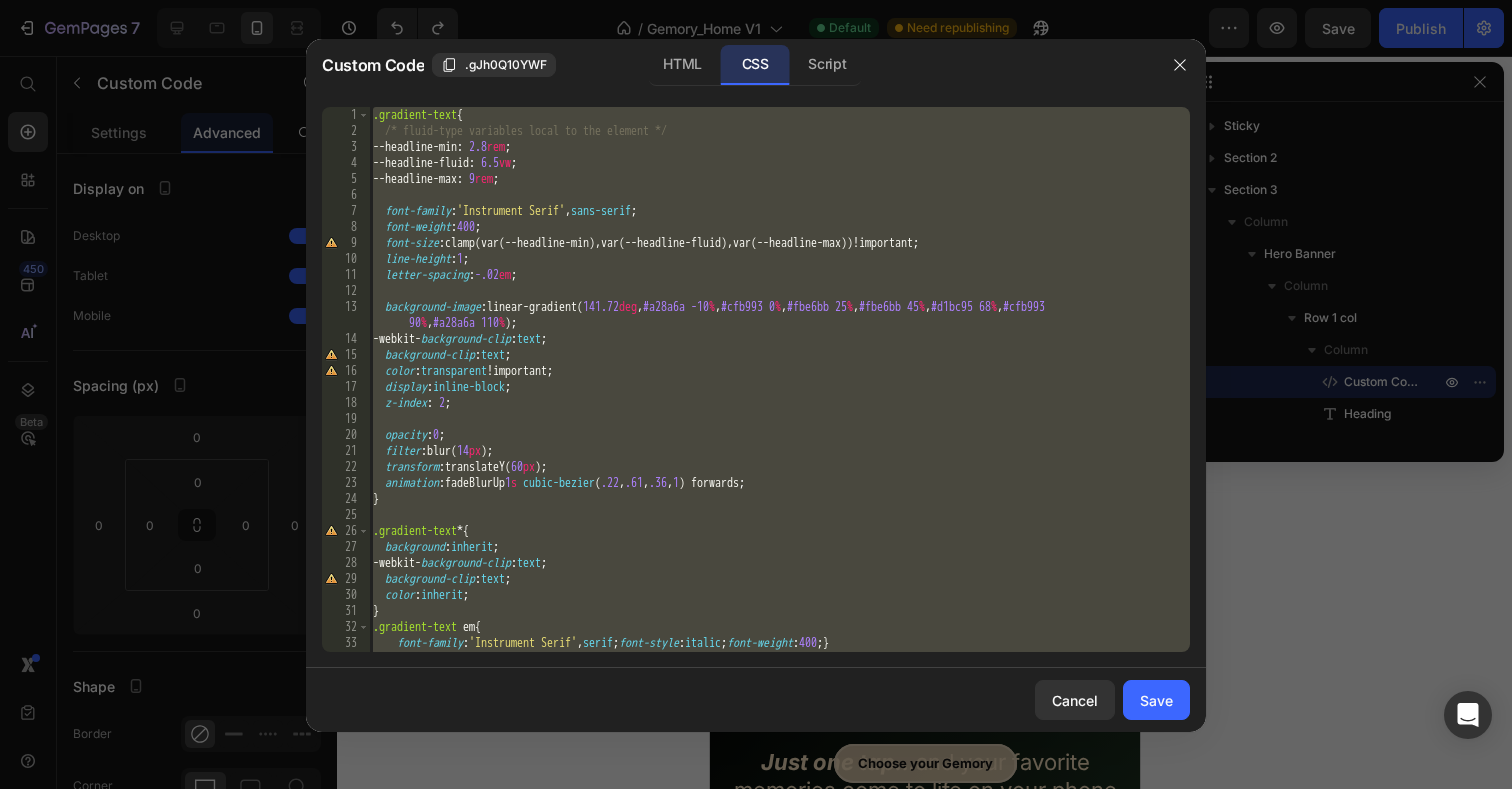 type on ".gradient-text em { font-style: italic; }" 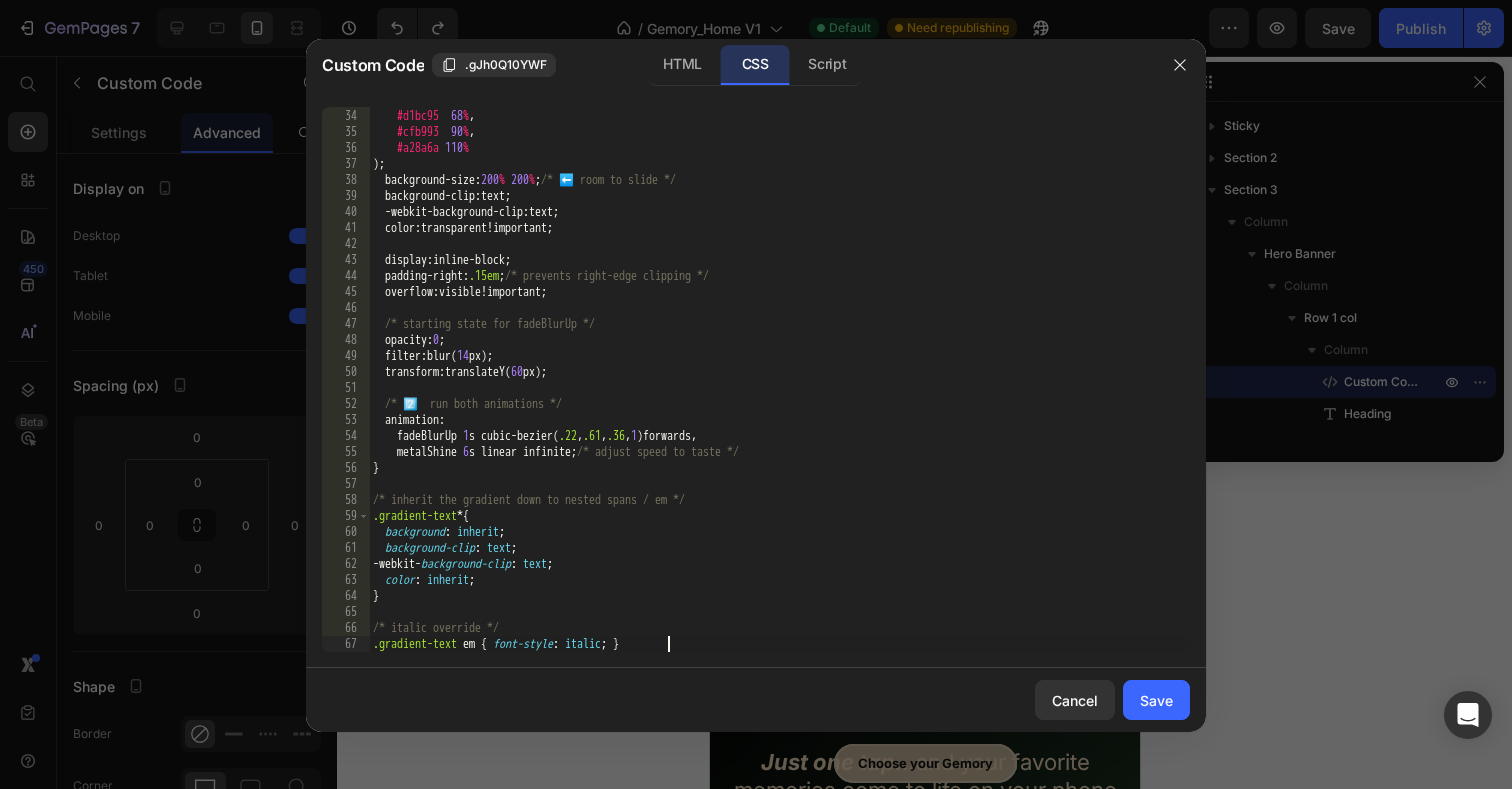 scroll, scrollTop: 527, scrollLeft: 0, axis: vertical 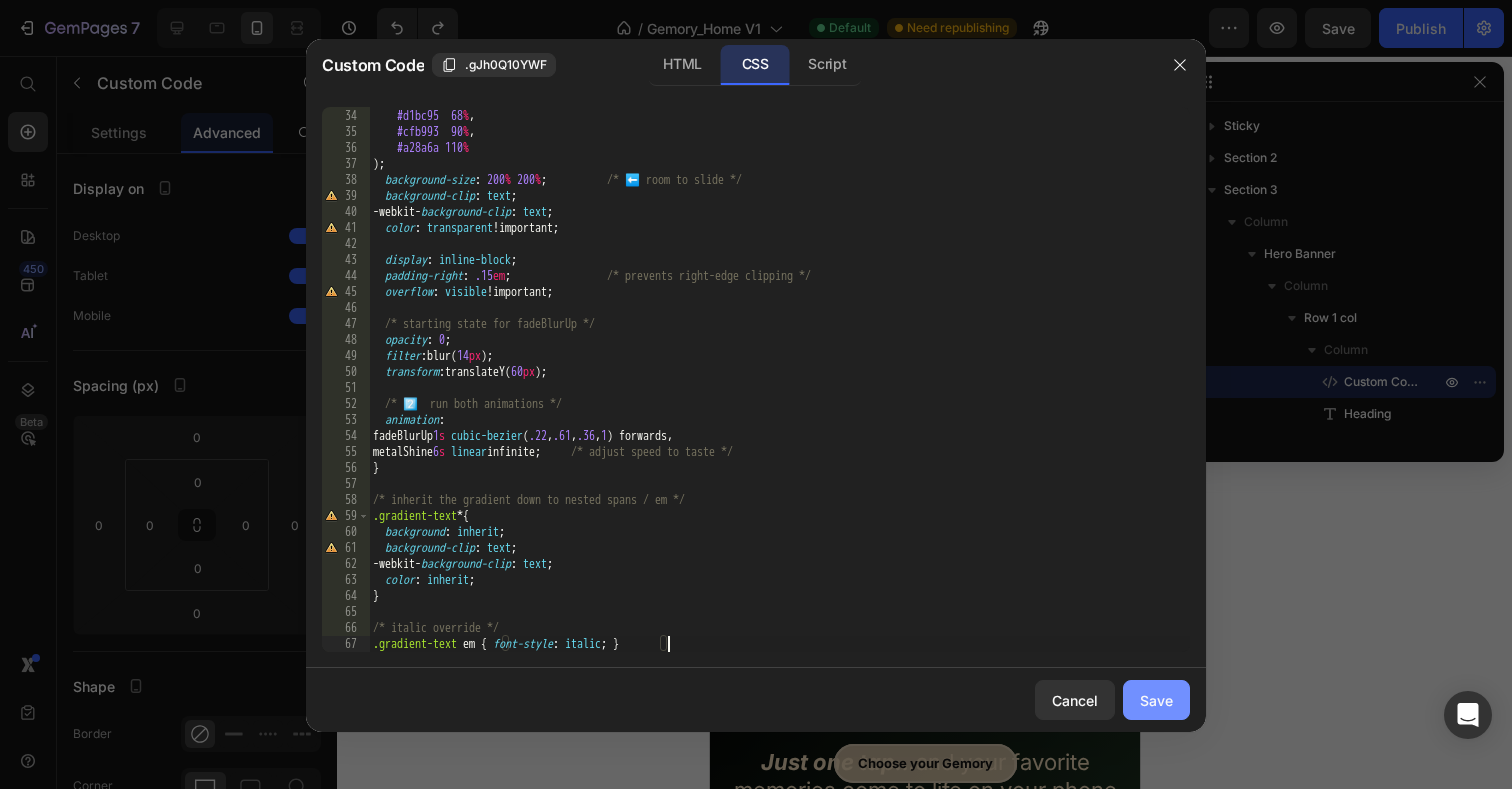 click on "Save" at bounding box center (1156, 700) 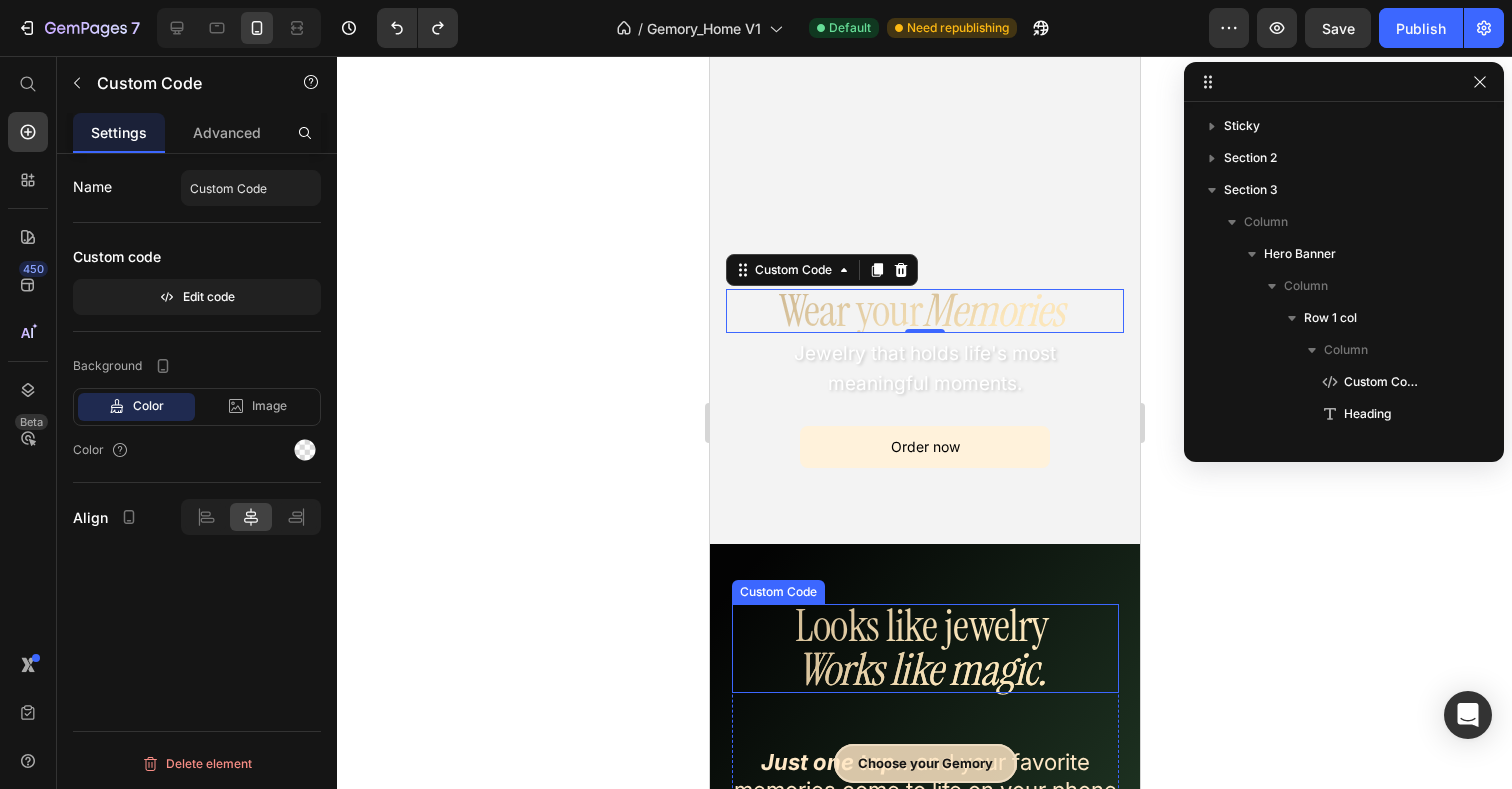 click on "Looks like jewelry    Works like magic." at bounding box center [924, 649] 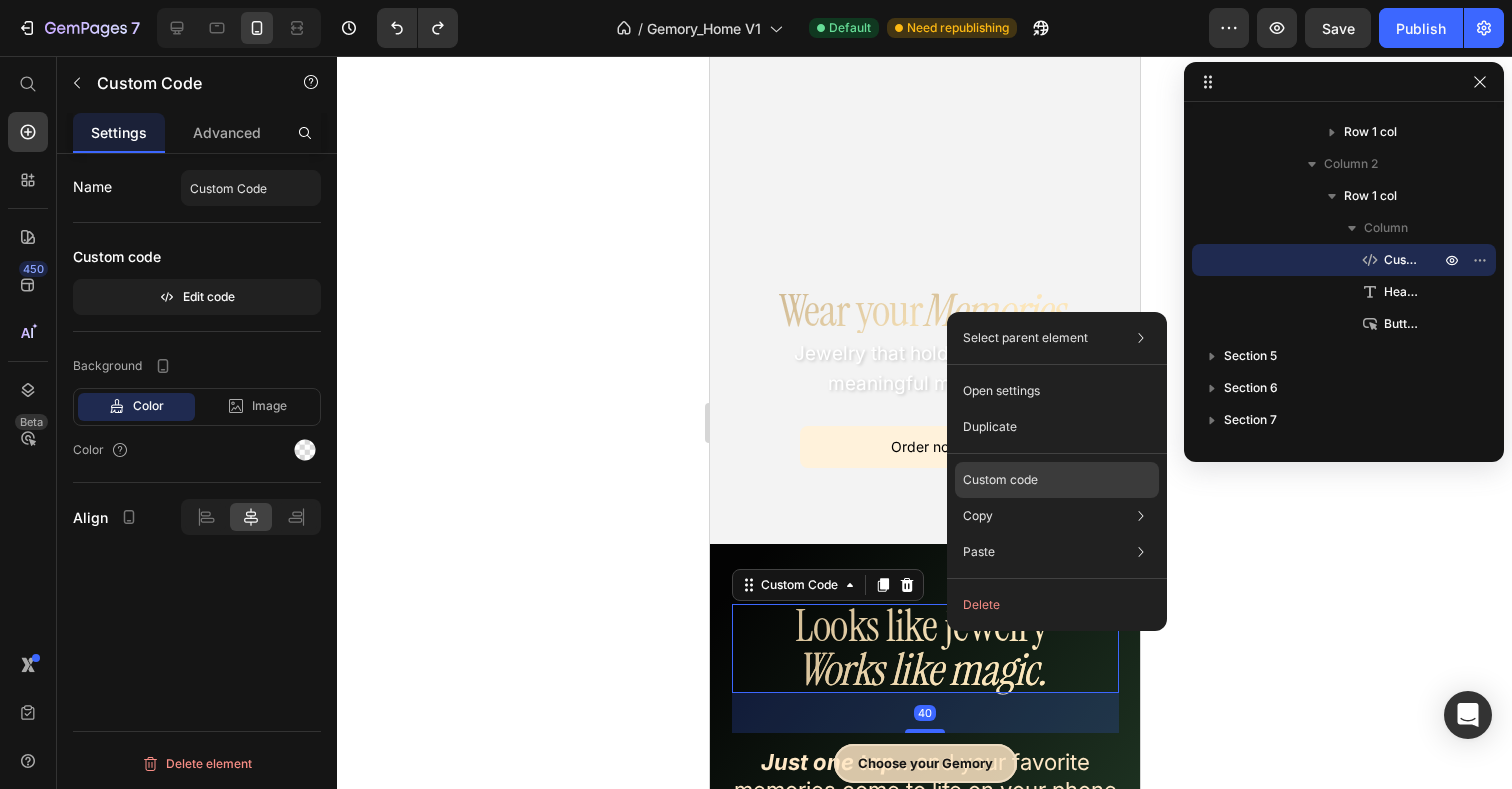 click on "Custom code" at bounding box center [1000, 480] 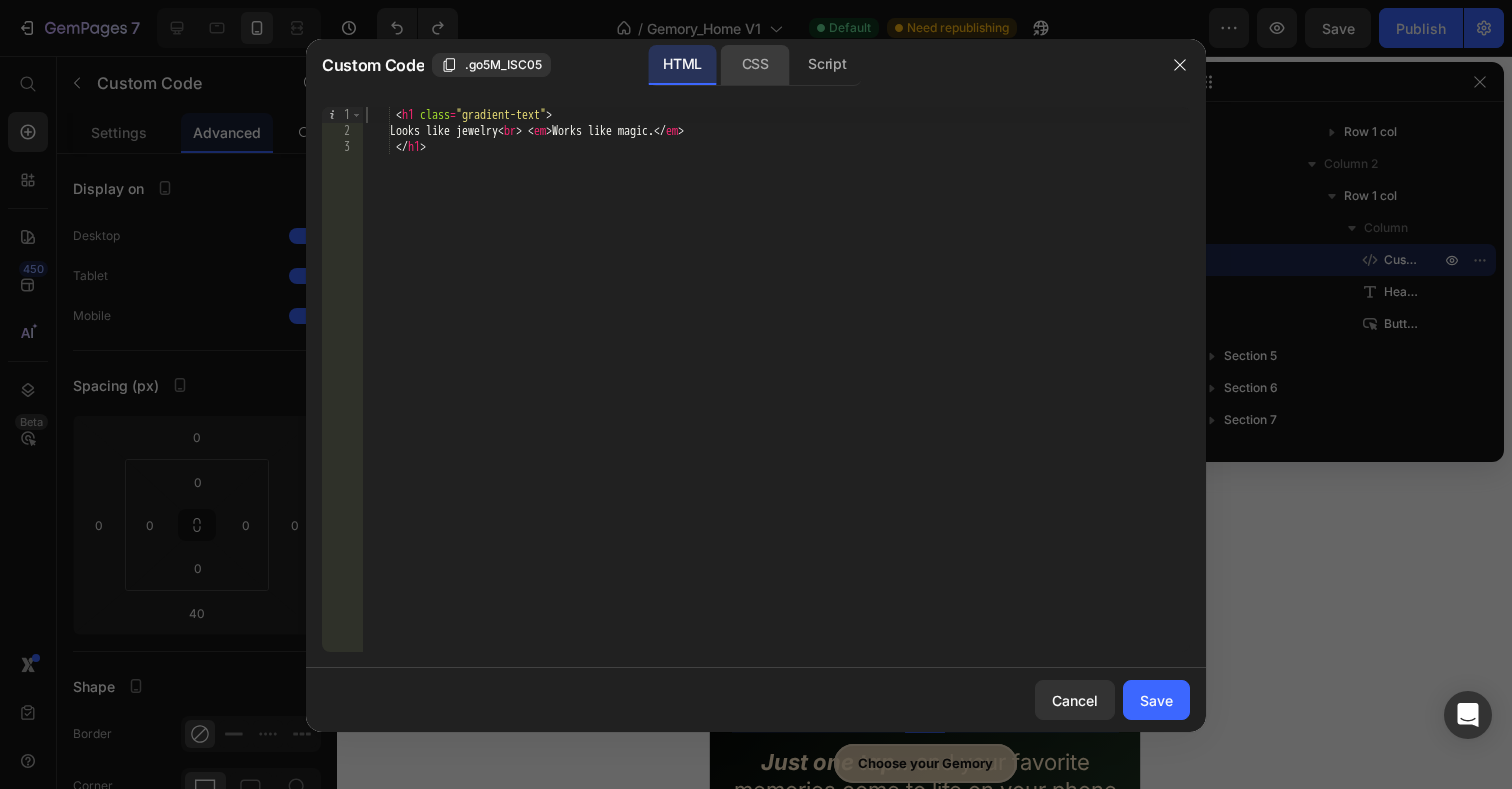 click on "CSS" 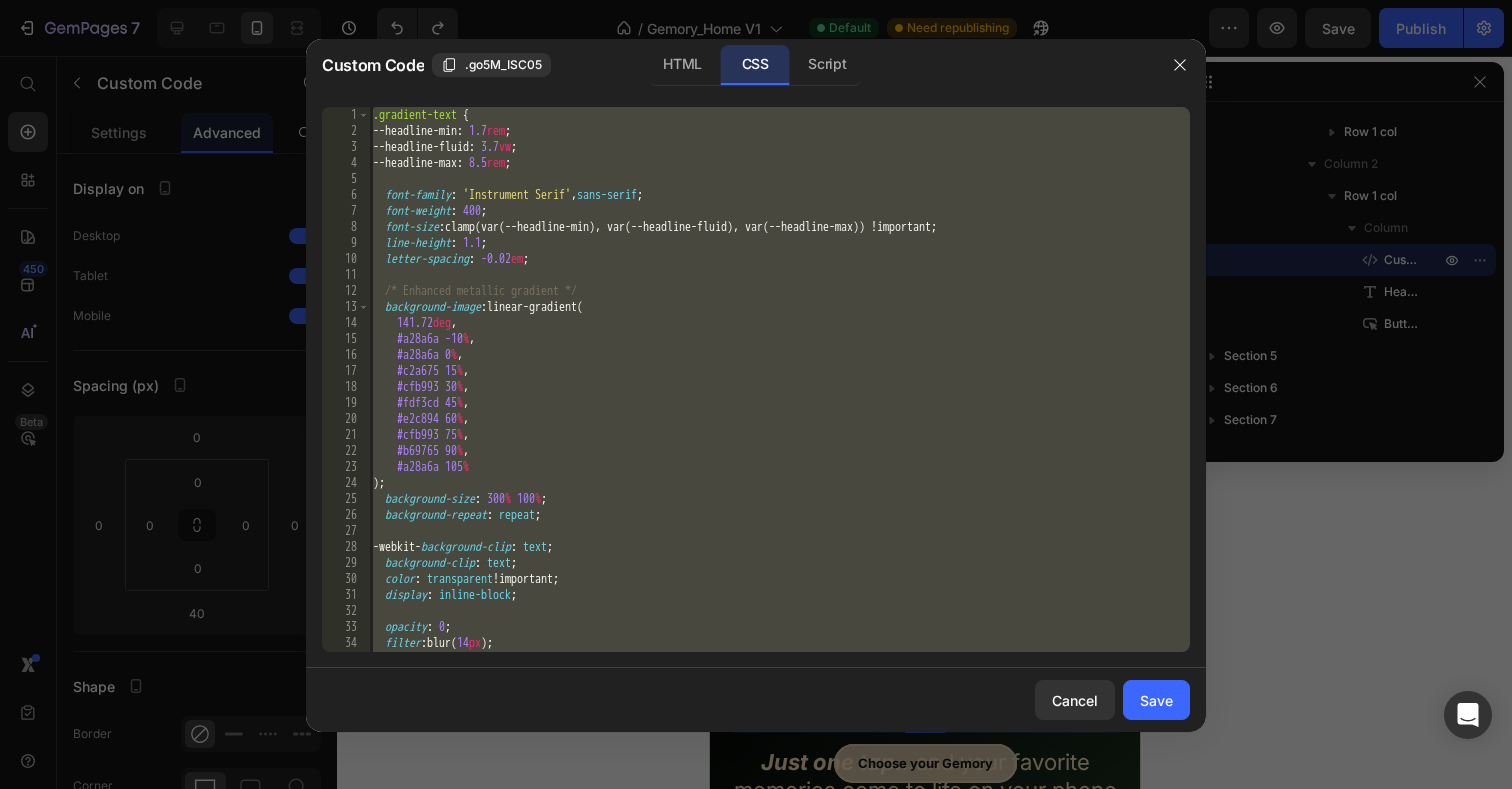 click on ".gradient-text   {   --headline-min :   1.7 rem ;   --headline-fluid :   3.7 vw ;   --headline-max :   8.5 rem ;    font-family :   ' Instrument Serif ' ,  sans-serif ;    font-weight :   400 ;    font-size :  clamp(var(--headline-min), var(--headline-fluid), var(--headline-max)) !important ;    line-height :   1.1 ;    letter-spacing :   -0.02 em ;    /* Enhanced metallic gradient */    background-image :  linear-gradient(      141.72 deg ,      #a28a6a   -10 % ,      #a28a6a   0 % ,      #c2a675   15 % ,      #cfb993   30 % ,      #fdf3cd   45 % ,      #e2c894   60 % ,      #cfb993   75 % ,      #b69765   90 % ,      #a28a6a   105 %   ) ;    background-size :   300 %   100 % ;    background-repeat :   repeat ;   -webkit- background-clip :   text ;    background-clip :   text ;    color :   transparent  !important ;    display :   inline-block ;    opacity :   0 ;    filter :  blur( 14 px ) ;    transform :  translateY( 60 px ) ;    animation :" at bounding box center (779, 395) 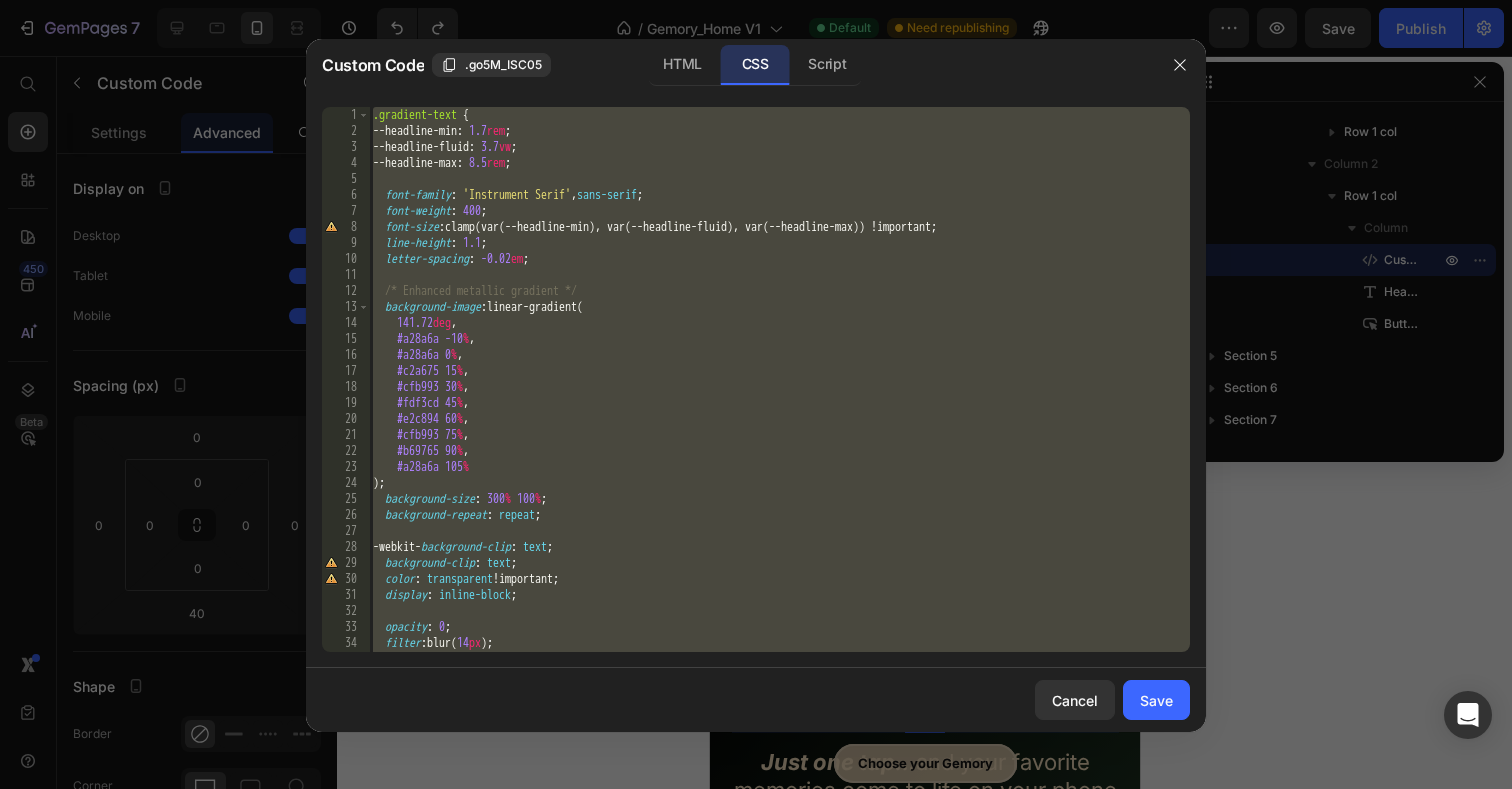 paste on ".gradient-text em { font-style: italic; }" 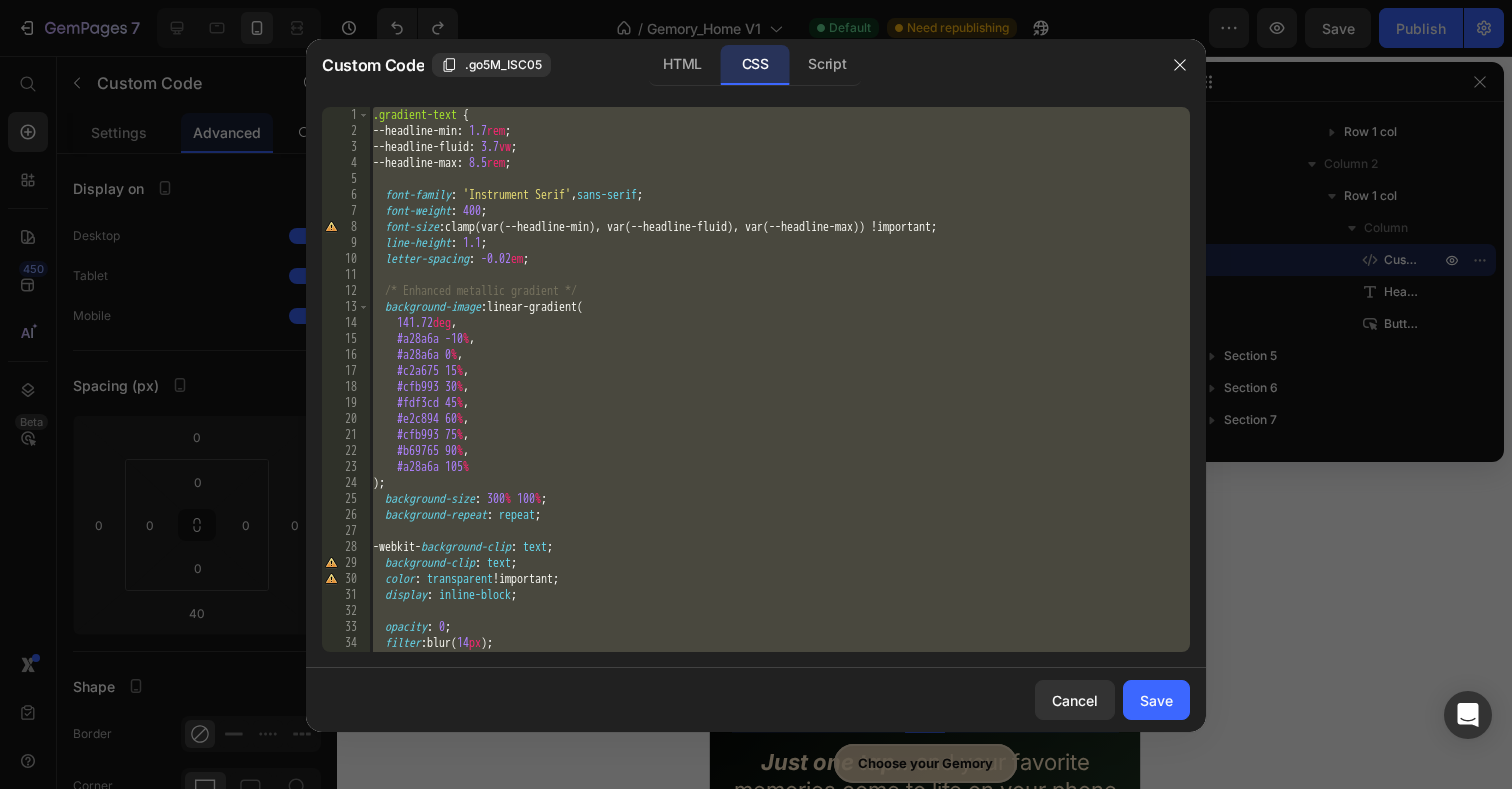 type on ".gradient-text em { font-style: italic; }" 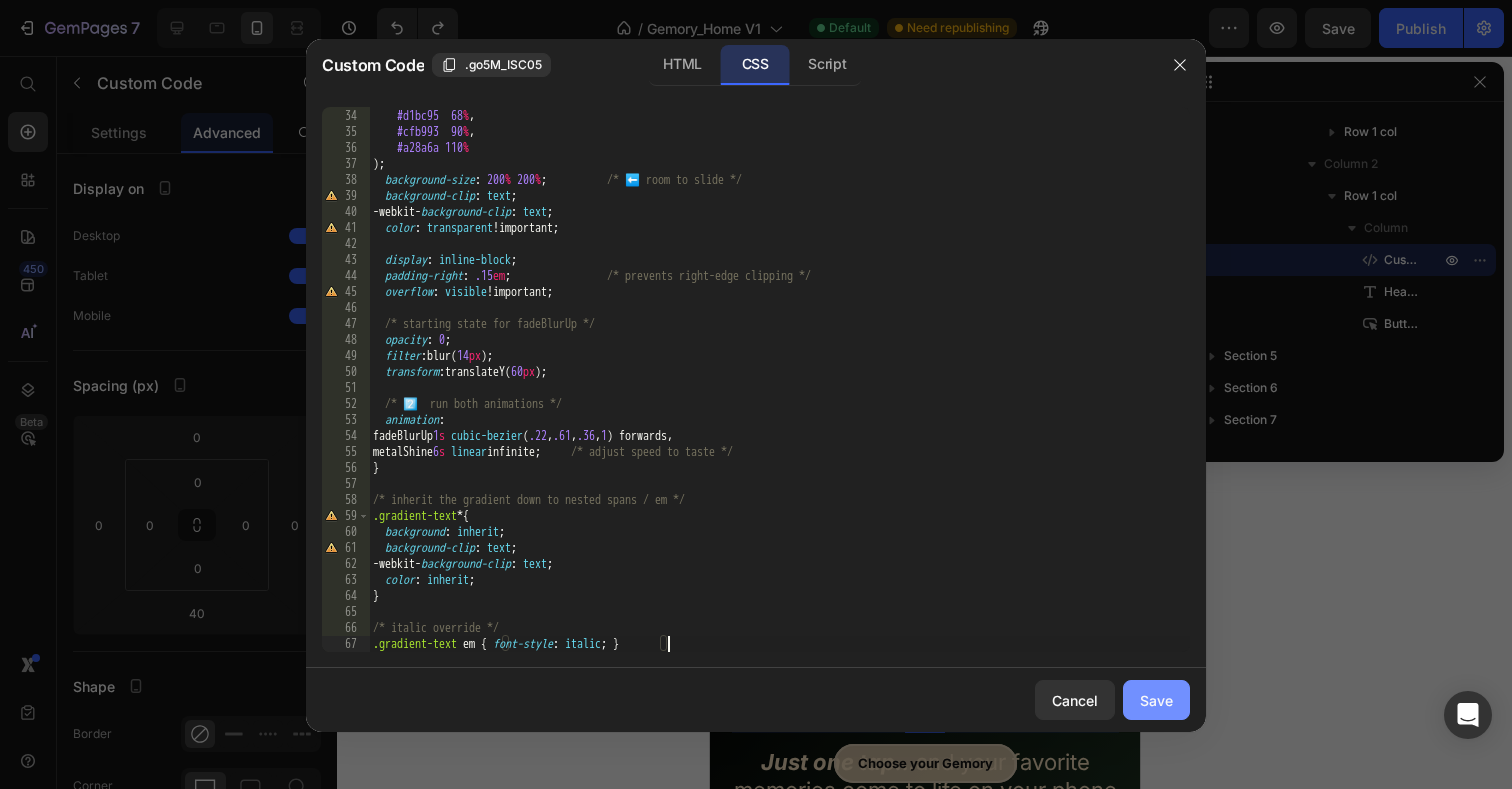 click on "Save" 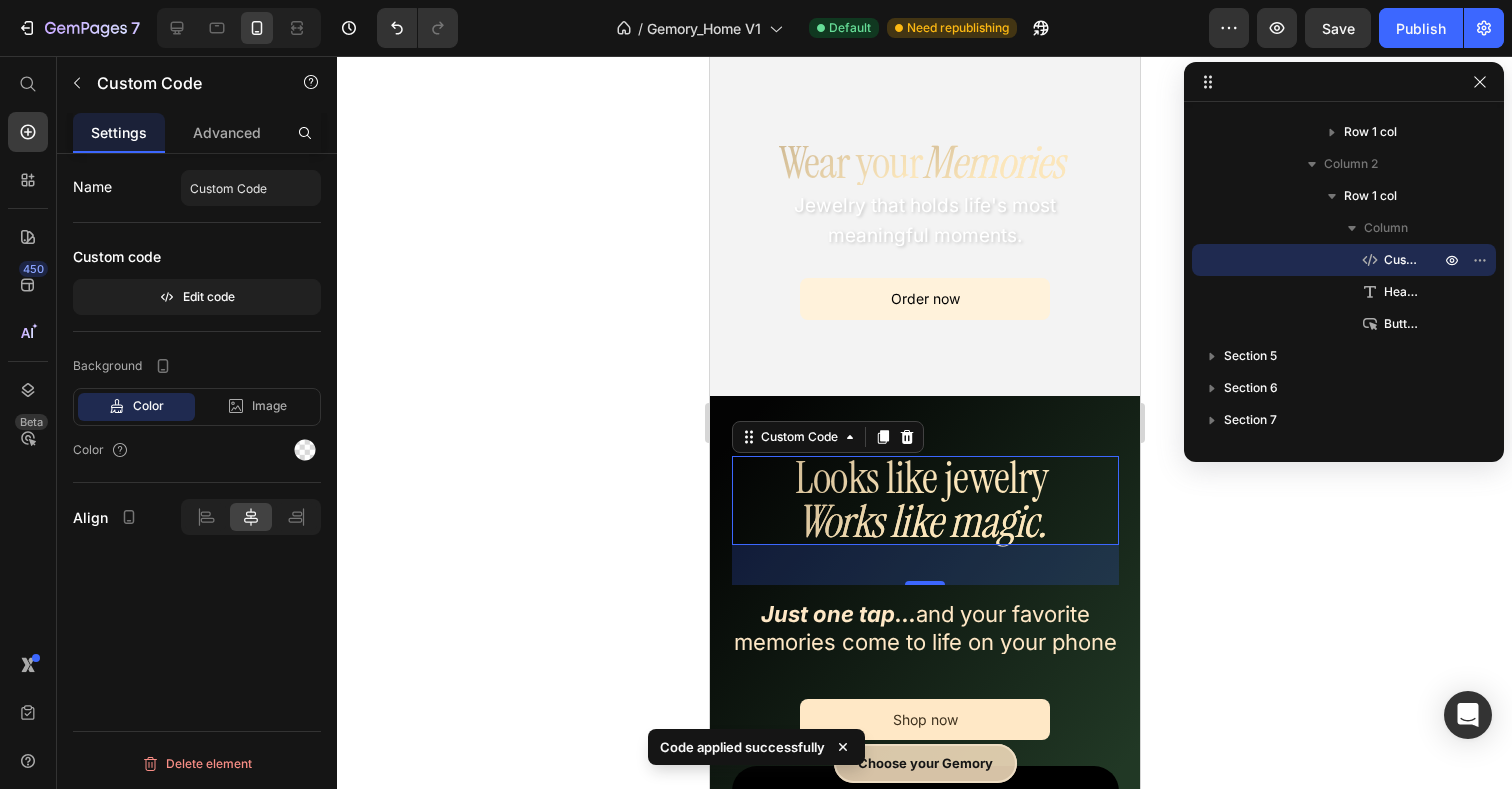 scroll, scrollTop: 416, scrollLeft: 0, axis: vertical 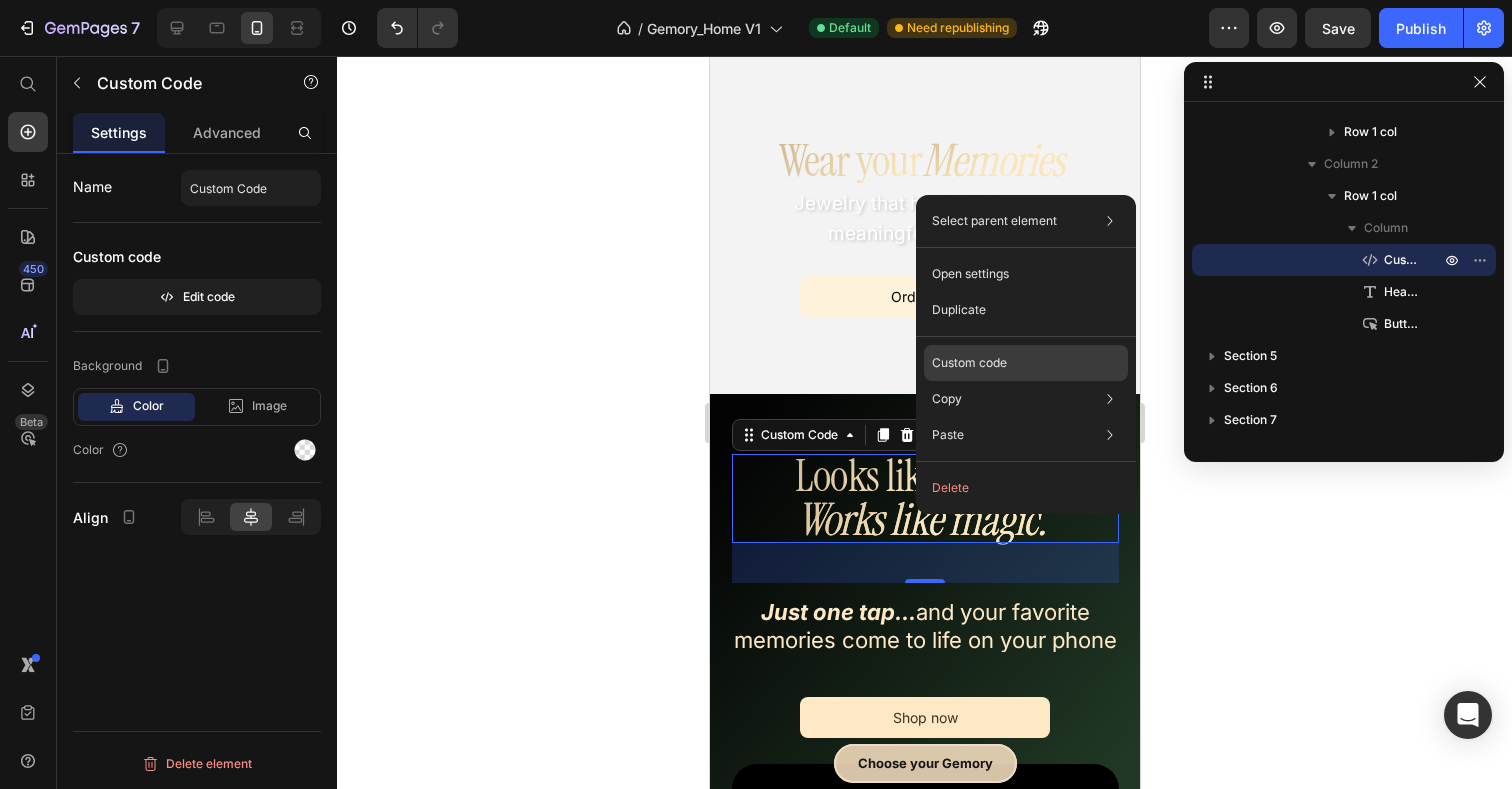 click on "Custom code" at bounding box center [969, 363] 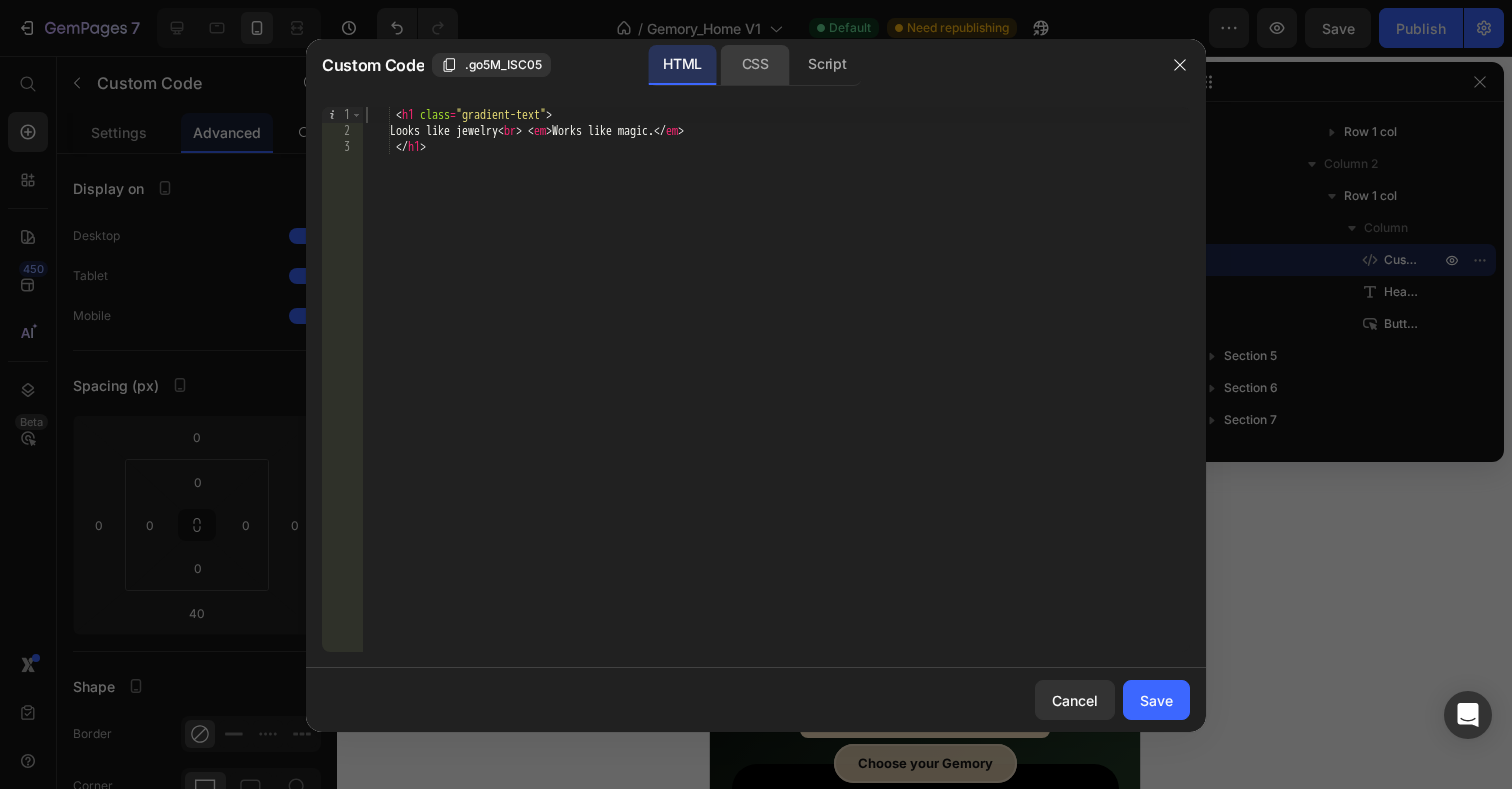 click on "CSS" 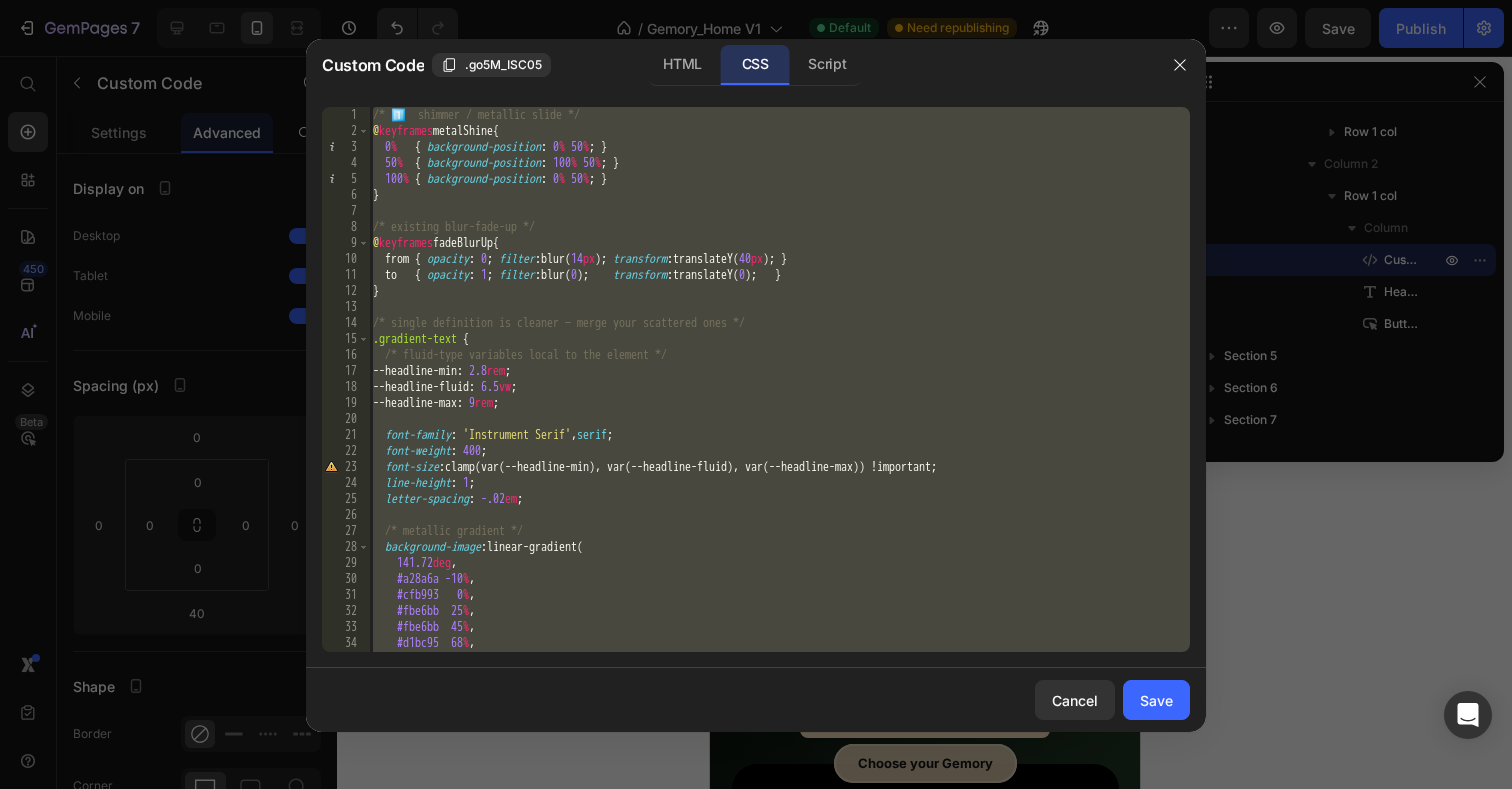 click on "/* 1️⃣  shimmer / metallic slide */ @ keyframes  metalShine  {    0 %     {   background-position :   0 %   50 % ;   }    50 %    {   background-position :   100 %   50 % ;   }    100 %   {   background-position :   0 %   50 % ;   } } /* existing blur-fade-up */ @ keyframes  fadeBlurUp  {    from   {   opacity :   0 ;   filter :  blur( 14 px ) ;   transform :  translateY( 40 px ) ;   }    to     {   opacity :   1 ;   filter :  blur( 0 ) ;      transform :  translateY( 0 ) ;     } } /* single definition is cleaner — merge your scattered ones */ .gradient-text   {    /* fluid-type variables local to the element */   --headline-min :   2.8 rem ;   --headline-fluid :   6.5 vw ;   --headline-max :   9 rem ;    font-family :   ' Instrument Serif ' ,  serif ;    font-weight :   400 ;    font-size :  clamp(var(--headline-min), var(--headline-fluid), var(--headline-max)) !important ;    line-height :   1 ;    letter-spacing :   -.02 em ;    /* metallic gradient */    background-image :  linear-gradient(      deg" at bounding box center (779, 395) 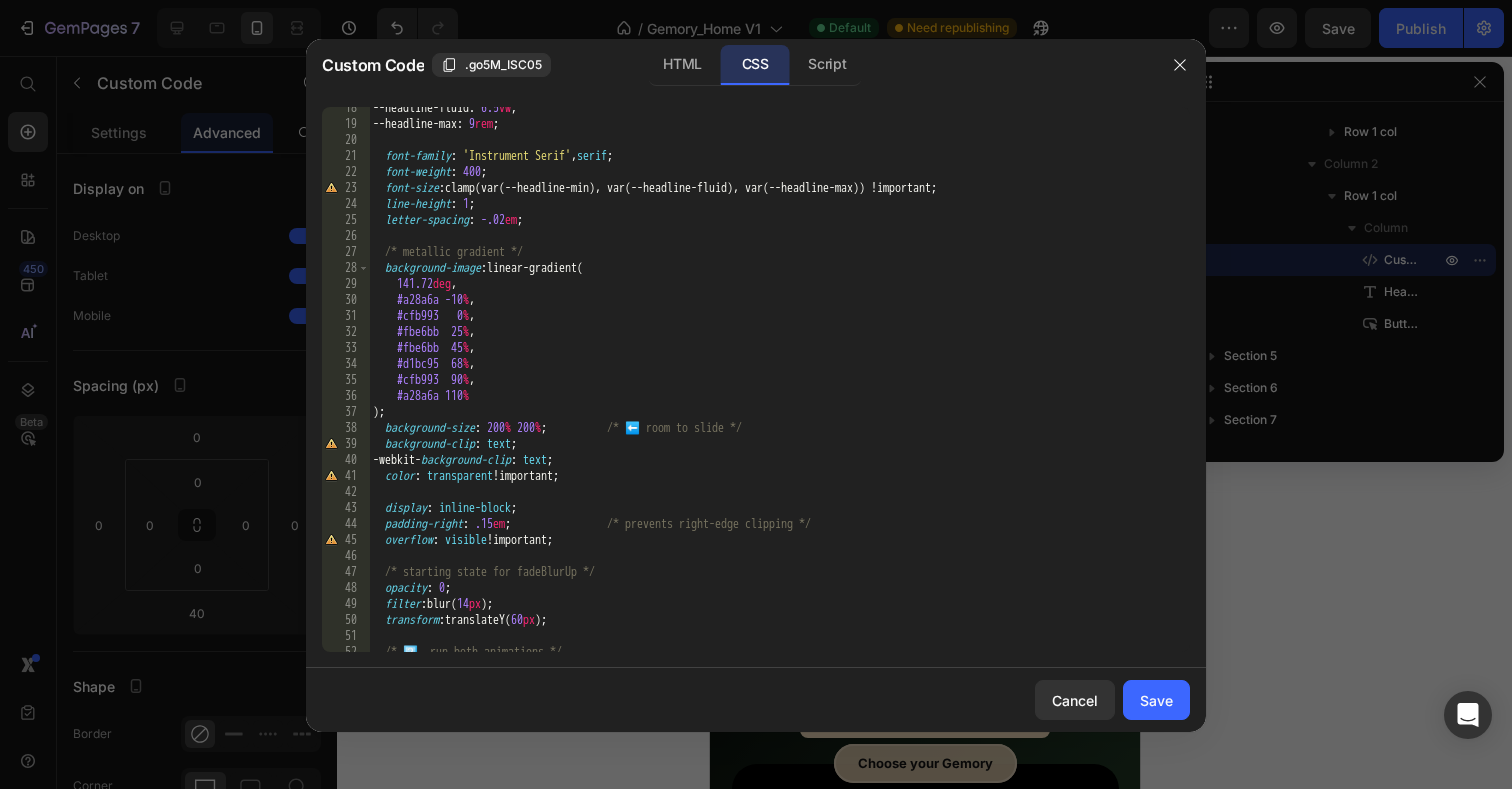 scroll, scrollTop: 325, scrollLeft: 0, axis: vertical 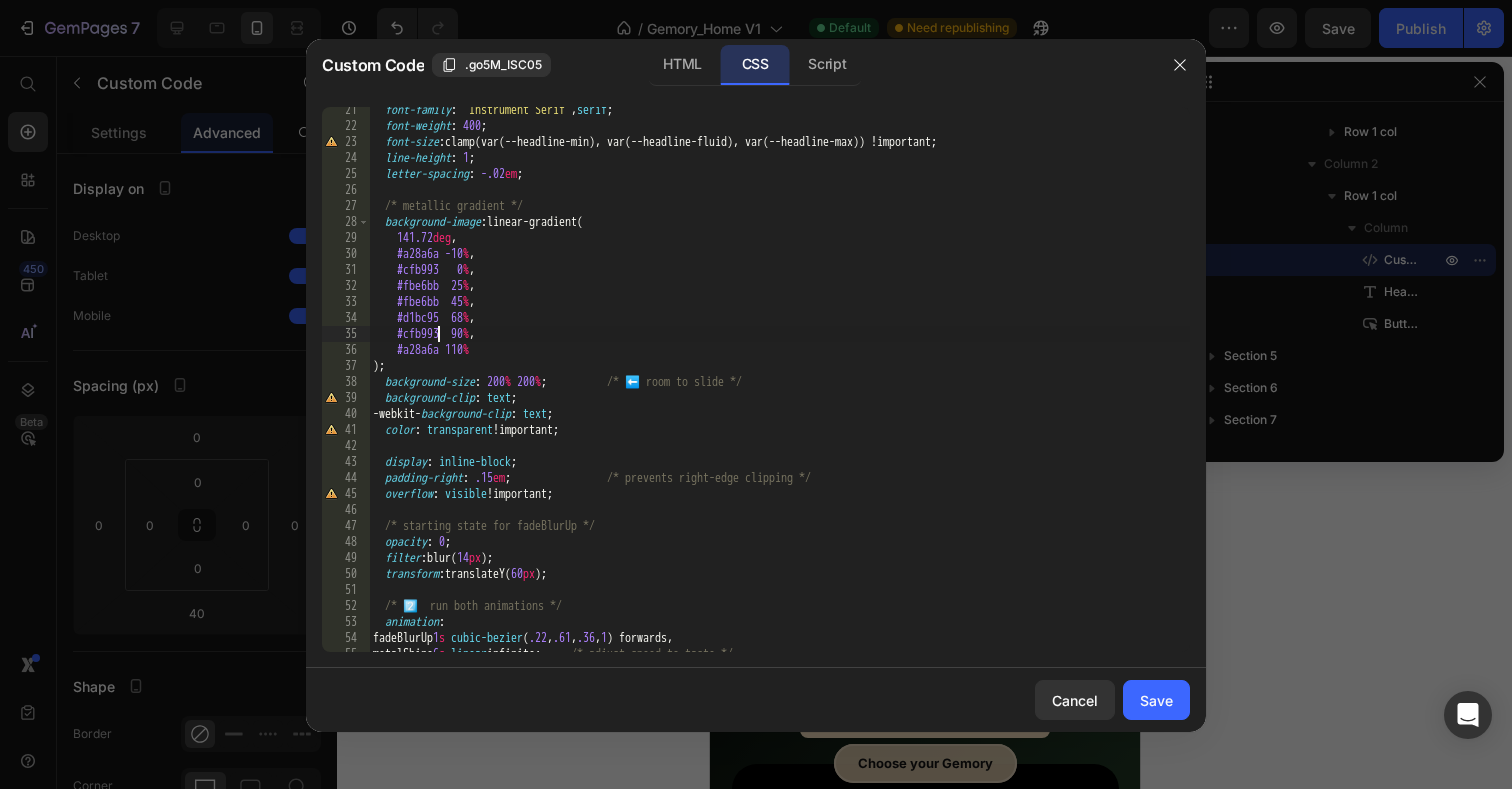click on "font-family :   ' Instrument Serif ' ,  serif ;    font-weight :   400 ;    font-size :  clamp(var(--headline-min), var(--headline-fluid), var(--headline-max)) !important ;    line-height :   1 ;    letter-spacing :   -.02 em ;    /* metallic gradient */    background-image :  linear-gradient(      141.72 deg ,      #a28a6a   -10 % ,      #cfb993     0 % ,      #fbe6bb    25 % ,      #fbe6bb    45 % ,      #d1bc95    68 % ,      #cfb993    90 % ,      #a28a6a   110 %   ) ;    background-size :   200 %   200 % ;            /* ⬅️ room to slide */    background-clip :   text ;   -webkit- background-clip :   text ;    color :   transparent  !important ;    display :   inline-block ;    padding-right :   .15 em ;                  /* prevents right-edge clipping */    overflow :   visible  !important ;    /* starting state for fadeBlurUp */    opacity :   0 ;    filter :  blur( 14 px ) ;    transform :  translateY( 60 px ) ;    /* 2️⃣  run both animations */    animation :     fadeBlurUp  1 s   ( .22 , ," at bounding box center (779, 390) 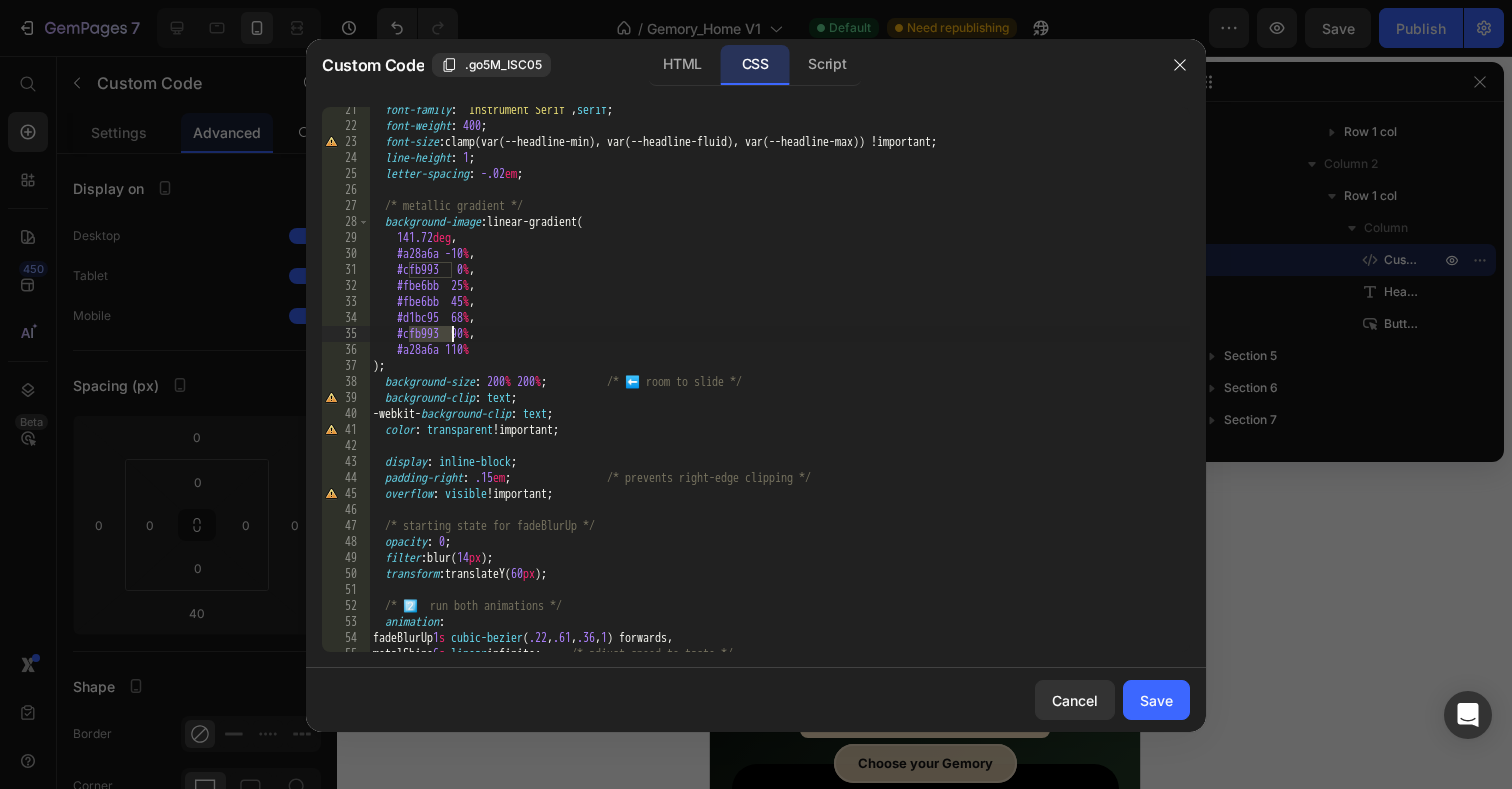 click on "font-family :   ' Instrument Serif ' ,  serif ;    font-weight :   400 ;    font-size :  clamp(var(--headline-min), var(--headline-fluid), var(--headline-max)) !important ;    line-height :   1 ;    letter-spacing :   -.02 em ;    /* metallic gradient */    background-image :  linear-gradient(      141.72 deg ,      #a28a6a   -10 % ,      #cfb993     0 % ,      #fbe6bb    25 % ,      #fbe6bb    45 % ,      #d1bc95    68 % ,      #cfb993    90 % ,      #a28a6a   110 %   ) ;    background-size :   200 %   200 % ;            /* ⬅️ room to slide */    background-clip :   text ;   -webkit- background-clip :   text ;    color :   transparent  !important ;    display :   inline-block ;    padding-right :   .15 em ;                  /* prevents right-edge clipping */    overflow :   visible  !important ;    /* starting state for fadeBlurUp */    opacity :   0 ;    filter :  blur( 14 px ) ;    transform :  translateY( 60 px ) ;    /* 2️⃣  run both animations */    animation :     fadeBlurUp  1 s   ( .22 , ," at bounding box center [779, 390] 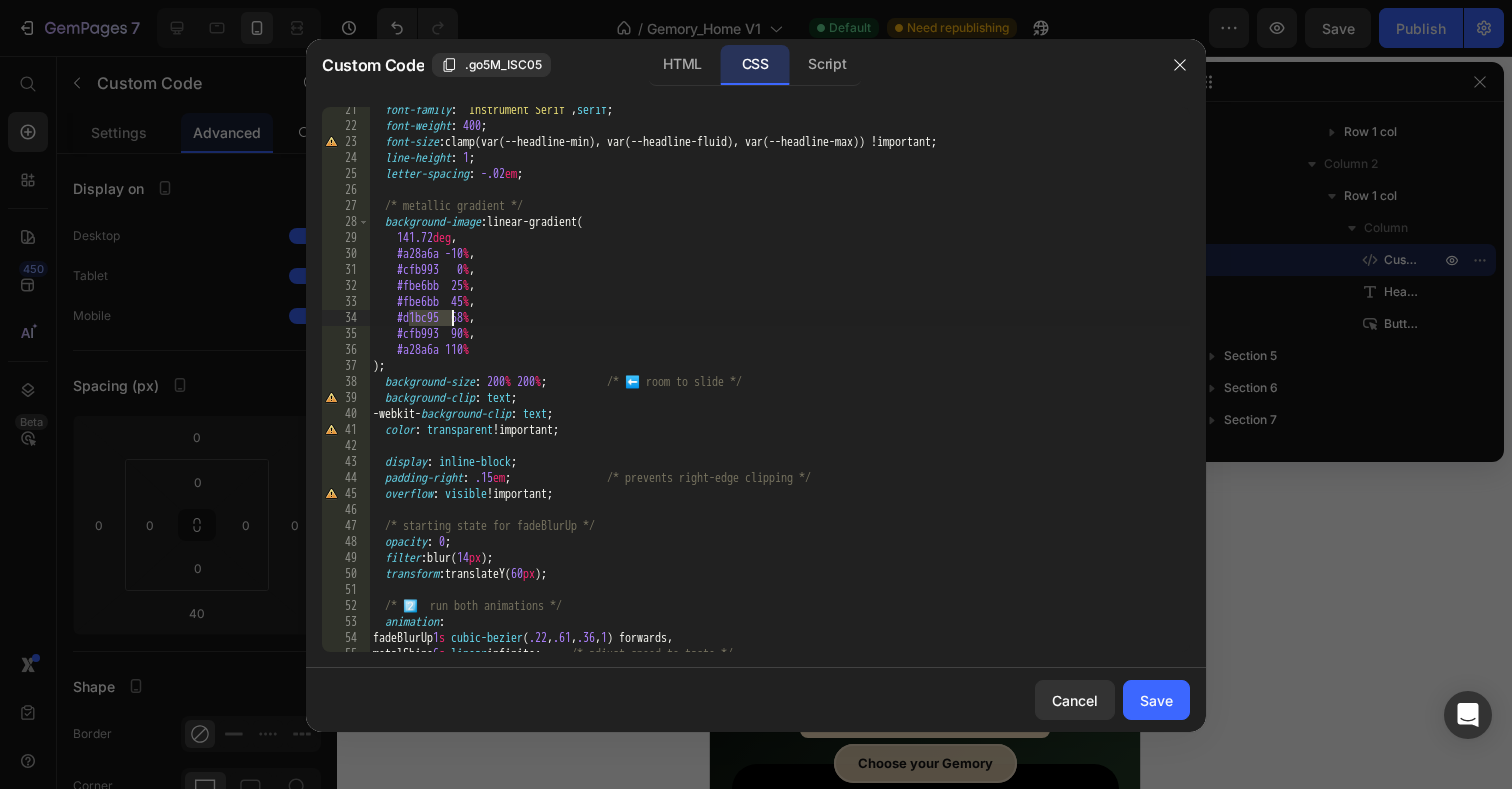 click on "font-family :   ' Instrument Serif ' ,  serif ;    font-weight :   400 ;    font-size :  clamp(var(--headline-min), var(--headline-fluid), var(--headline-max)) !important ;    line-height :   1 ;    letter-spacing :   -.02 em ;    /* metallic gradient */    background-image :  linear-gradient(      141.72 deg ,      #a28a6a   -10 % ,      #cfb993     0 % ,      #fbe6bb    25 % ,      #fbe6bb    45 % ,      #d1bc95    68 % ,      #cfb993    90 % ,      #a28a6a   110 %   ) ;    background-size :   200 %   200 % ;            /* ⬅️ room to slide */    background-clip :   text ;   -webkit- background-clip :   text ;    color :   transparent  !important ;    display :   inline-block ;    padding-right :   .15 em ;                  /* prevents right-edge clipping */    overflow :   visible  !important ;    /* starting state for fadeBlurUp */    opacity :   0 ;    filter :  blur( 14 px ) ;    transform :  translateY( 60 px ) ;    /* 2️⃣  run both animations */    animation :     fadeBlurUp  1 s   ( .22 , ," at bounding box center (779, 390) 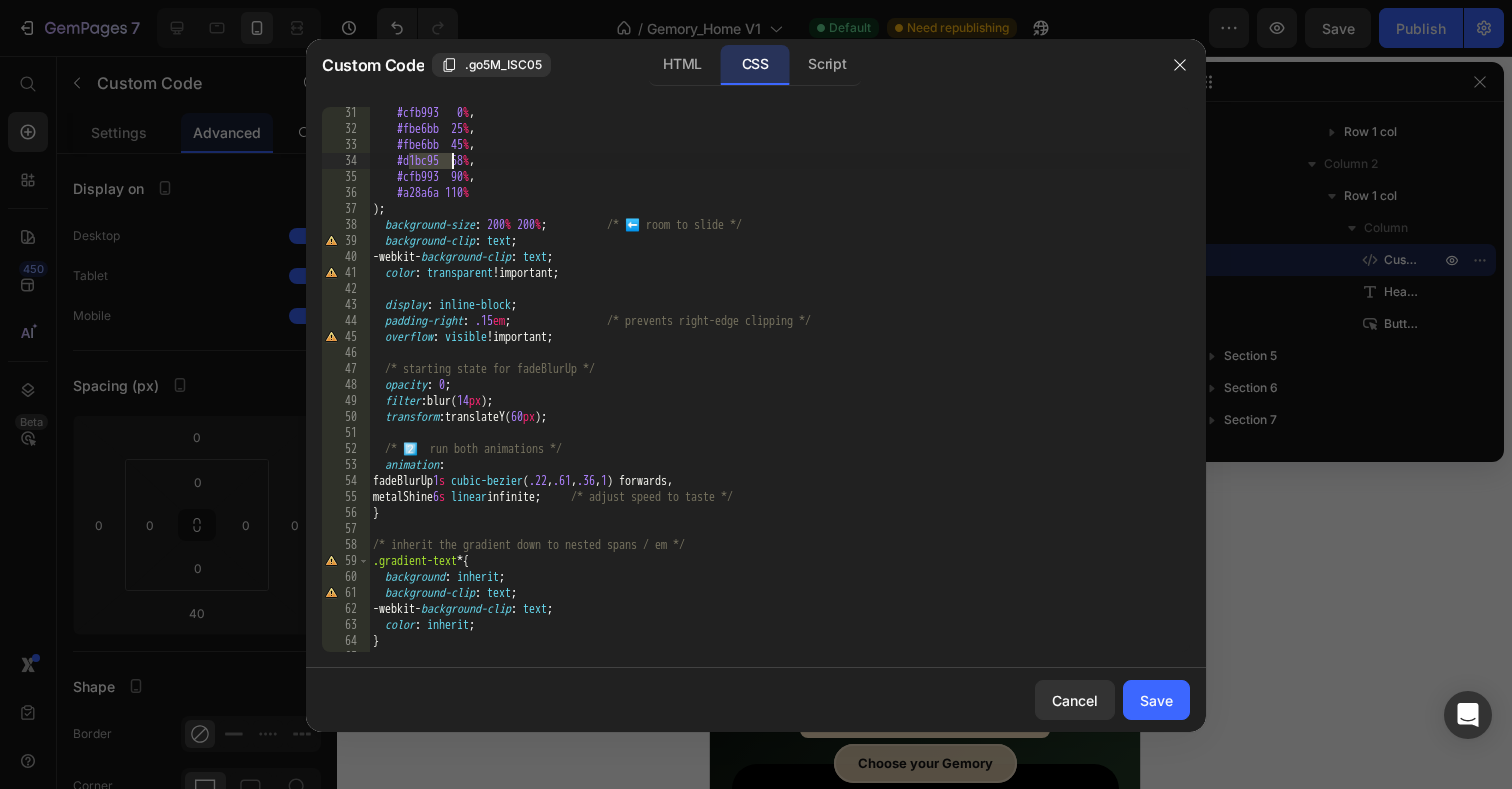 scroll, scrollTop: 485, scrollLeft: 0, axis: vertical 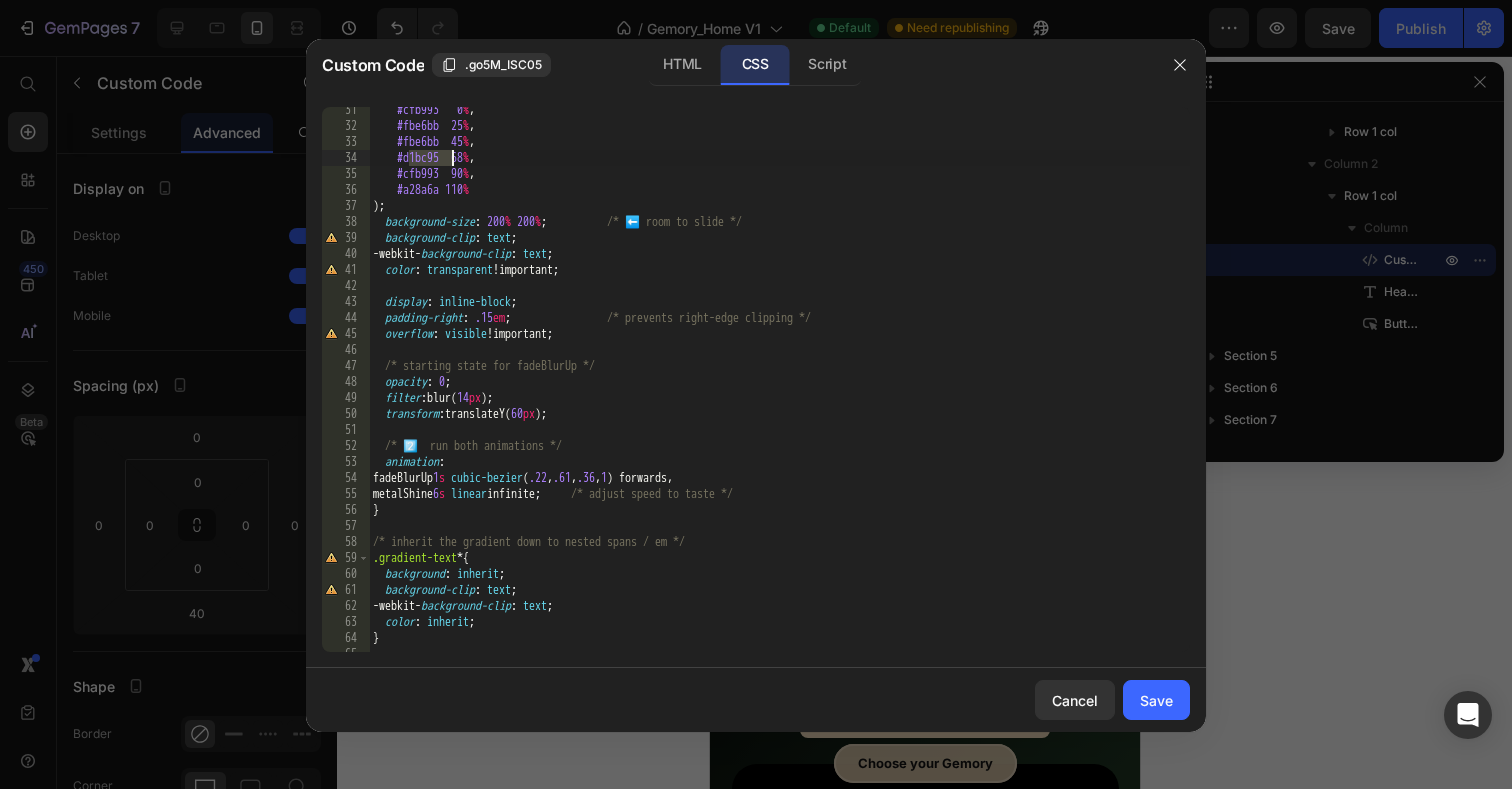 click on "#cfb993     0 % ,      #fbe6bb    25 % ,      #fbe6bb    45 % ,      #d1bc95    68 % ,      #cfb993    90 % ,      #a28a6a   110 %   ) ;    background-size :   200 %   200 % ;            /* ⬅️ room to slide */    background-clip :   text ;   -webkit- background-clip :   text ;    color :   transparent  !important ;    display :   inline-block ;    padding-right :   .15 em ;                  /* prevents right-edge clipping */    overflow :   visible  !important ;    /* starting state for fadeBlurUp */    opacity :   0 ;    filter :  blur( 14 px ) ;    transform :  translateY( 60 px ) ;    /* 2️⃣  run both animations */    animation :     fadeBlurUp  1 s   cubic-bezier ( .22 , .61 , .36 , 1 ) forwards,     metalShine  6 s   linear  infinite ;       /* adjust speed to taste */ } /* inherit the gradient down to nested spans / em */ .gradient-text  *  {    background :   inherit ;    background-clip :   text ;   -webkit- background-clip :   text ;    color :   inherit ; } /* italic override */" at bounding box center [779, 390] 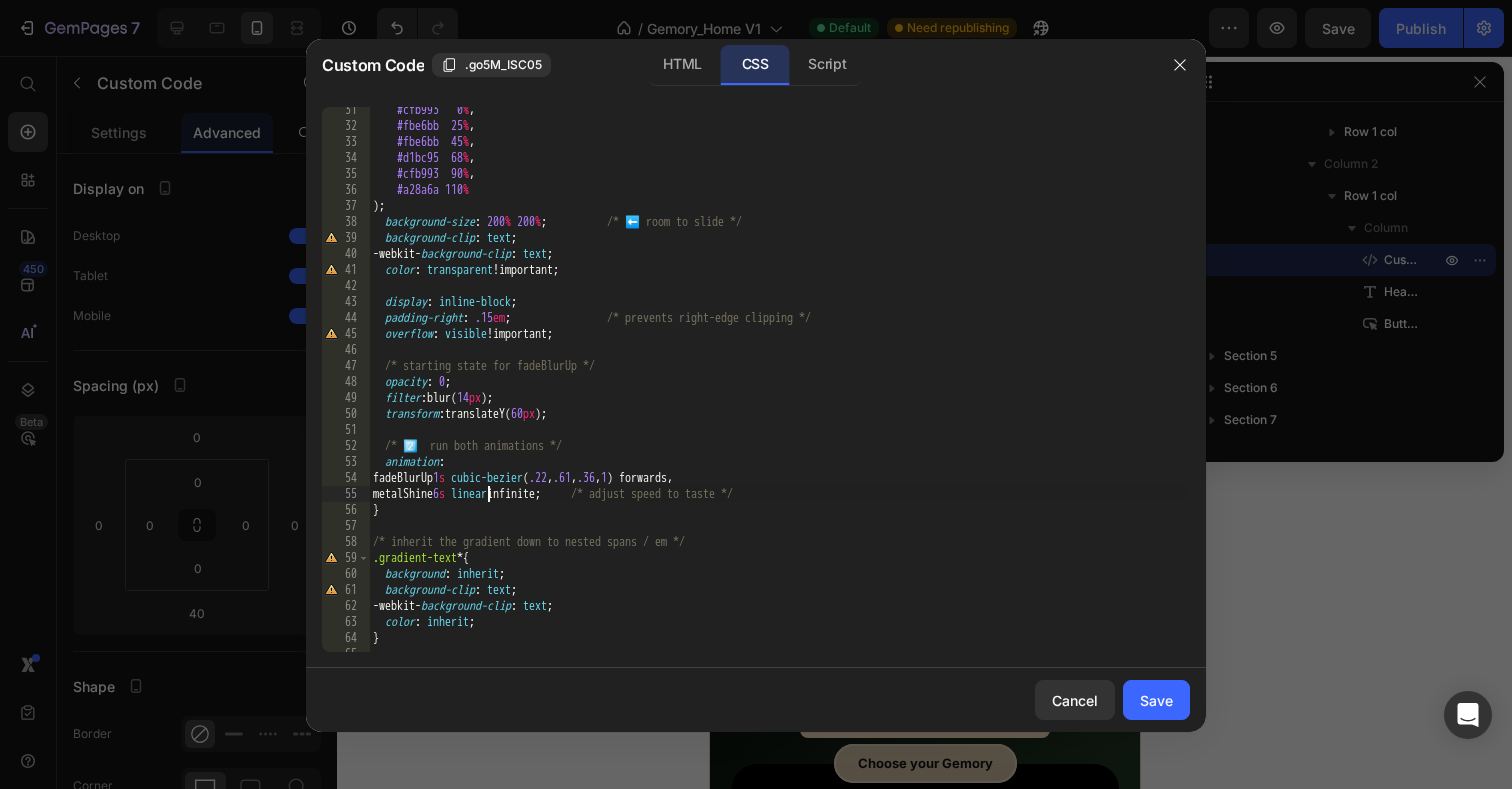 click on "#cfb993     0 % ,      #fbe6bb    25 % ,      #fbe6bb    45 % ,      #d1bc95    68 % ,      #cfb993    90 % ,      #a28a6a   110 %   ) ;    background-size :   200 %   200 % ;            /* ⬅️ room to slide */    background-clip :   text ;   -webkit- background-clip :   text ;    color :   transparent  !important ;    display :   inline-block ;    padding-right :   .15 em ;                  /* prevents right-edge clipping */    overflow :   visible  !important ;    /* starting state for fadeBlurUp */    opacity :   0 ;    filter :  blur( 14 px ) ;    transform :  translateY( 60 px ) ;    /* 2️⃣  run both animations */    animation :     fadeBlurUp  1 s   cubic-bezier ( .22 , .61 , .36 , 1 ) forwards,     metalShine  6 s   linear  infinite ;       /* adjust speed to taste */ } /* inherit the gradient down to nested spans / em */ .gradient-text  *  {    background :   inherit ;    background-clip :   text ;   -webkit- background-clip :   text ;    color :   inherit ; } /* italic override */" at bounding box center (779, 390) 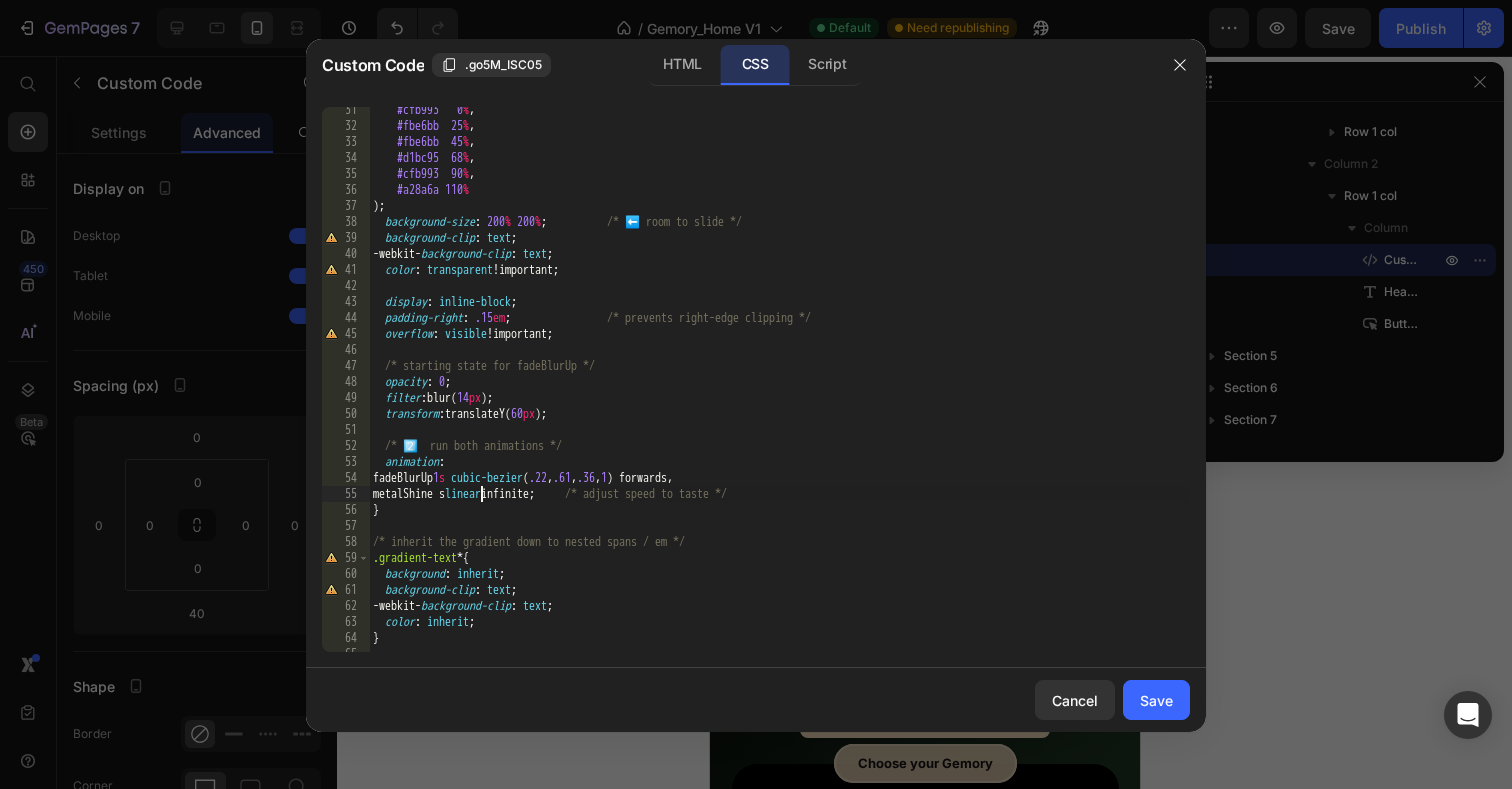 scroll, scrollTop: 0, scrollLeft: 9, axis: horizontal 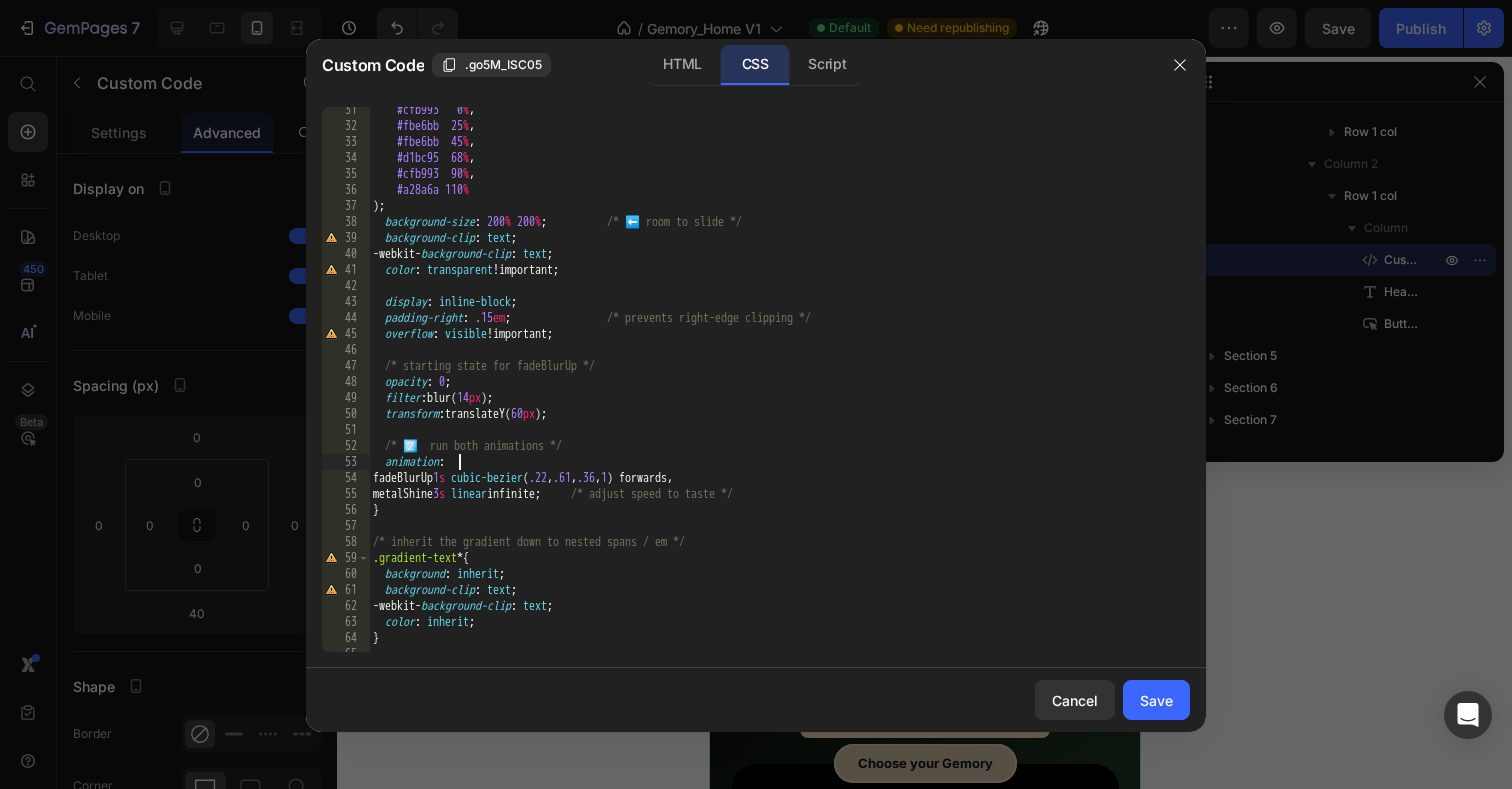 click on "#cfb993     0 % ,      #fbe6bb    25 % ,      #fbe6bb    45 % ,      #d1bc95    68 % ,      #cfb993    90 % ,      #a28a6a   110 %   ) ;    background-size :   200 %   200 % ;            /* ⬅️ room to slide */    background-clip :   text ;   -webkit- background-clip :   text ;    color :   transparent  !important ;    display :   inline-block ;    padding-right :   .15 em ;                  /* prevents right-edge clipping */    overflow :   visible  !important ;    /* starting state for fadeBlurUp */    opacity :   0 ;    filter :  blur( 14 px ) ;    transform :  translateY( 60 px ) ;    /* 2️⃣  run both animations */    animation :     fadeBlurUp  1 s   cubic-bezier ( .22 , .61 , .36 , 1 ) forwards,     metalShine  3 s   linear  infinite ;       /* adjust speed to taste */ } /* inherit the gradient down to nested spans / em */ .gradient-text  *  {    background :   inherit ;    background-clip :   text ;   -webkit- background-clip :   text ;    color :   inherit ; } /* italic override */" at bounding box center [779, 390] 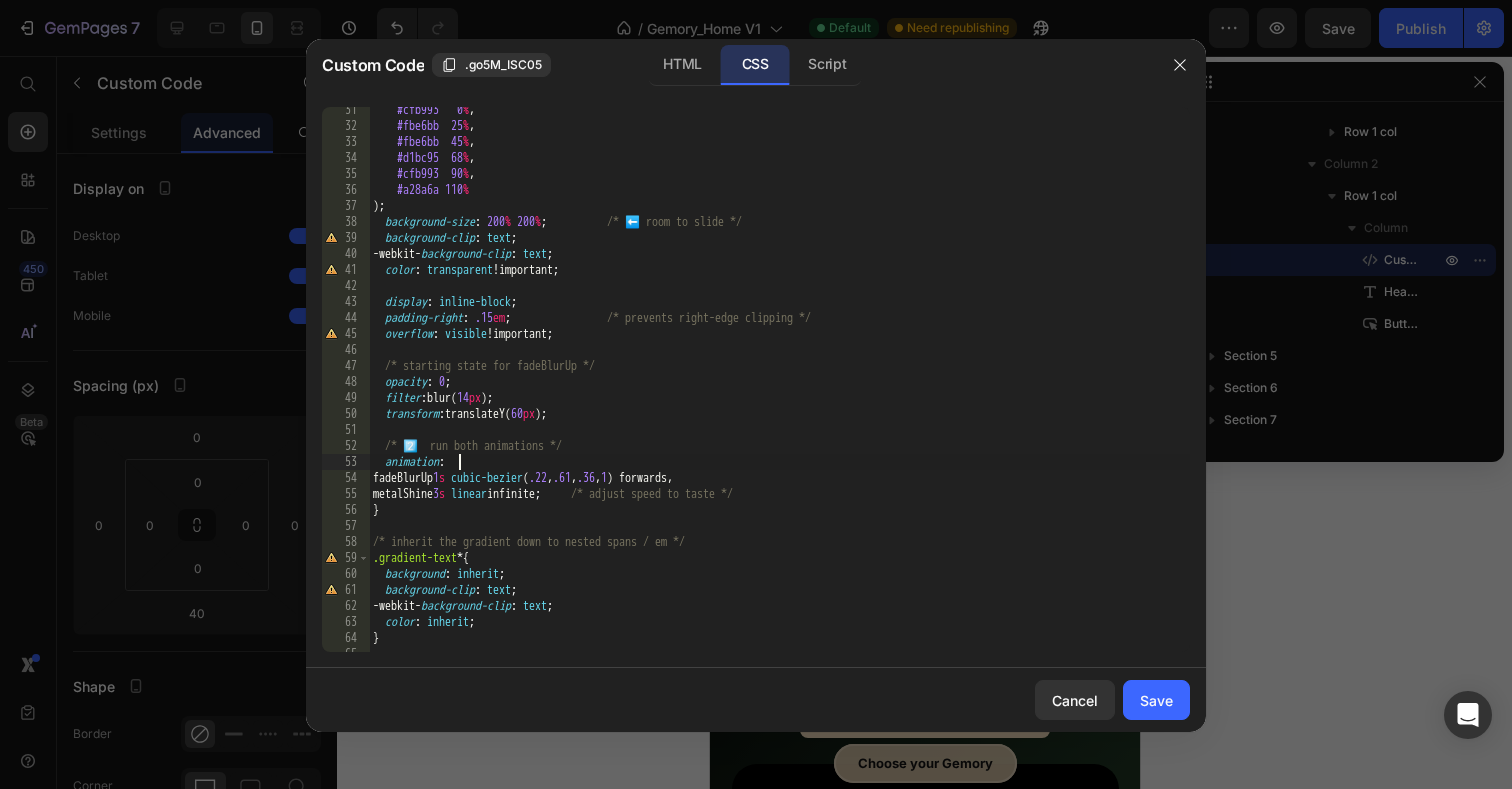 scroll, scrollTop: 0, scrollLeft: 6, axis: horizontal 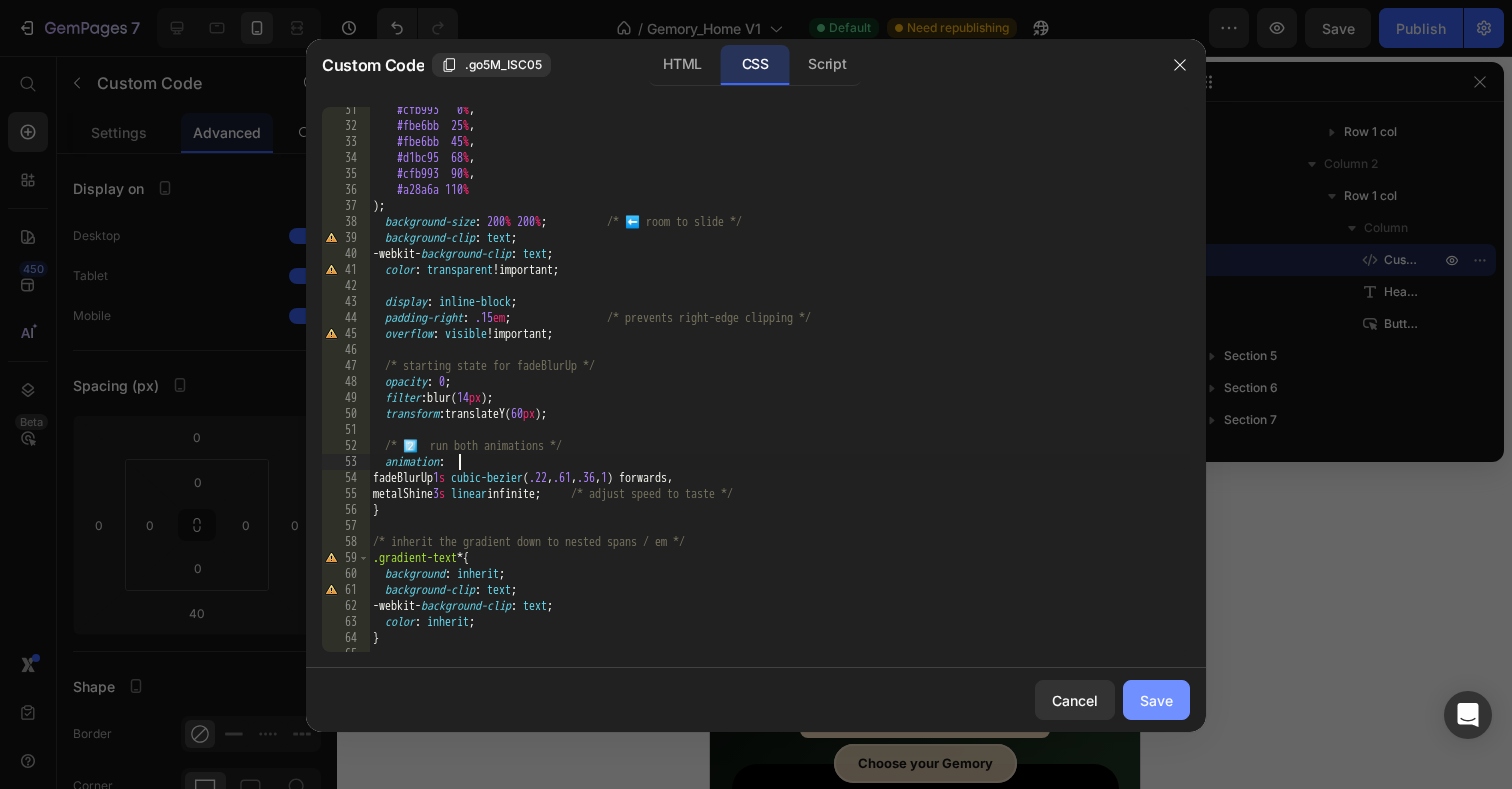 type on "animation:" 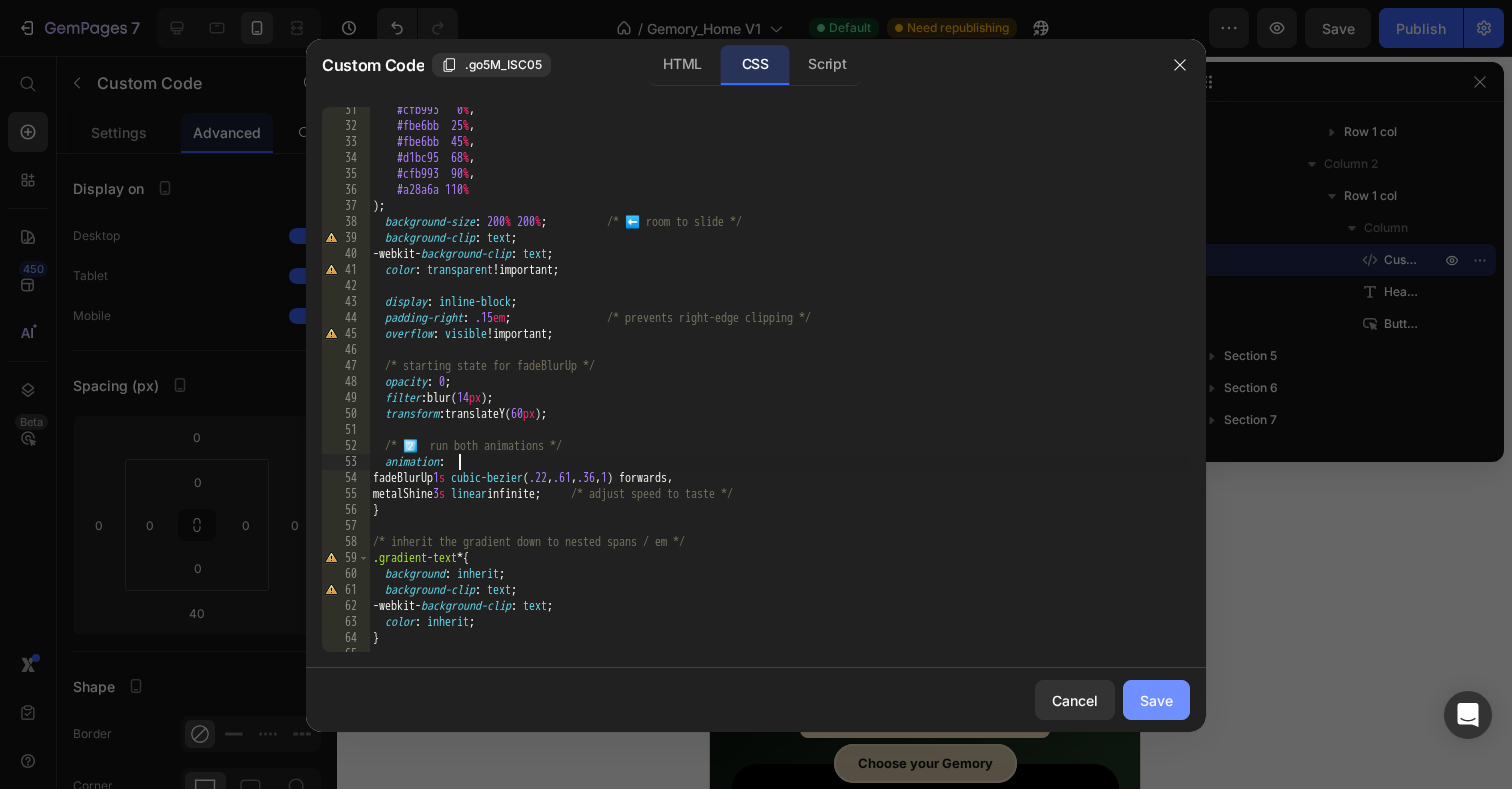 click on "Save" at bounding box center [1156, 700] 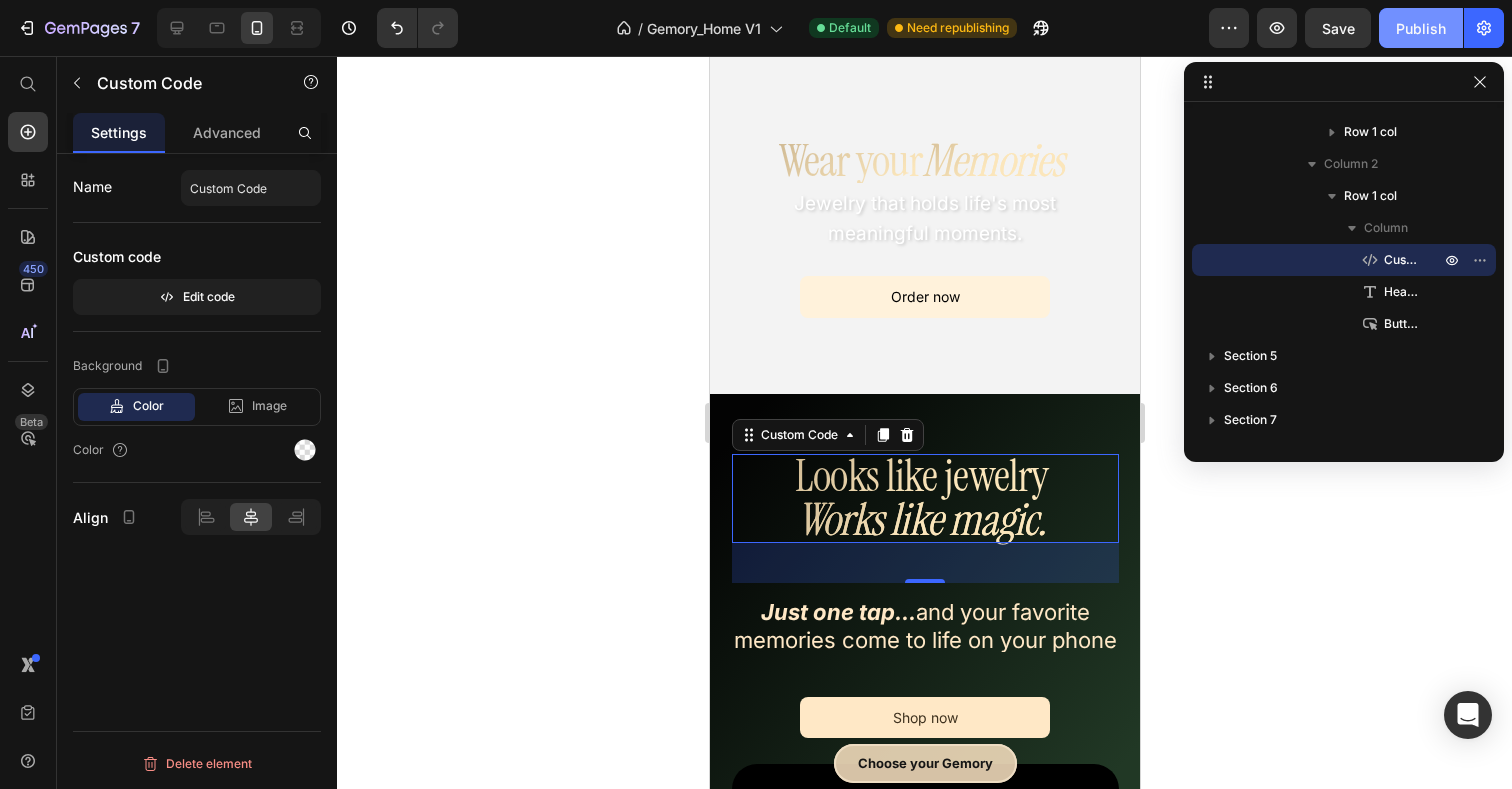 click on "Publish" at bounding box center [1421, 28] 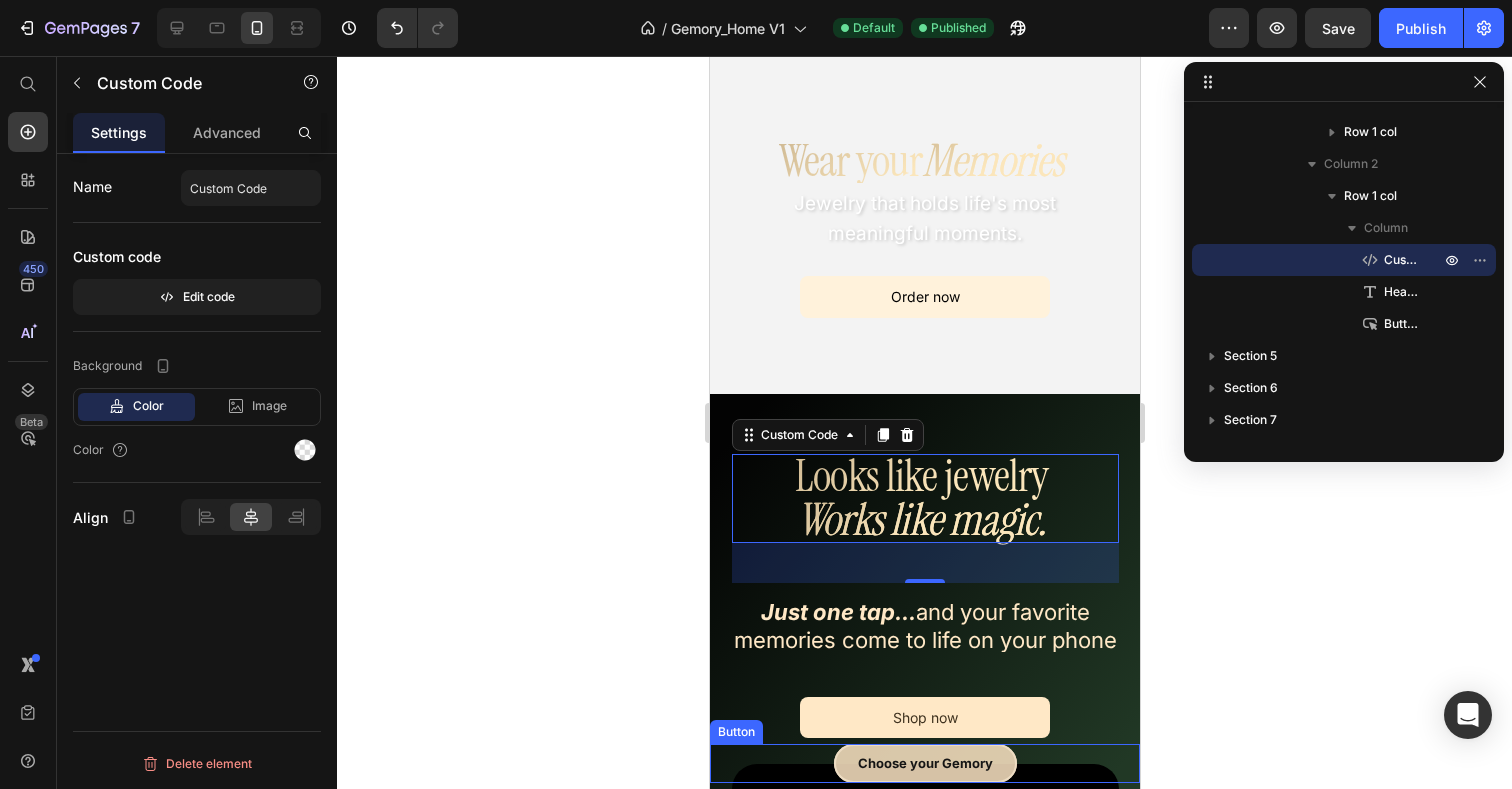 click on "Choose your Gemory Button" at bounding box center [924, 763] 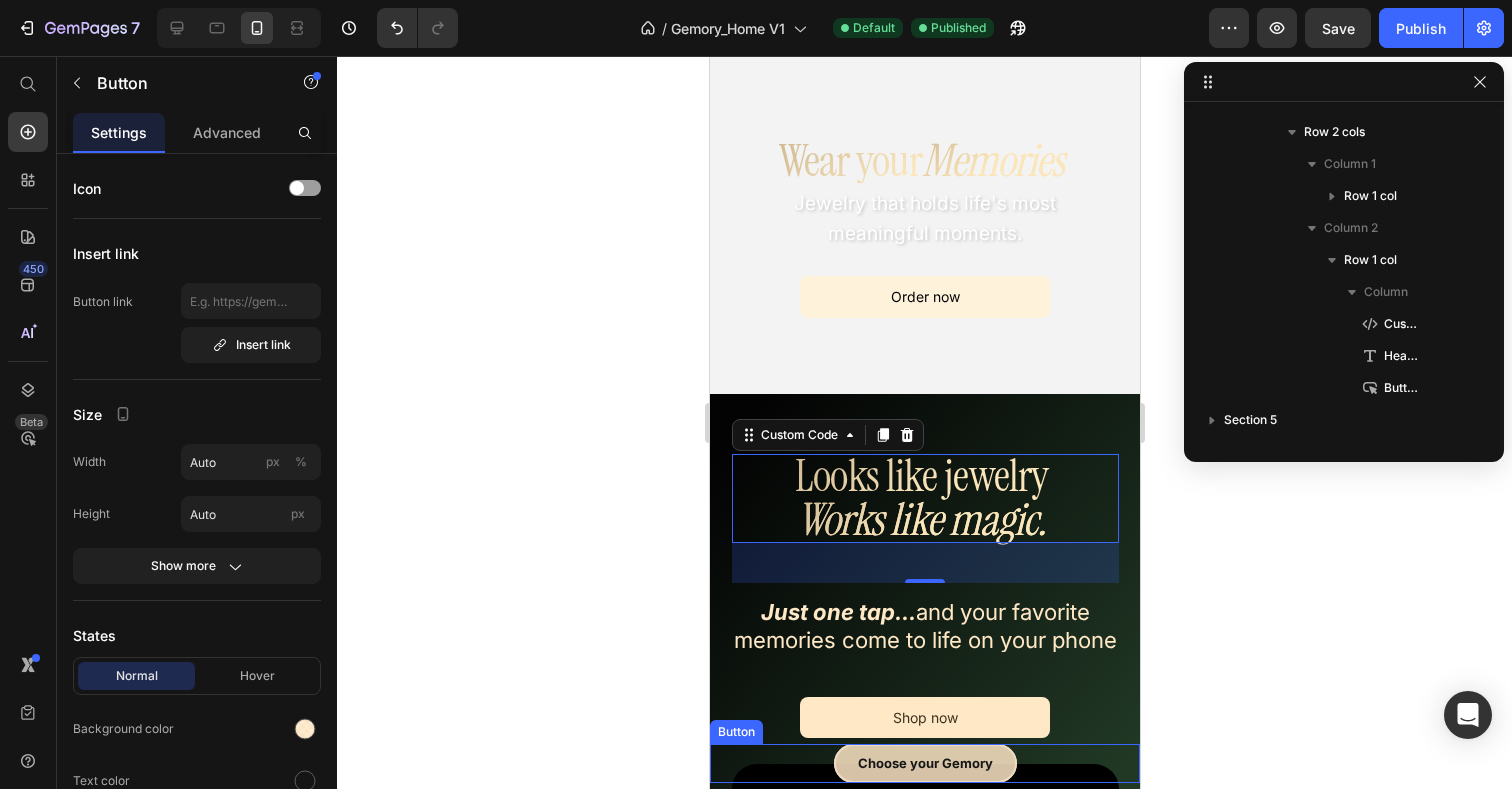 scroll, scrollTop: 0, scrollLeft: 0, axis: both 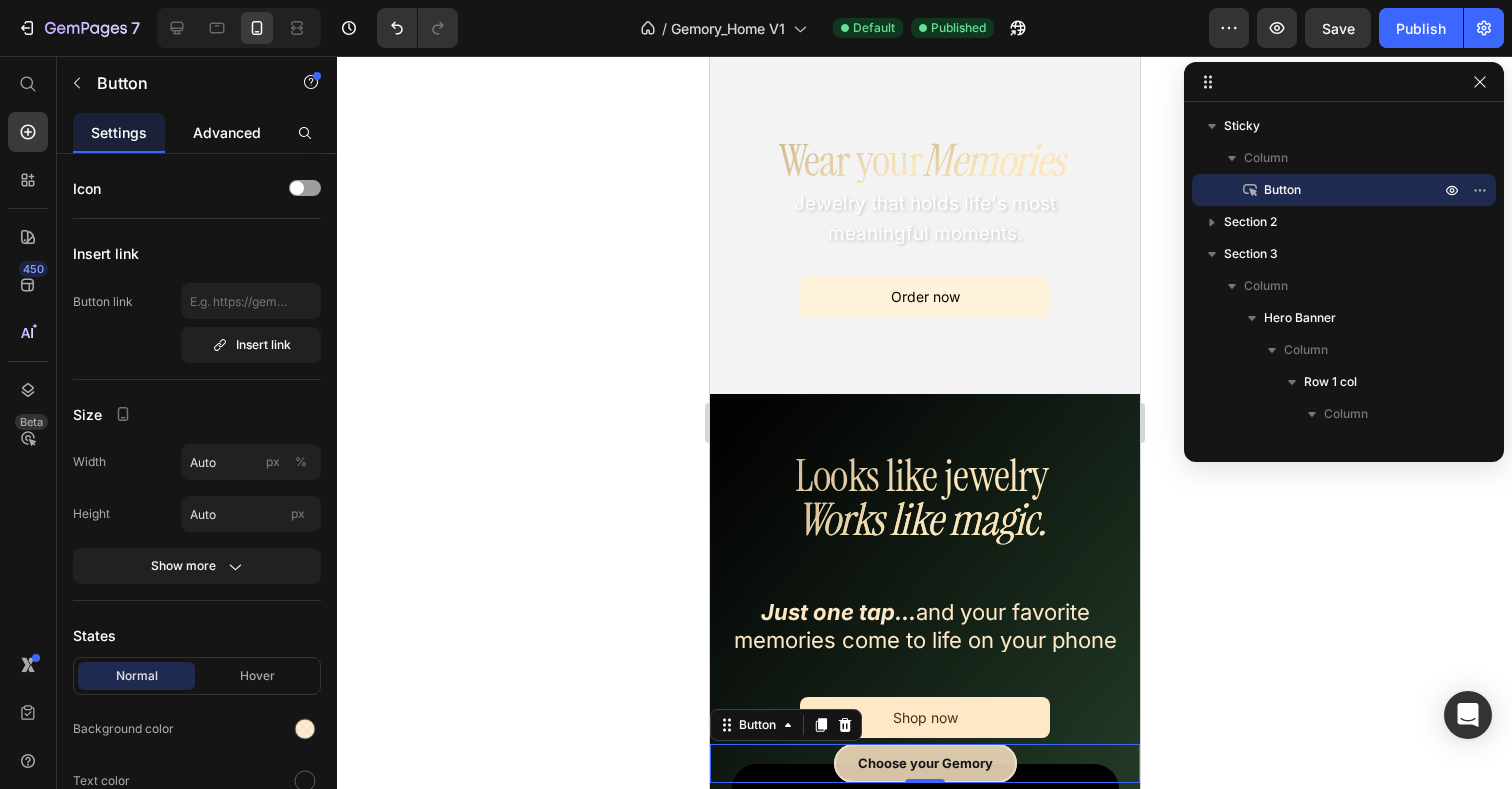 click on "Advanced" at bounding box center [227, 132] 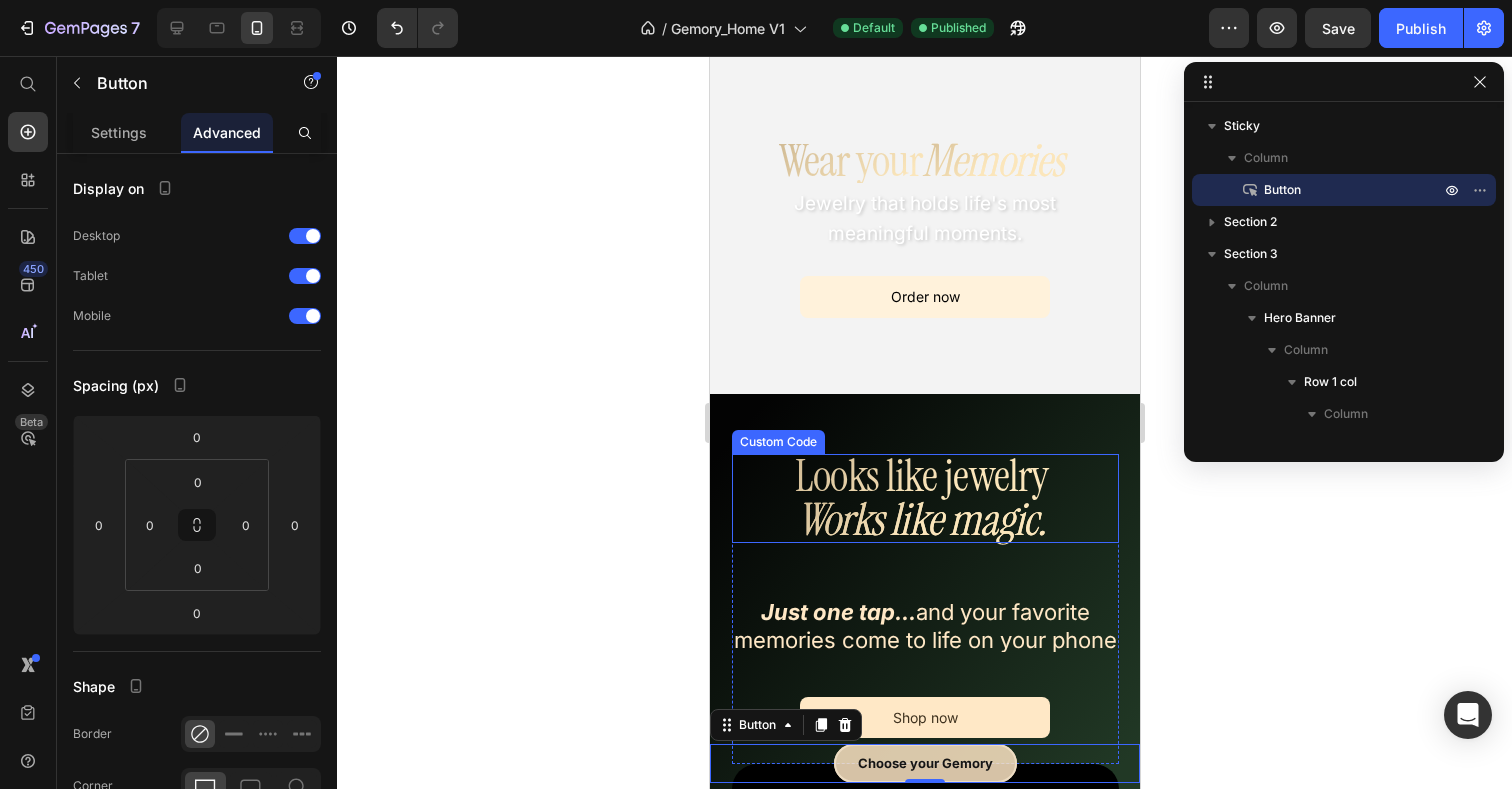 scroll, scrollTop: 666, scrollLeft: 0, axis: vertical 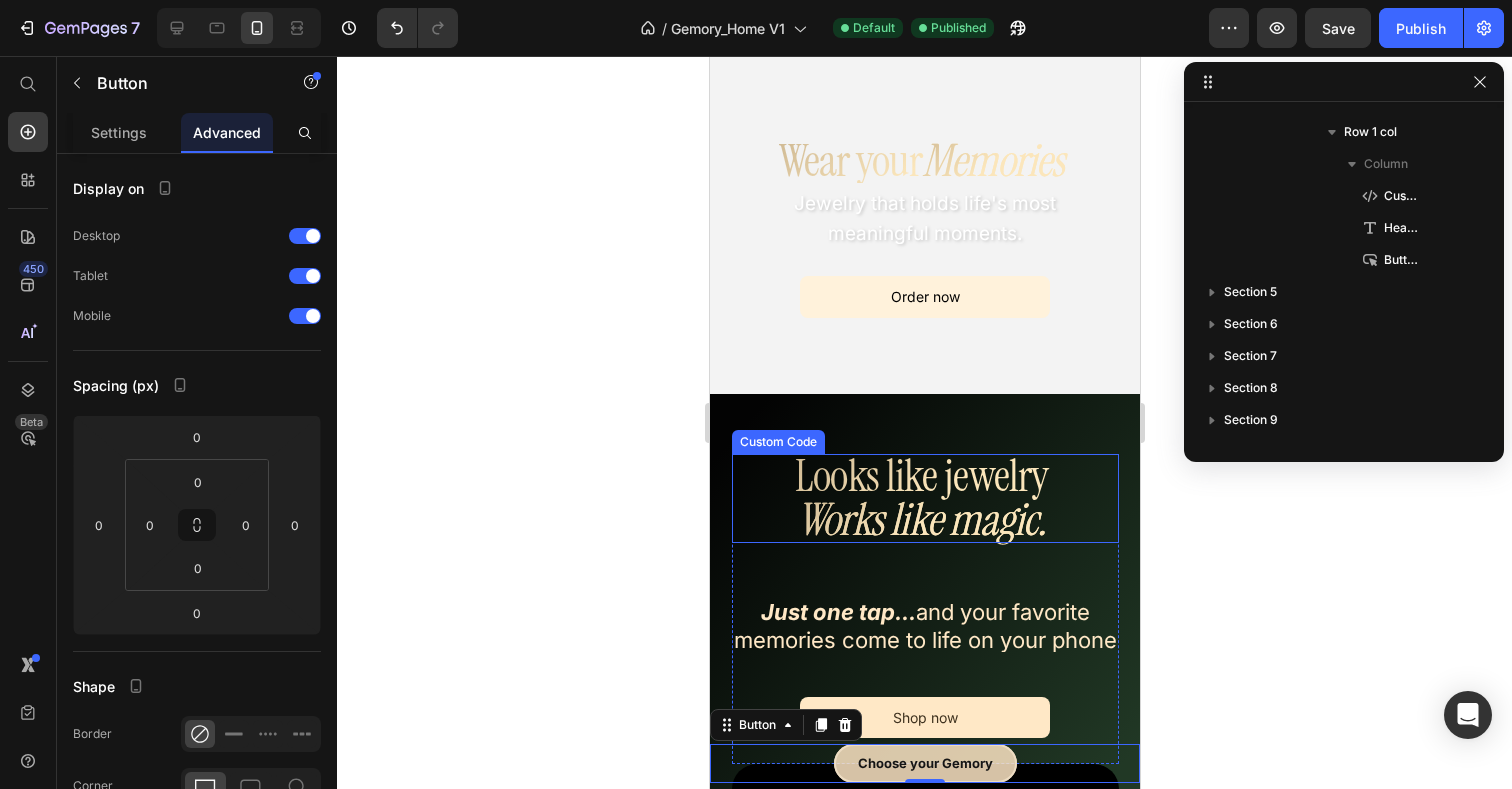 click on "Works like magic." at bounding box center (921, 520) 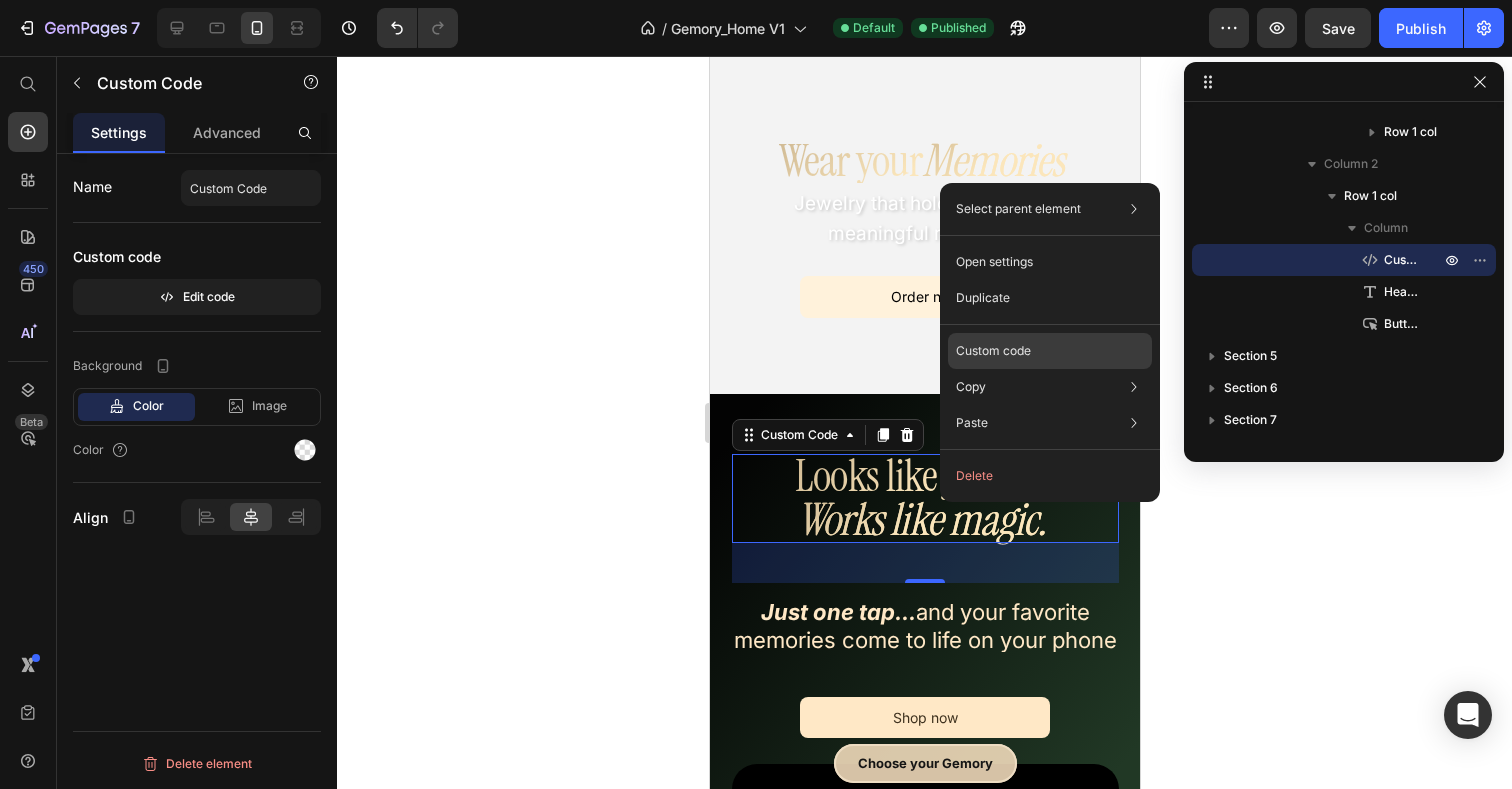 click on "Custom code" 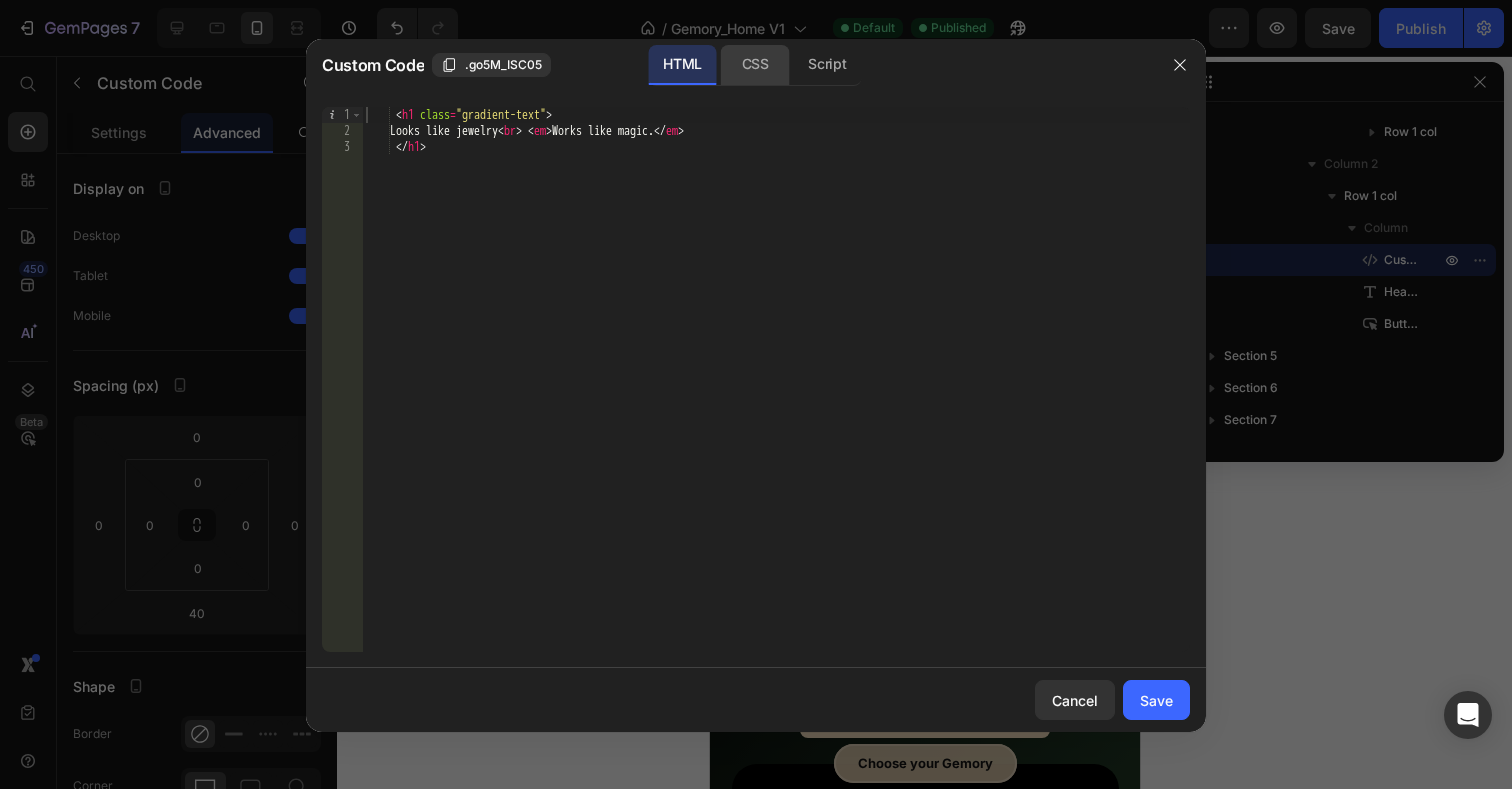 click on "CSS" 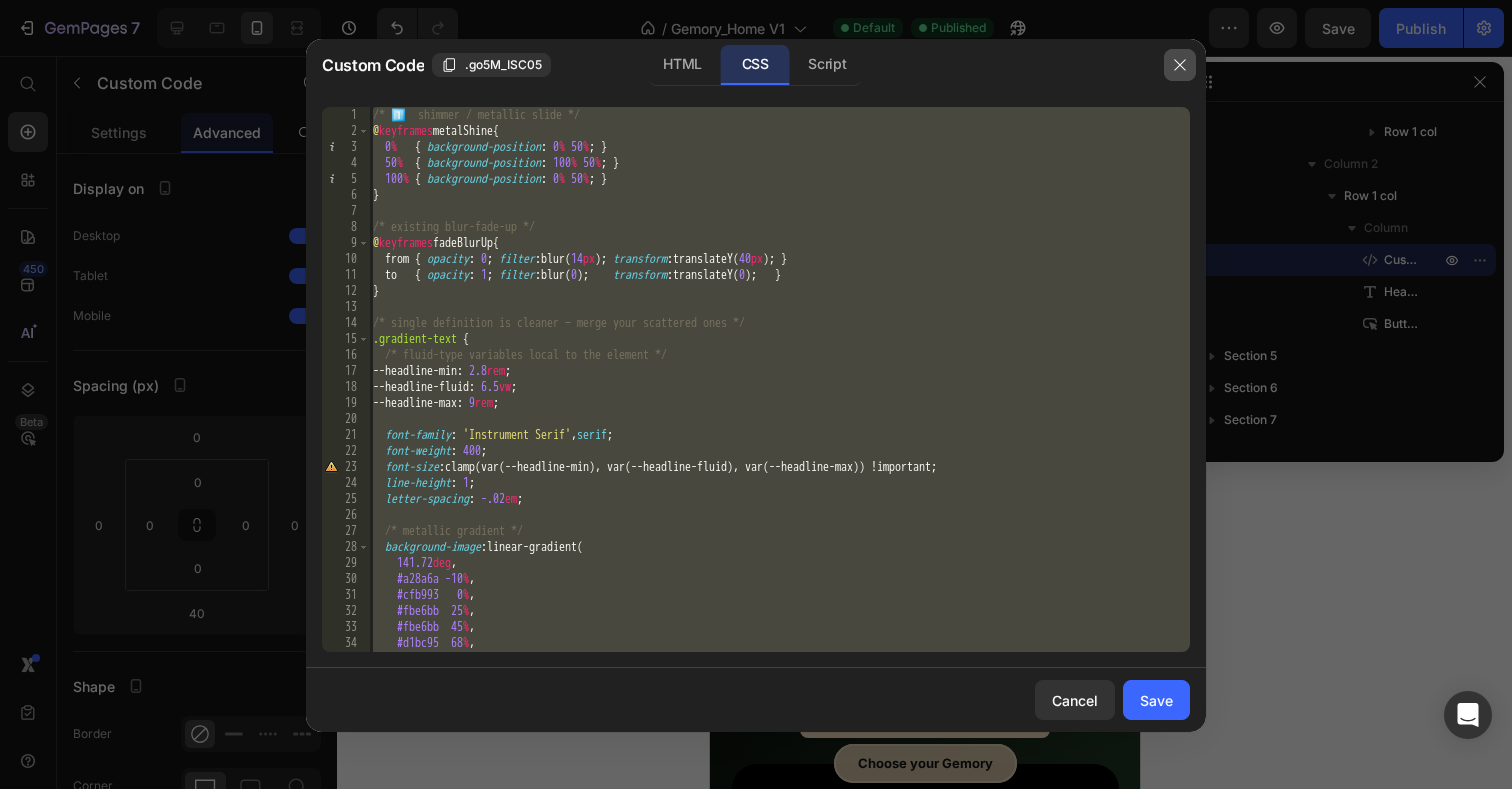 click 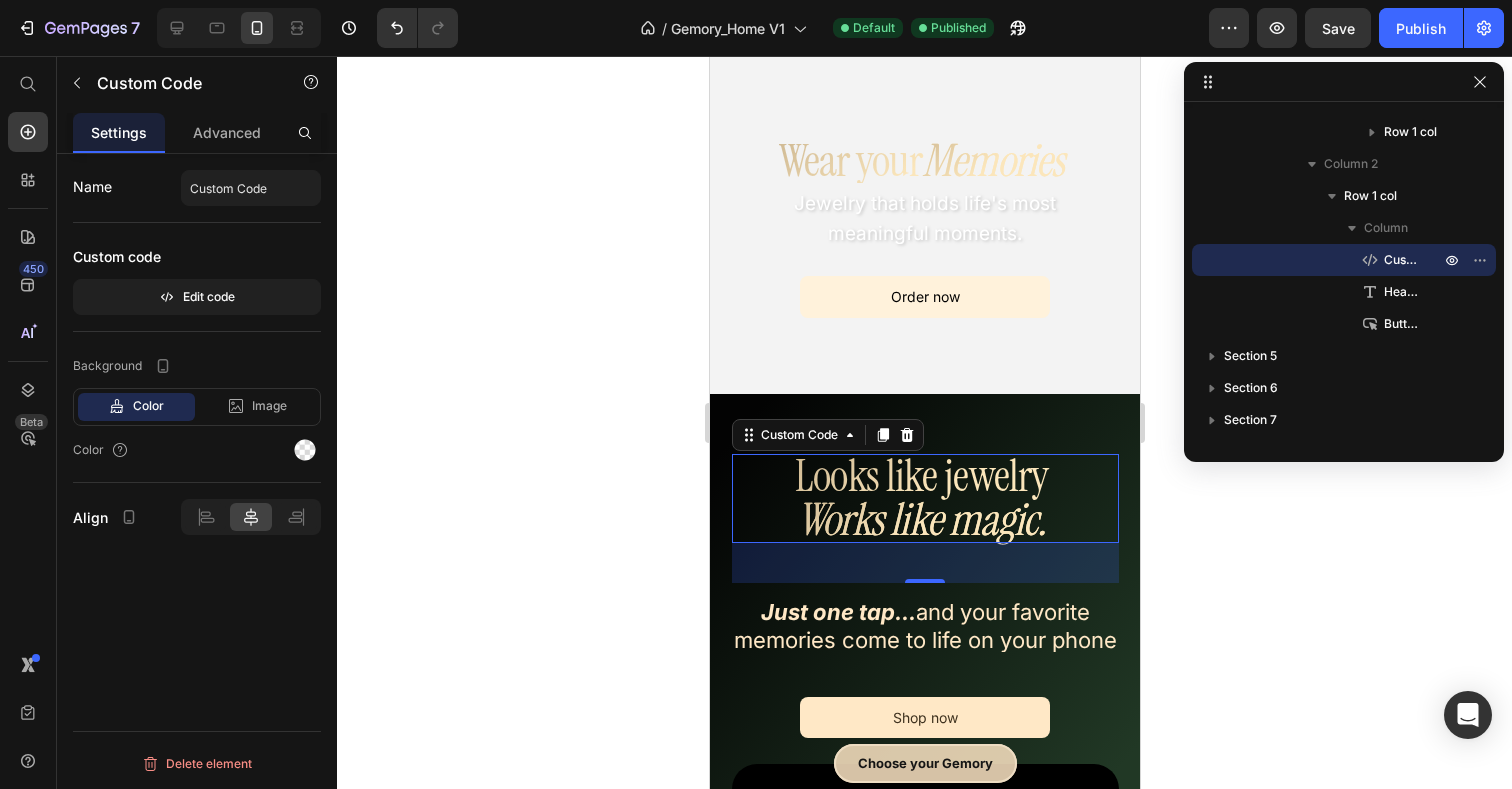 click on "Looks like jewelry    Works like magic." at bounding box center [924, 499] 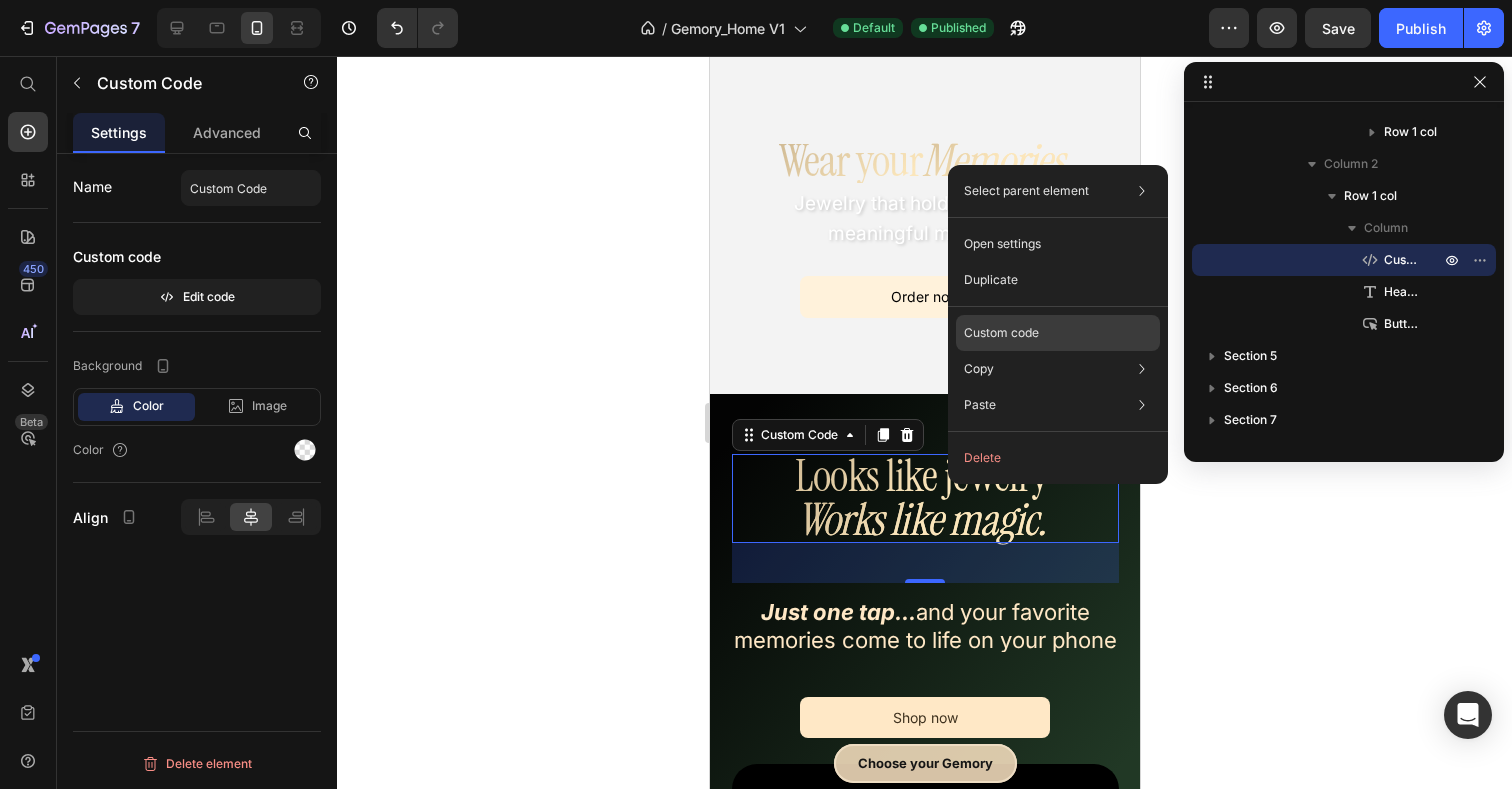 click on "Custom code" 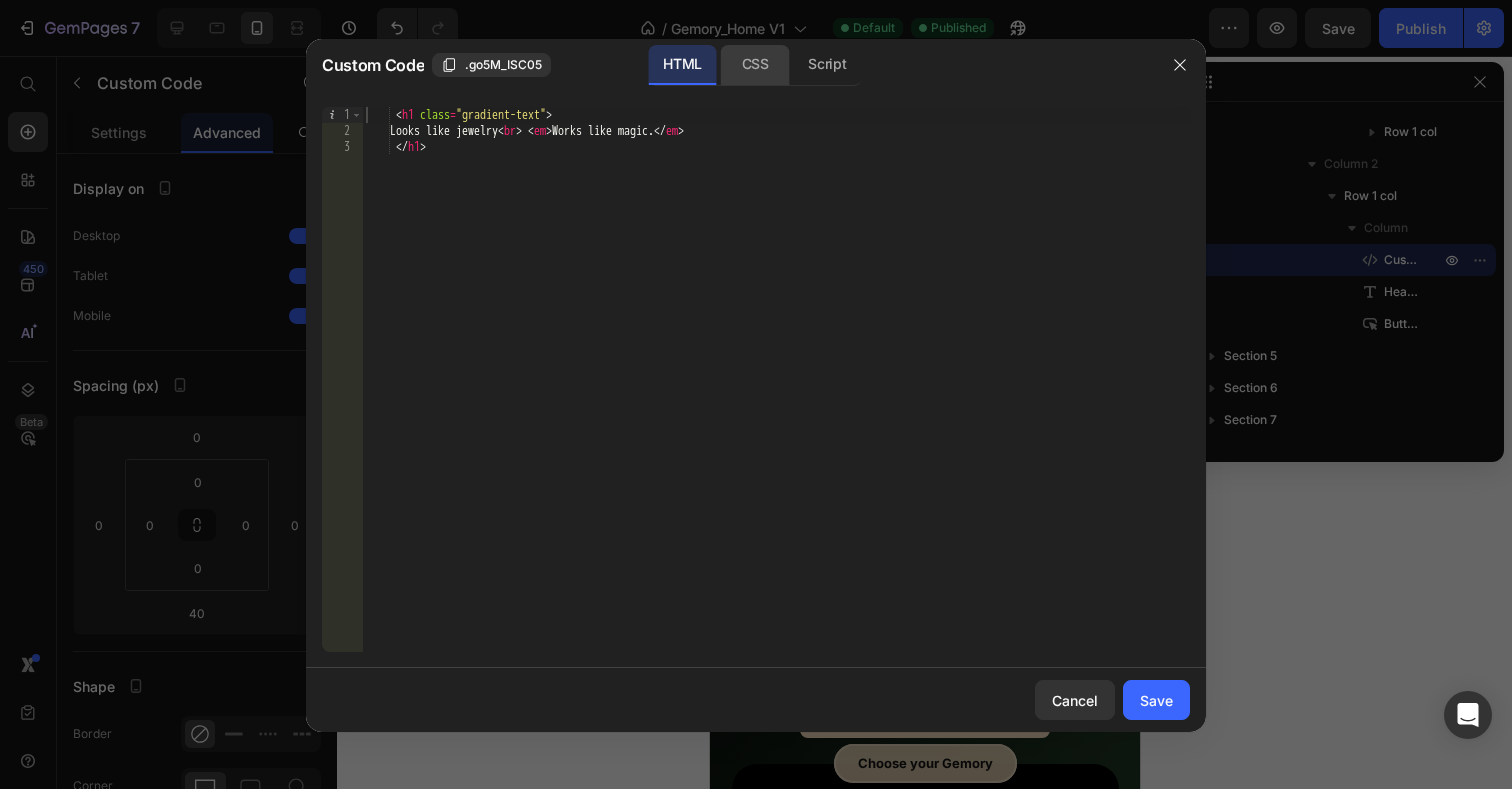 click on "CSS" 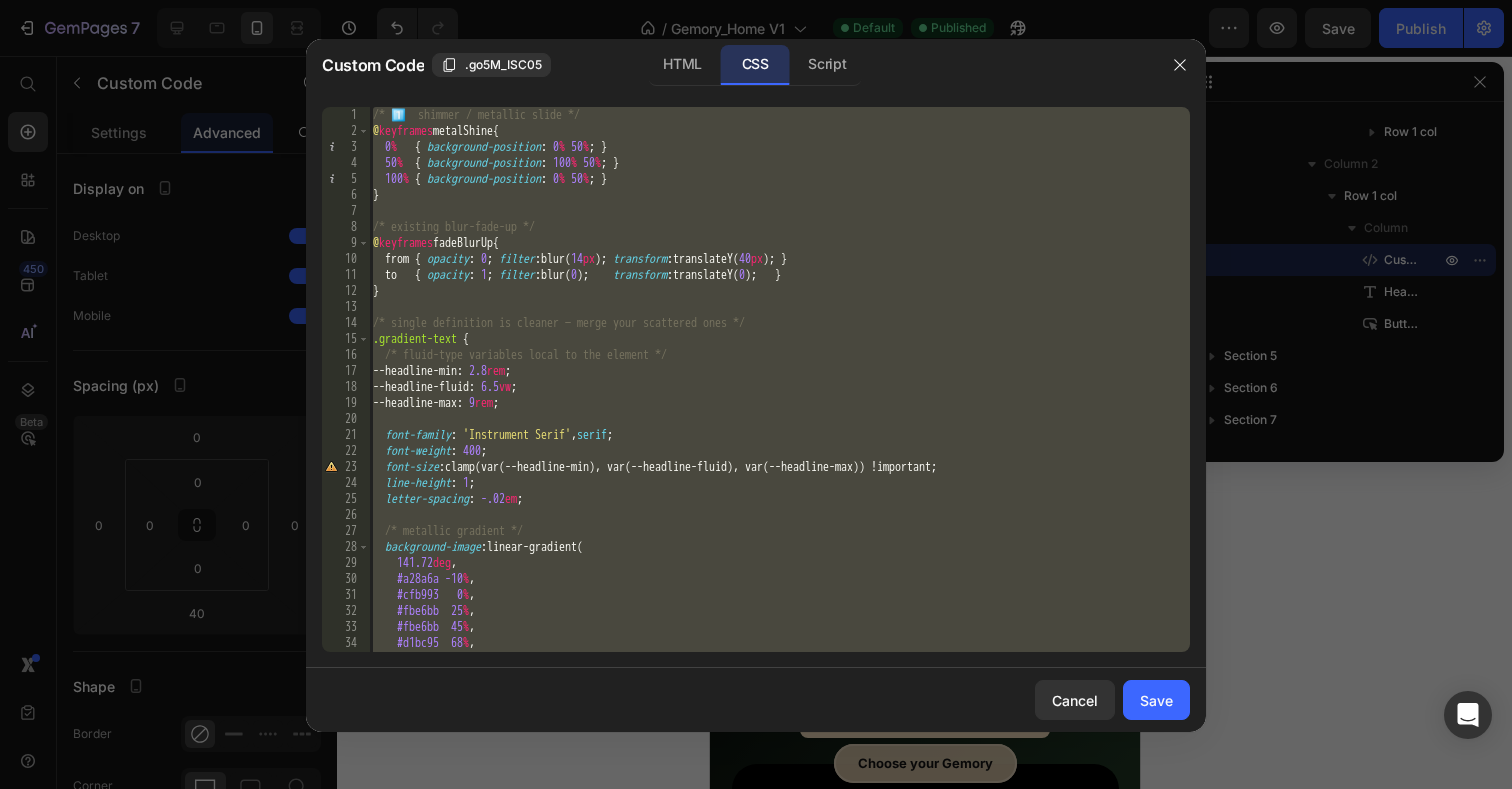click on "/* 1️⃣  shimmer / metallic slide */ @ keyframes  metalShine  {    0 %     {   background-position :   0 %   50 % ;   }    50 %    {   background-position :   100 %   50 % ;   }    100 %   {   background-position :   0 %   50 % ;   } } /* existing blur-fade-up */ @ keyframes  fadeBlurUp  {    from   {   opacity :   0 ;   filter :  blur( 14 px ) ;   transform :  translateY( 40 px ) ;   }    to     {   opacity :   1 ;   filter :  blur( 0 ) ;      transform :  translateY( 0 ) ;     } } /* single definition is cleaner — merge your scattered ones */ .gradient-text   {    /* fluid-type variables local to the element */   --headline-min :   2.8 rem ;   --headline-fluid :   6.5 vw ;   --headline-max :   9 rem ;    font-family :   ' Instrument Serif ' ,  serif ;    font-weight :   400 ;    font-size :  clamp(var(--headline-min), var(--headline-fluid), var(--headline-max)) !important ;    line-height :   1 ;    letter-spacing :   -.02 em ;    /* metallic gradient */    background-image :  linear-gradient(      deg" at bounding box center (779, 395) 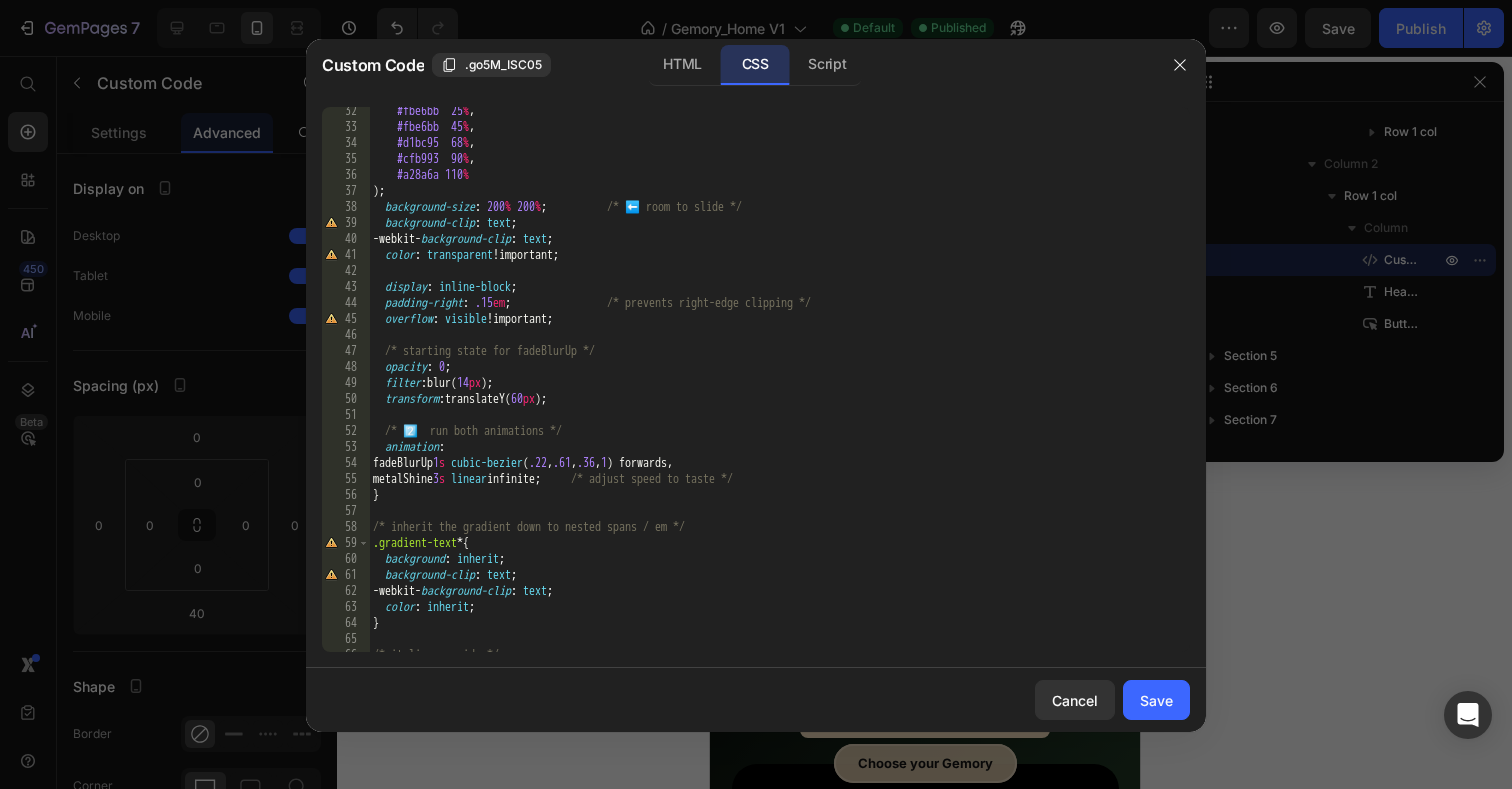 scroll, scrollTop: 527, scrollLeft: 0, axis: vertical 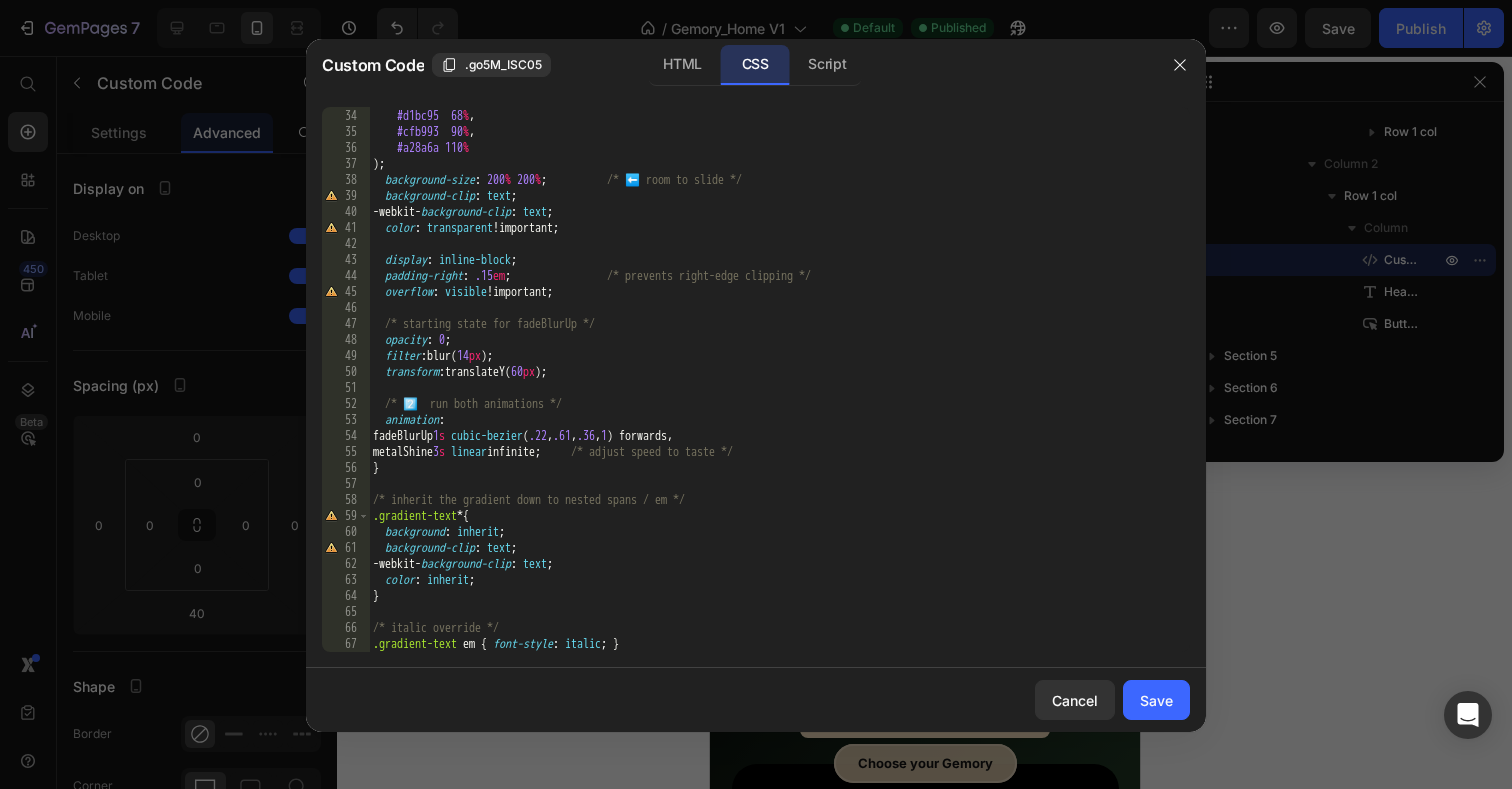 click on "#fbe6bb    45 % ,      #d1bc95    68 % ,      #cfb993    90 % ,      #a28a6a   110 %   ) ;    background-size :   200 %   200 % ;            /* ⬅️ room to slide */    background-clip :   text ;   -webkit- background-clip :   text ;    color :   transparent  !important ;    display :   inline-block ;    padding-right :   .15 em ;                  /* prevents right-edge clipping */    overflow :   visible  !important ;    /* starting state for fadeBlurUp */    opacity :   0 ;    filter :  blur( 14 px ) ;    transform :  translateY( 60 px ) ;    /* 2️⃣  run both animations */    animation :     fadeBlurUp  1 s   cubic-bezier ( .22 , .61 , .36 , 1 ) forwards,     metalShine  3 s   linear  infinite ;       /* adjust speed to taste */ } /* inherit the gradient down to nested spans / em */ .gradient-text  *  {    background :   inherit ;    background-clip :   text ;   -webkit- background-clip :   text ;    color :   inherit ; } /* italic override */ .gradient-text   em   {   font-style :   italic ;   }" at bounding box center [779, 380] 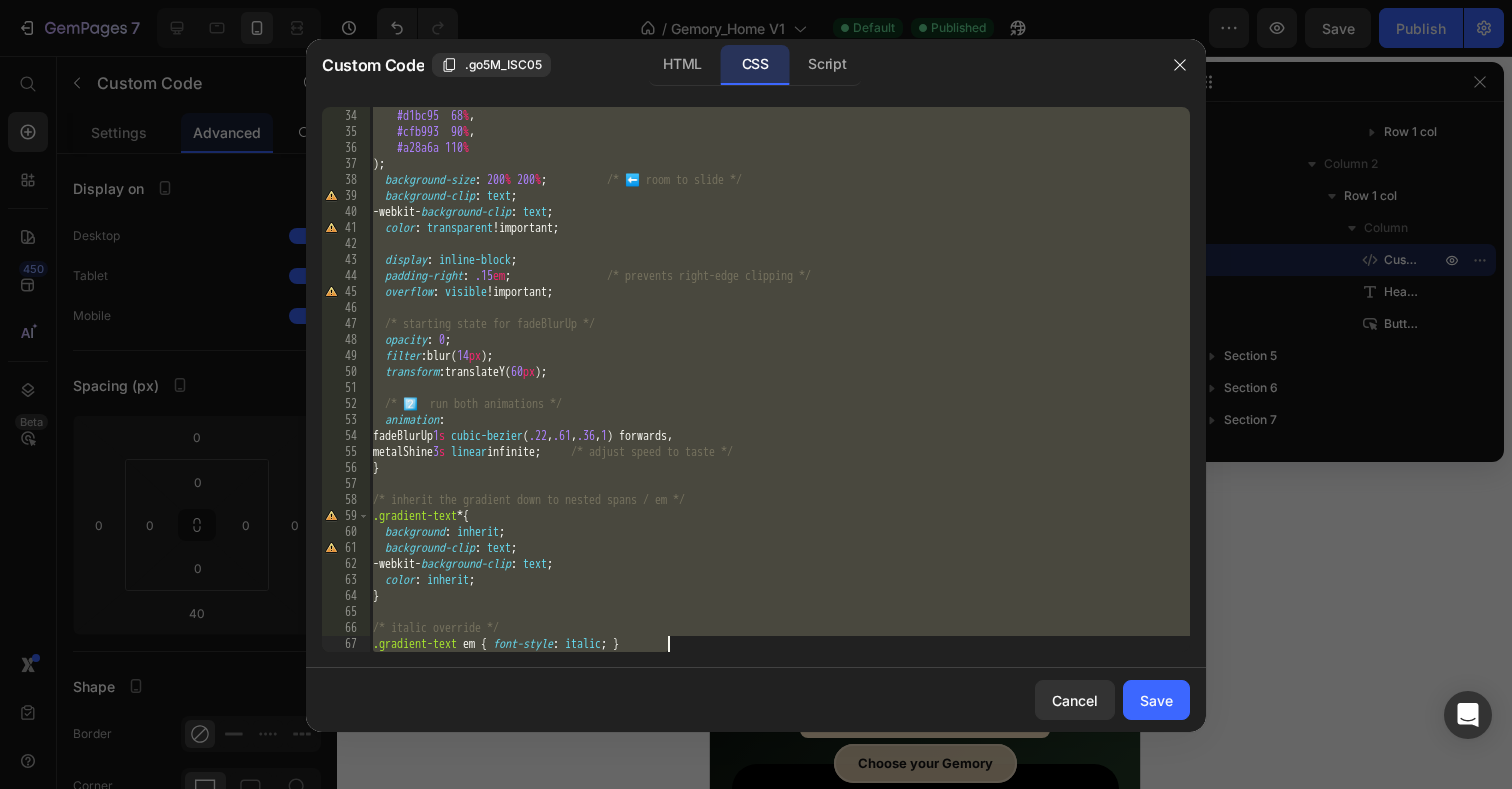 paste 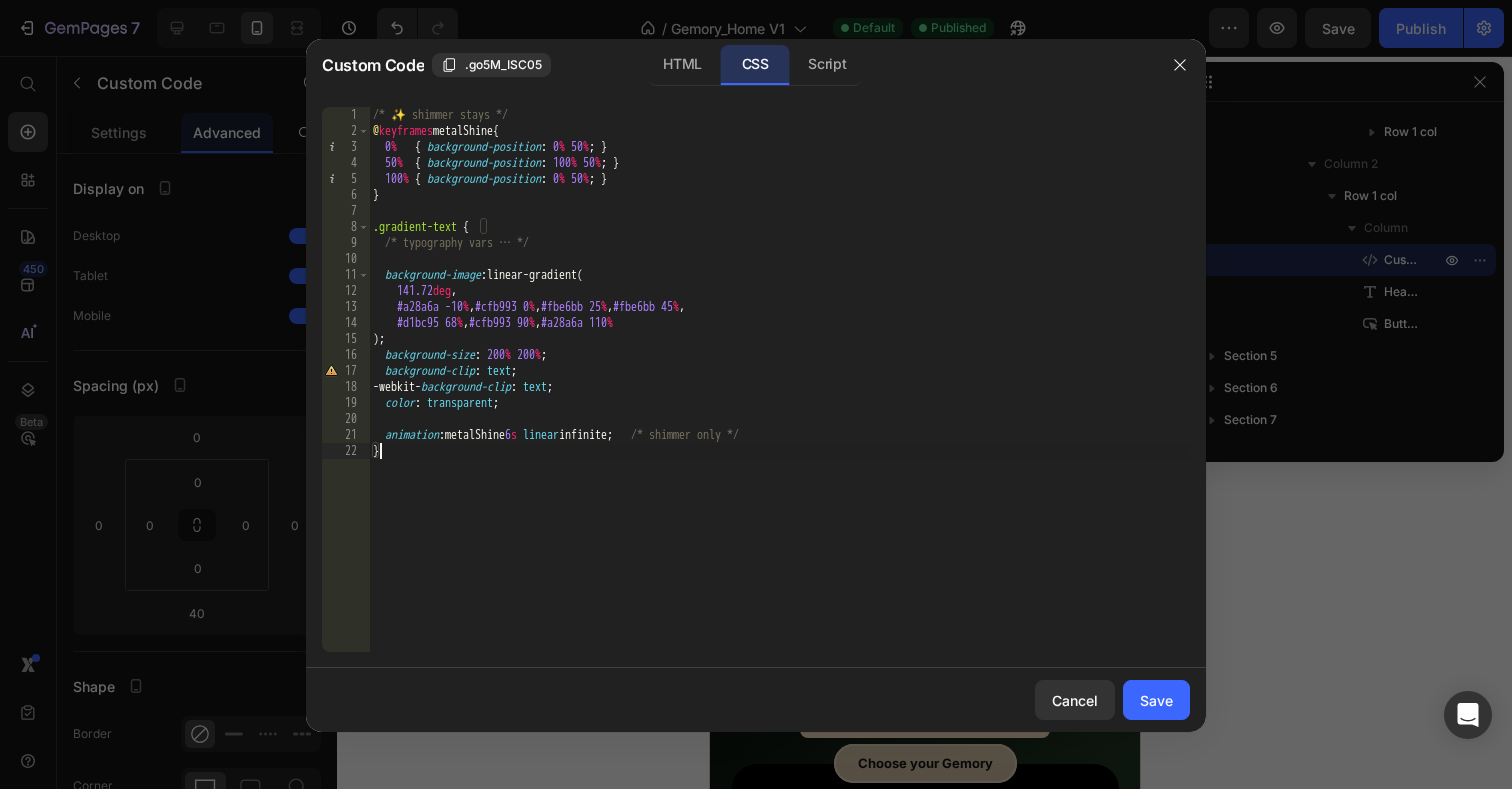 type on "/* italic override */
.gradient-text em { font-style: italic; }" 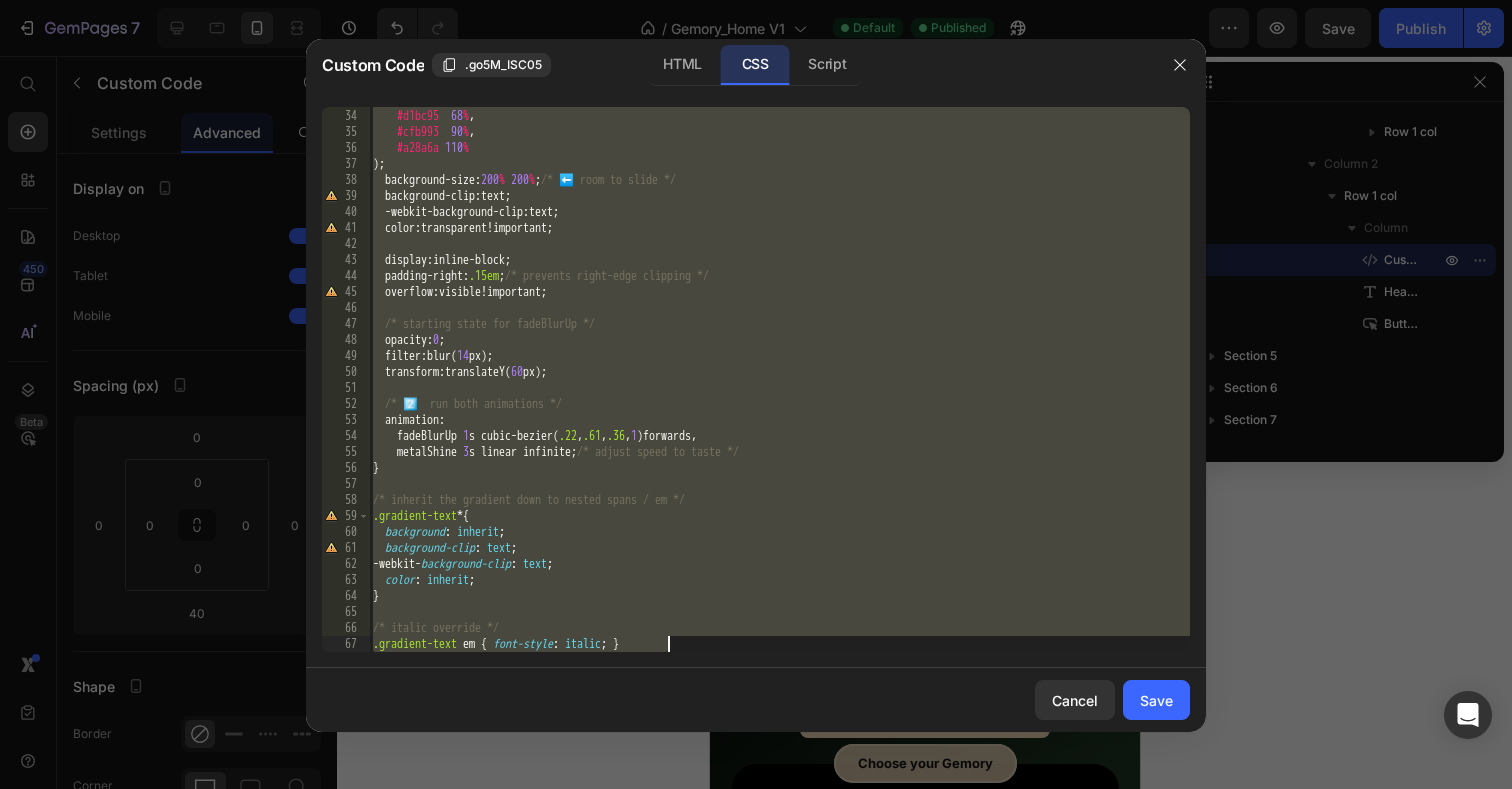 click on "#fbe6bb    45 % ,      #d1bc95    68 % ,      #cfb993    90 % ,      #a28a6a   110 %   );    background-size :  200 %   200 % ;           /* ⬅️ room to slide */    background-clip :  text ;    -webkit-background-clip :  text ;    color :  transparent  ! important ;    display :  inline-block ;    padding-right :  .15em ;                 /* prevents right-edge clipping */    overflow :  visible  ! important ;    /* starting state for fadeBlurUp */    opacity :  0 ;    filter :  blur ( 14 px );    transform :  translateY ( 60 px );    /* 2️⃣  run both animations */    animation :      fadeBlurUp   1 s   cubic-bezier ( .22 , .61 , .36 , 1 )  forwards ,      metalShine   3 s   linear   infinite ;      /* adjust speed to taste */ } /* inherit the gradient down to nested spans / em */ .gradient-text  *  {    background :   inherit ;    background-clip :   text ;   -webkit- background-clip :   text ;    color :   inherit ; } /* italic override */ .gradient-text   em   {   font-style :   italic ;   }" at bounding box center [779, 380] 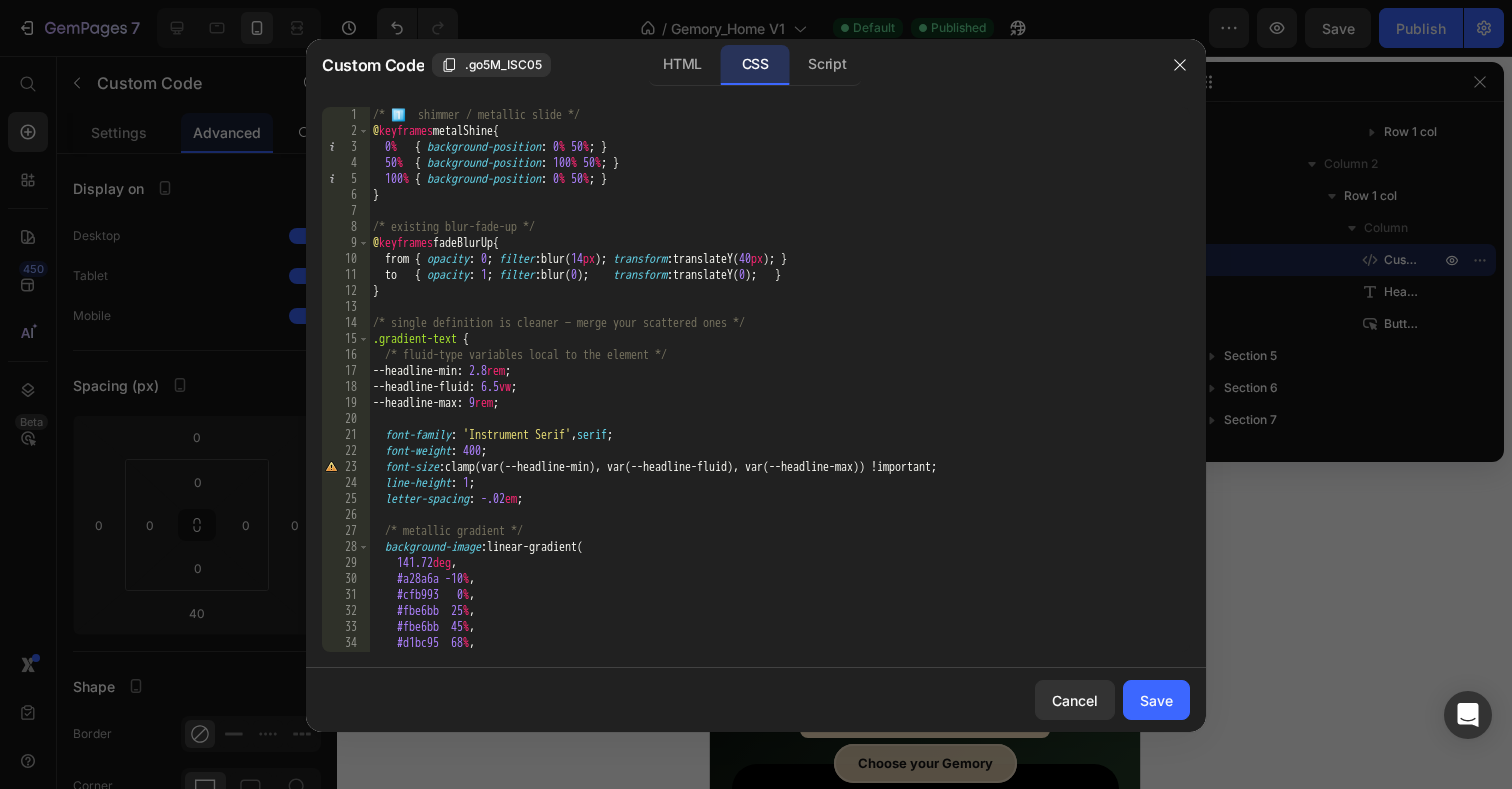 scroll, scrollTop: 0, scrollLeft: 0, axis: both 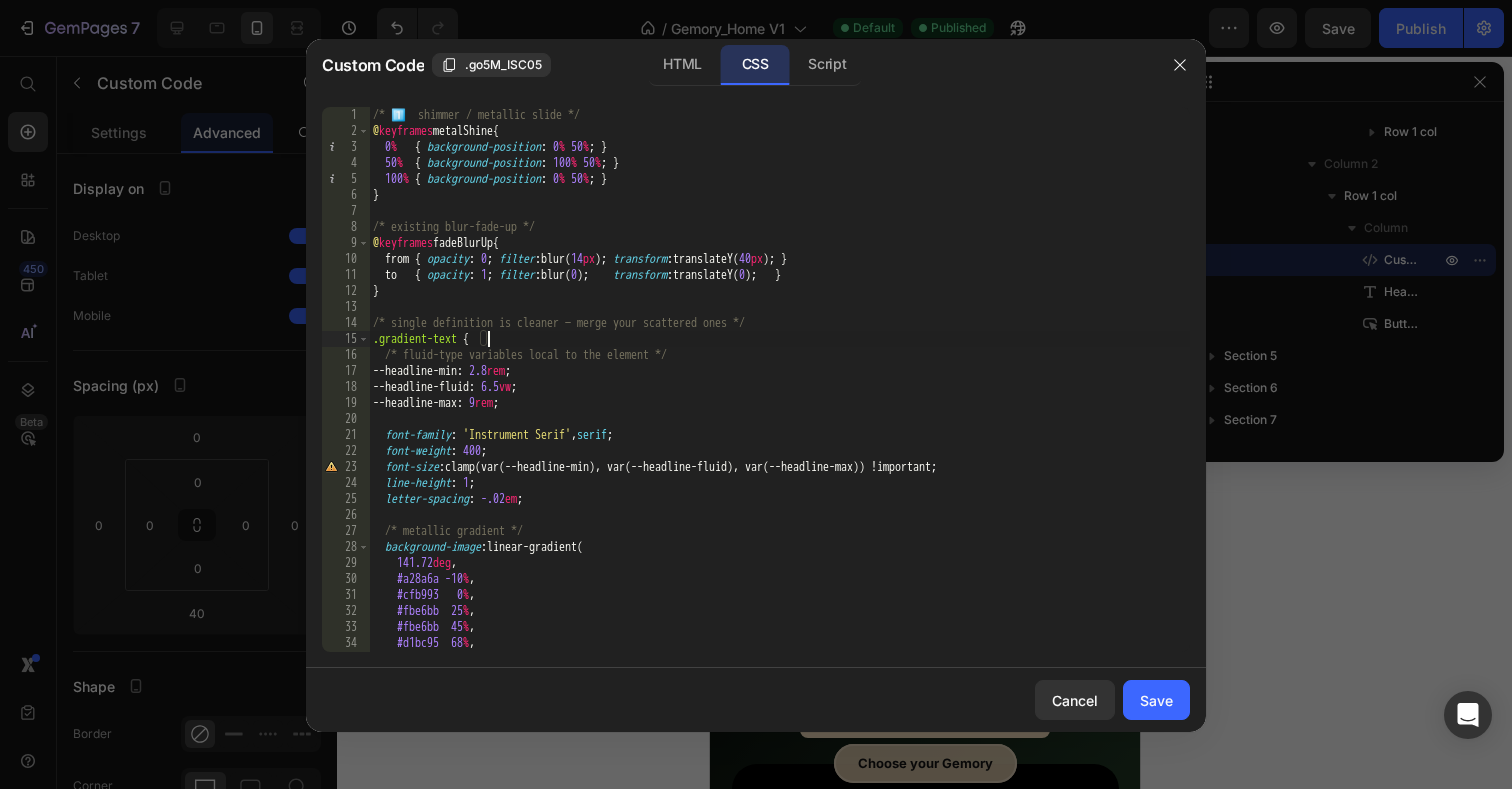 click on "/* 1️⃣  shimmer / metallic slide */ @ keyframes  metalShine  {    0 %     {   background-position :   0 %   50 % ;   }    50 %    {   background-position :   100 %   50 % ;   }    100 %   {   background-position :   0 %   50 % ;   } } /* existing blur-fade-up */ @ keyframes  fadeBlurUp  {    from   {   opacity :   0 ;   filter :  blur( 14 px ) ;   transform :  translateY( 40 px ) ;   }    to     {   opacity :   1 ;   filter :  blur( 0 ) ;      transform :  translateY( 0 ) ;     } } /* single definition is cleaner — merge your scattered ones */ .gradient-text   {    /* fluid-type variables local to the element */   --headline-min :   2.8 rem ;   --headline-fluid :   6.5 vw ;   --headline-max :   9 rem ;    font-family :   ' Instrument Serif ' ,  serif ;    font-weight :   400 ;    font-size :  clamp(var(--headline-min), var(--headline-fluid), var(--headline-max)) !important ;    line-height :   1 ;    letter-spacing :   -.02 em ;    /* metallic gradient */    background-image :  linear-gradient(      deg" at bounding box center (779, 395) 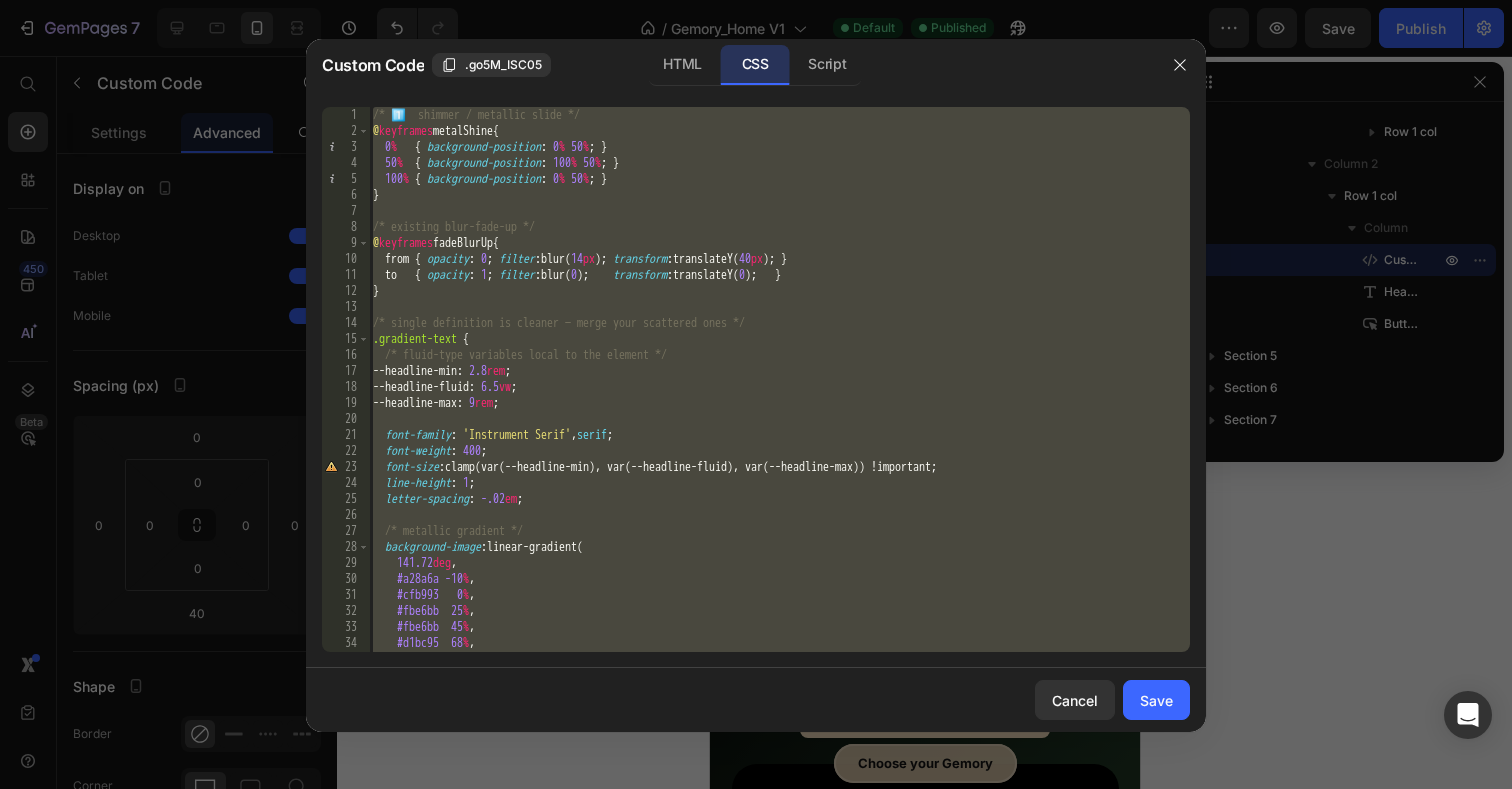 paste on "</h1>" 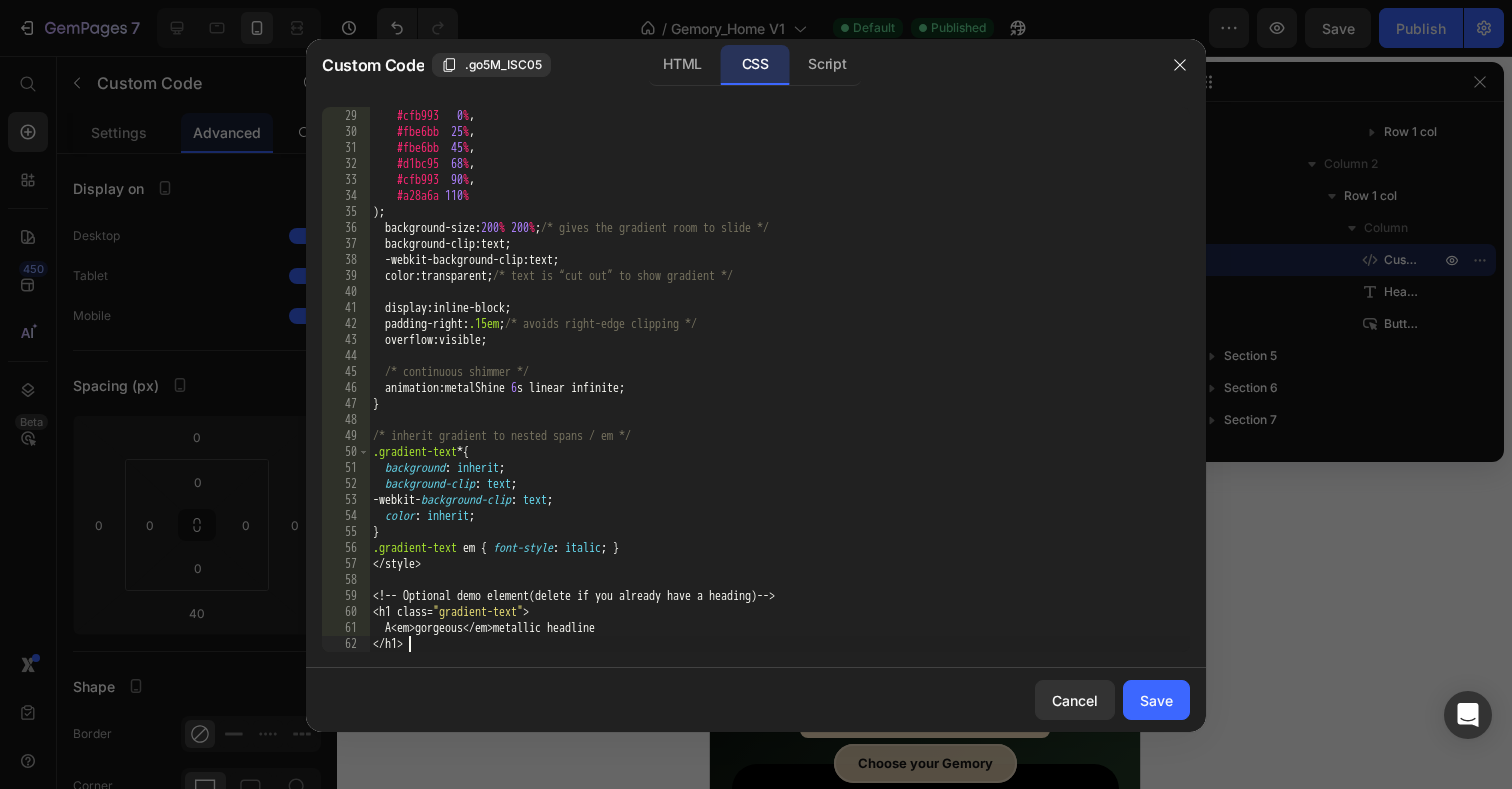scroll, scrollTop: 447, scrollLeft: 0, axis: vertical 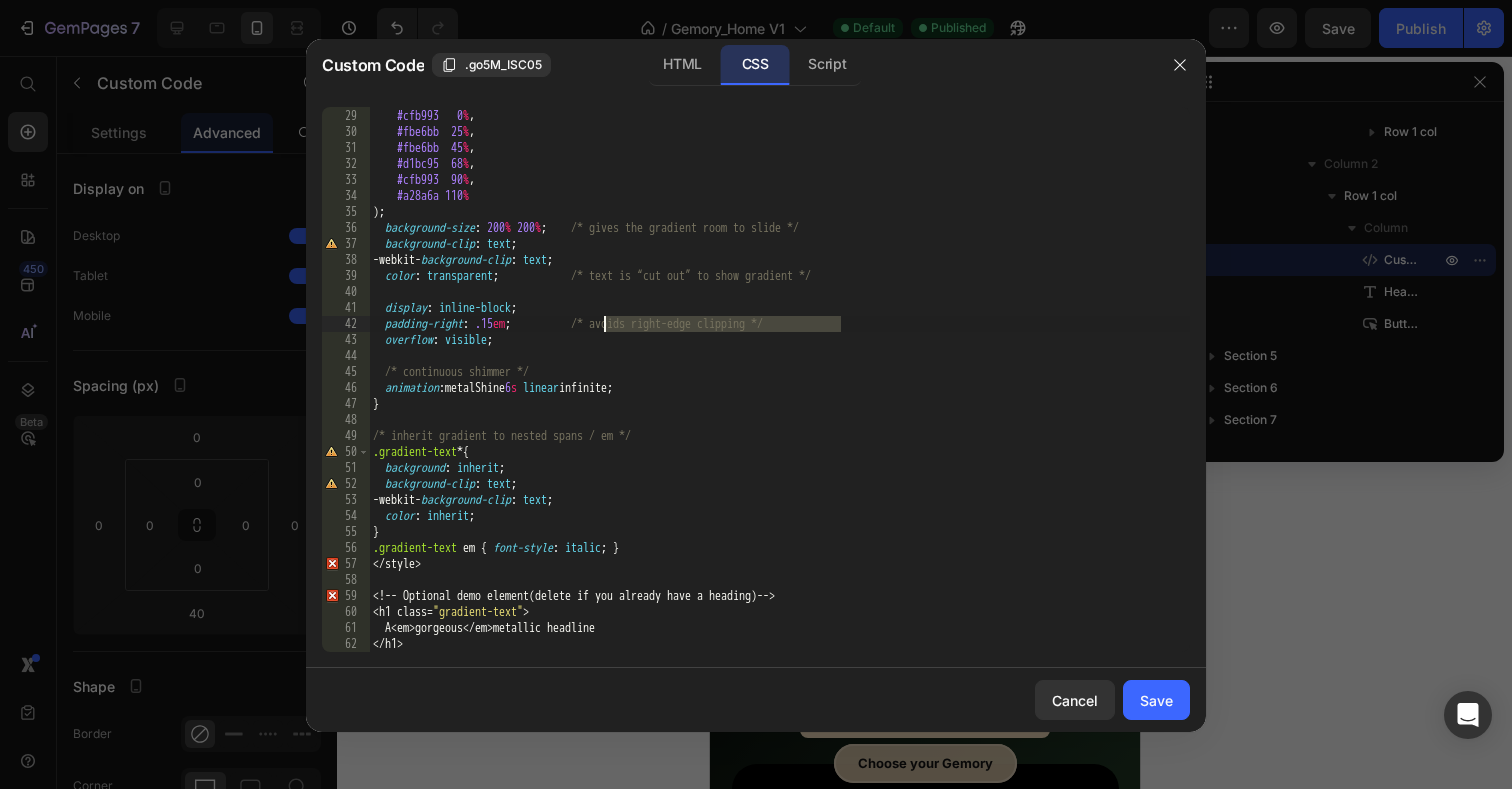 drag, startPoint x: 863, startPoint y: 325, endPoint x: 607, endPoint y: 331, distance: 256.0703 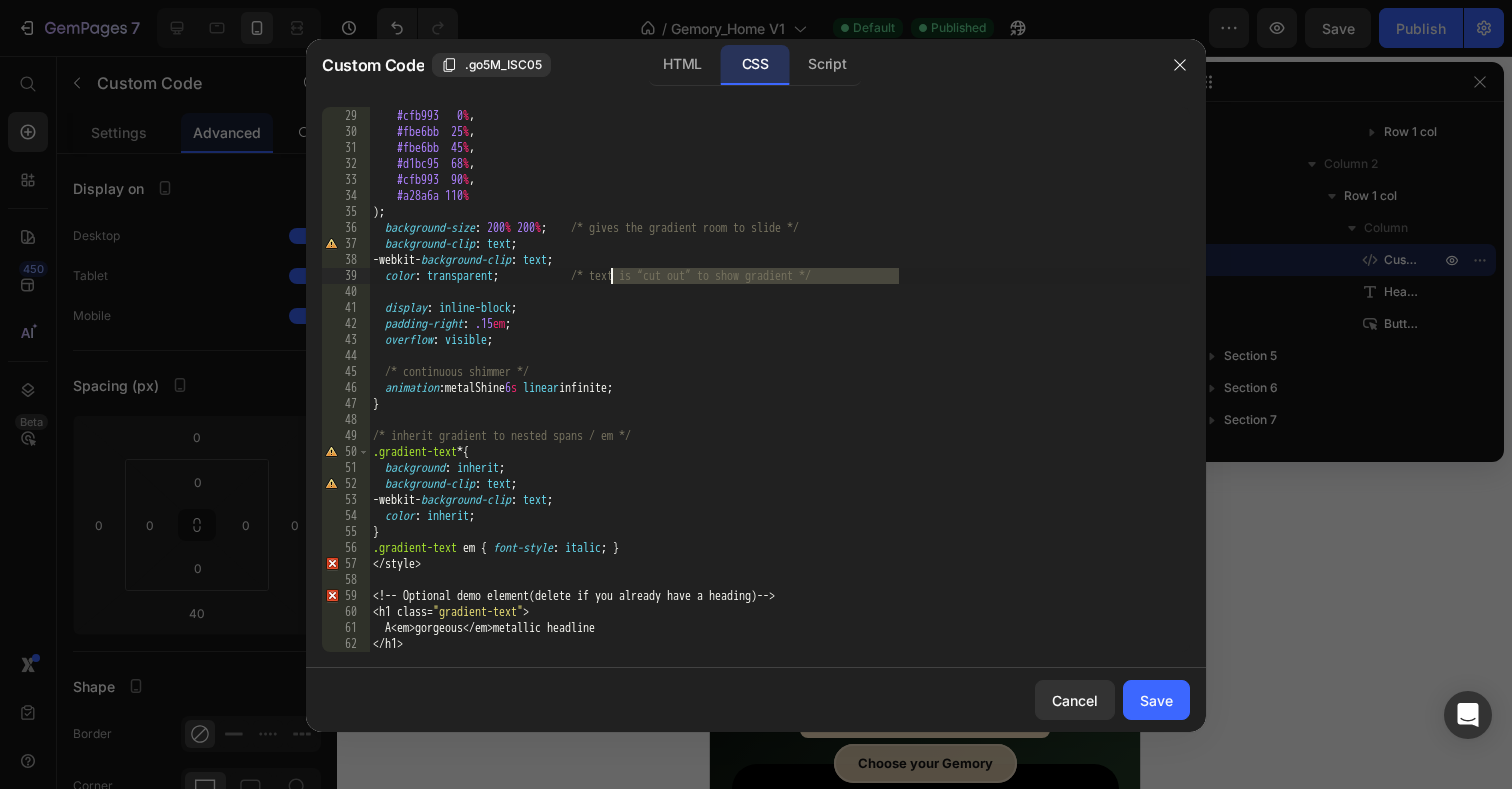 drag, startPoint x: 918, startPoint y: 271, endPoint x: 610, endPoint y: 277, distance: 308.05844 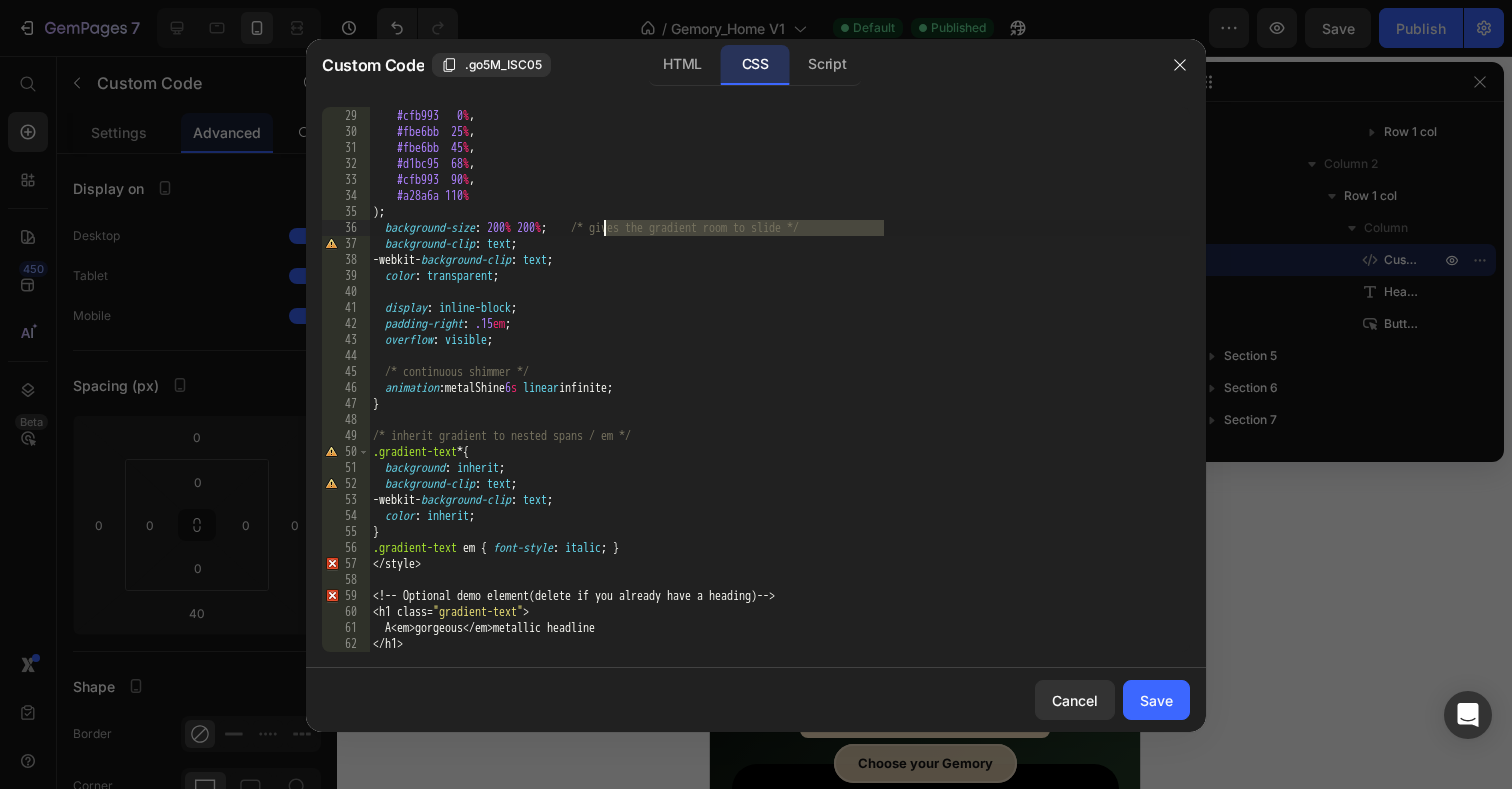 drag, startPoint x: 888, startPoint y: 221, endPoint x: 607, endPoint y: 225, distance: 281.02847 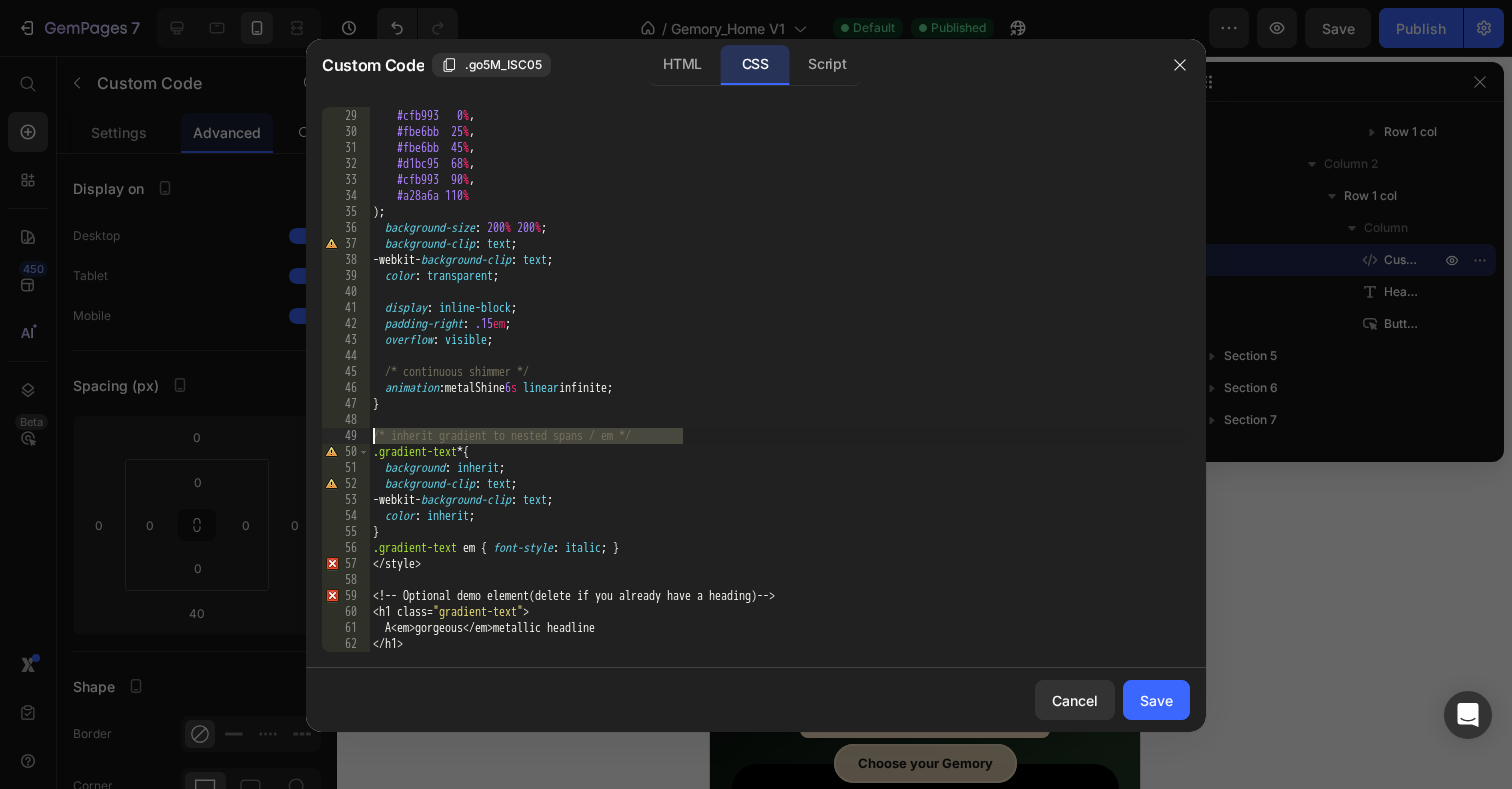 drag, startPoint x: 704, startPoint y: 435, endPoint x: 345, endPoint y: 432, distance: 359.01254 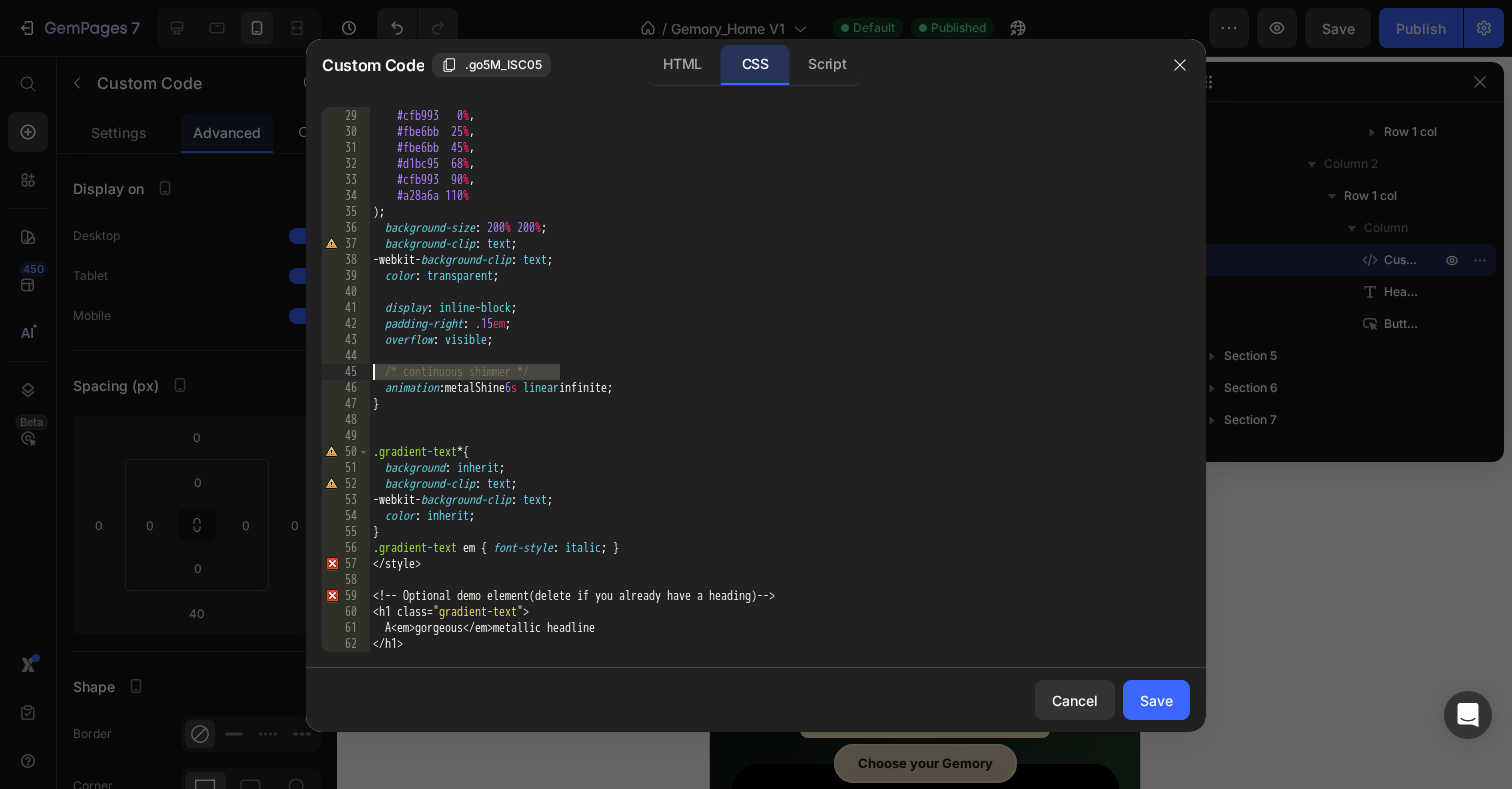 drag, startPoint x: 554, startPoint y: 369, endPoint x: 365, endPoint y: 369, distance: 189 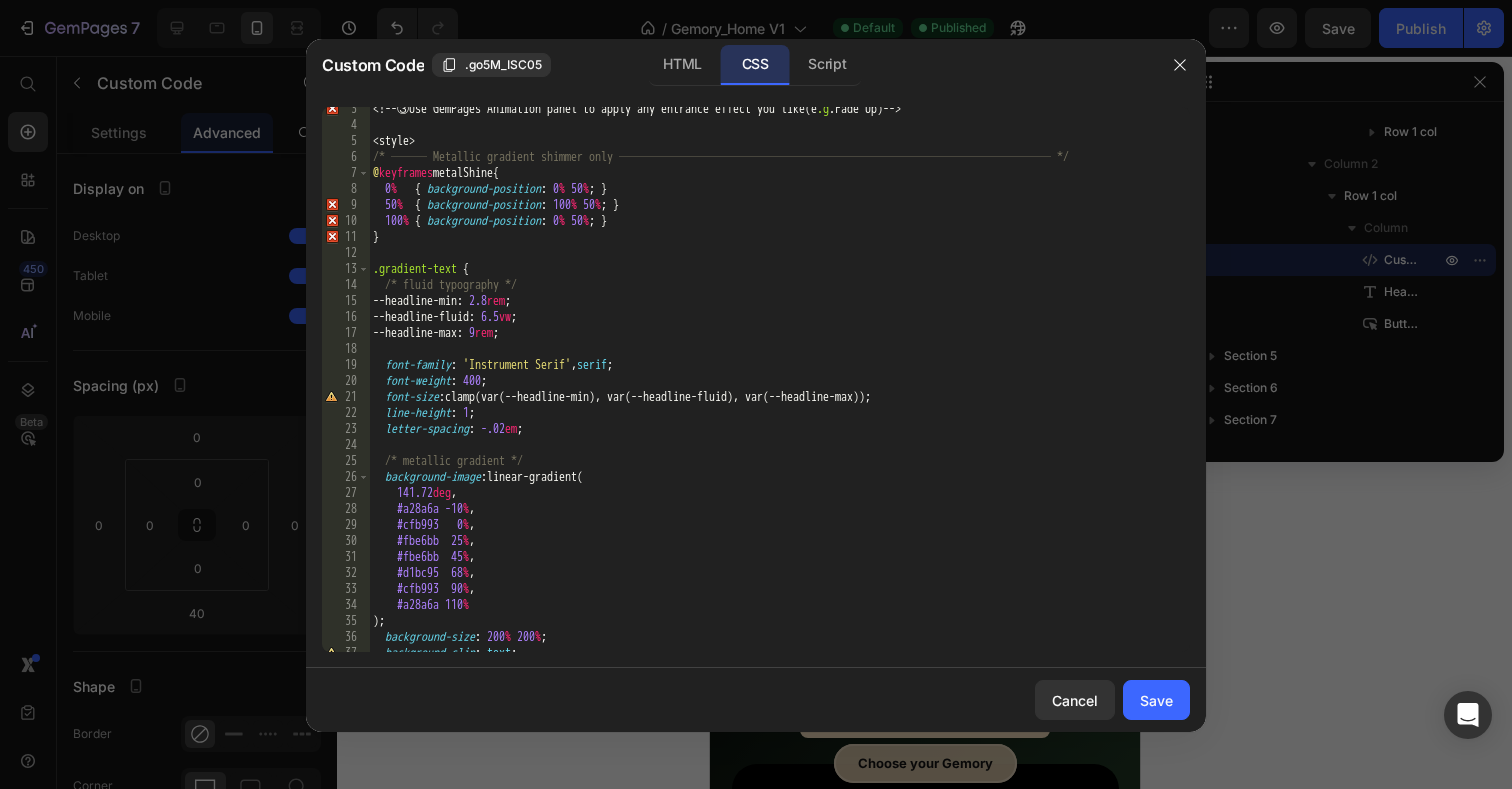 scroll, scrollTop: 0, scrollLeft: 0, axis: both 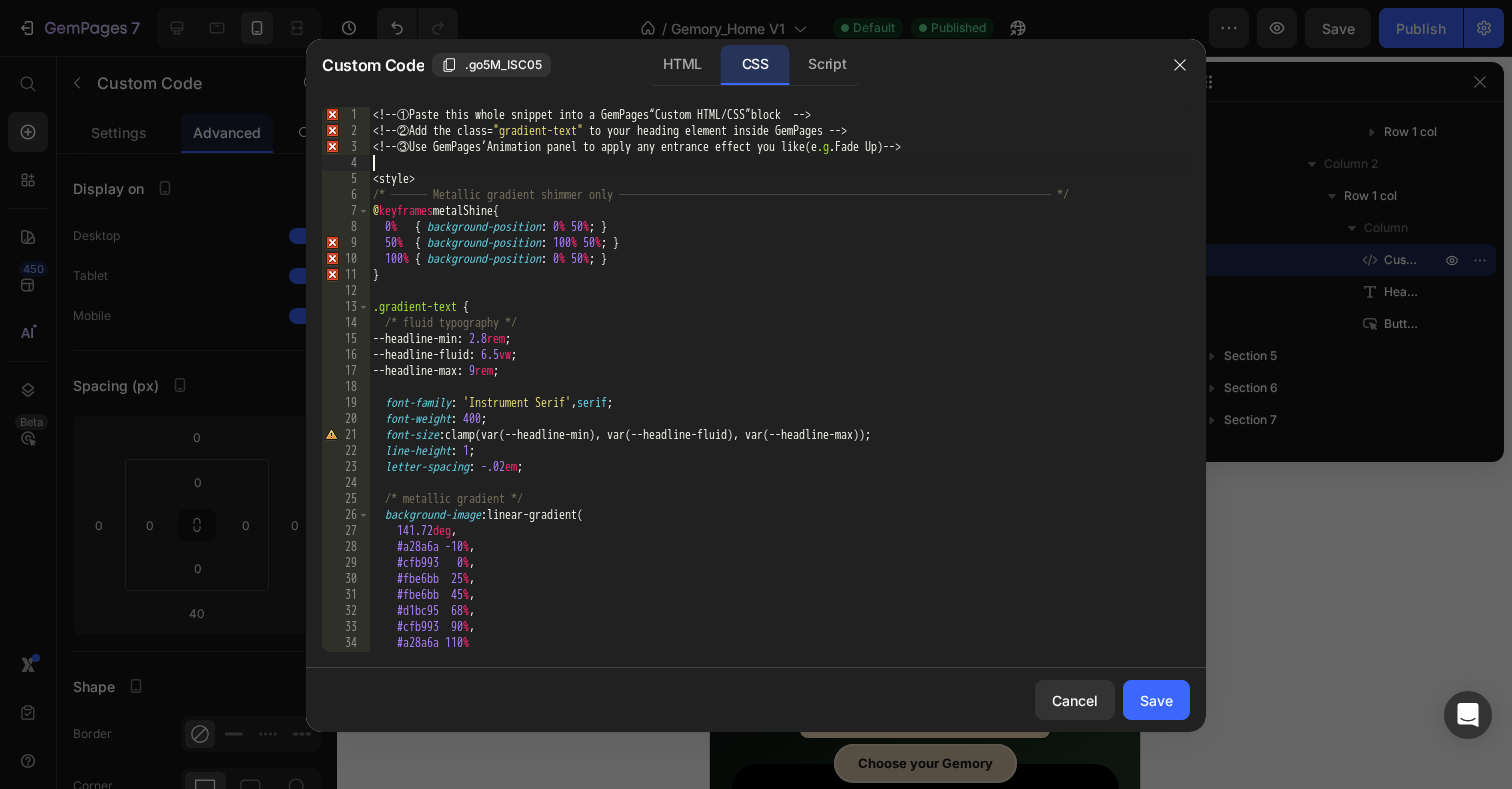 click on "<! --  ①   Paste   this   whole   snippet   into   a   GemPages  “ Custom   HTML / CSS ”  block    -- > <! --  ②   Add   the   class = " gradient-text "   to   your   heading   element   inside   GemPages   -- > <! --  ③   Use   GemPages ’  Animation   panel   to   apply   any   entrance   effect   you   like  ( e .g .  Fade   Up )  -- > < style > /* ─── Metallic gradient shimmer only ──────────────────────────────────── */ @ keyframes  metalShine  {    0 %     {   background-position :   0 %   50 % ;   }    50 %    {   background-position :   100 %   50 % ;   }    100 %   {   background-position :   0 %   50 % ;   } } .gradient-text   {    /* fluid typography */   --headline-min :   2.8 rem ;   --headline-fluid :   6.5 vw ;   --headline-max :   9 rem ;    font-family :   ' Instrument Serif ' ,  serif ;    font-weight :   400 ;    font-size :  clamp(var(--headline-min), var(--headline-fluid), var(--headline-max)) ;    :" at bounding box center [779, 395] 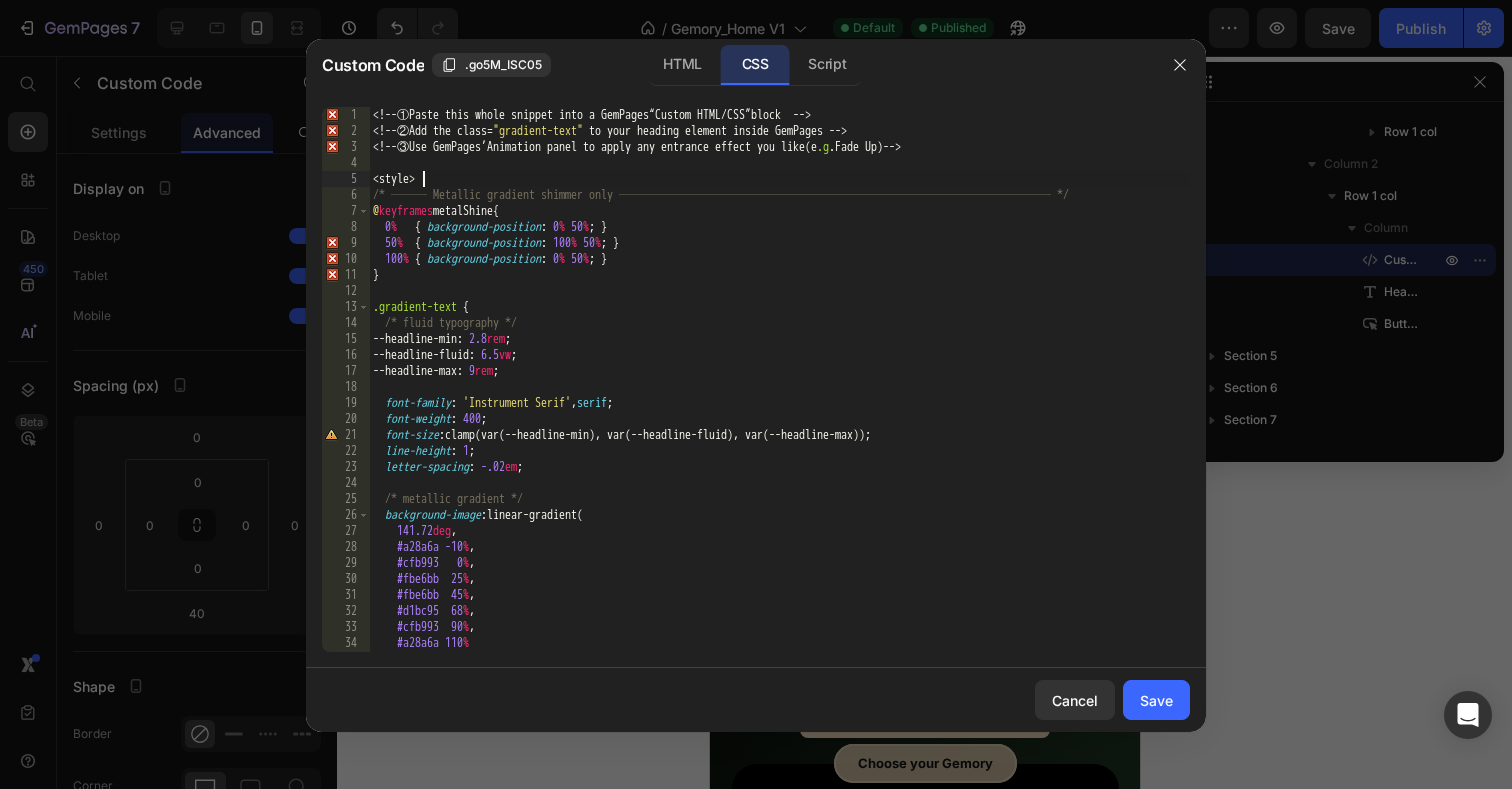 click on "<! --  ①   Paste   this   whole   snippet   into   a   GemPages  “ Custom   HTML / CSS ”  block    -- > <! --  ②   Add   the   class = " gradient-text "   to   your   heading   element   inside   GemPages   -- > <! --  ③   Use   GemPages ’  Animation   panel   to   apply   any   entrance   effect   you   like  ( e .g .  Fade   Up )  -- > < style > /* ─── Metallic gradient shimmer only ──────────────────────────────────── */ @ keyframes  metalShine  {    0 %     {   background-position :   0 %   50 % ;   }    50 %    {   background-position :   100 %   50 % ;   }    100 %   {   background-position :   0 %   50 % ;   } } .gradient-text   {    /* fluid typography */   --headline-min :   2.8 rem ;   --headline-fluid :   6.5 vw ;   --headline-max :   9 rem ;    font-family :   ' Instrument Serif ' ,  serif ;    font-weight :   400 ;    font-size :  clamp(var(--headline-min), var(--headline-fluid), var(--headline-max)) ;    :" at bounding box center [779, 395] 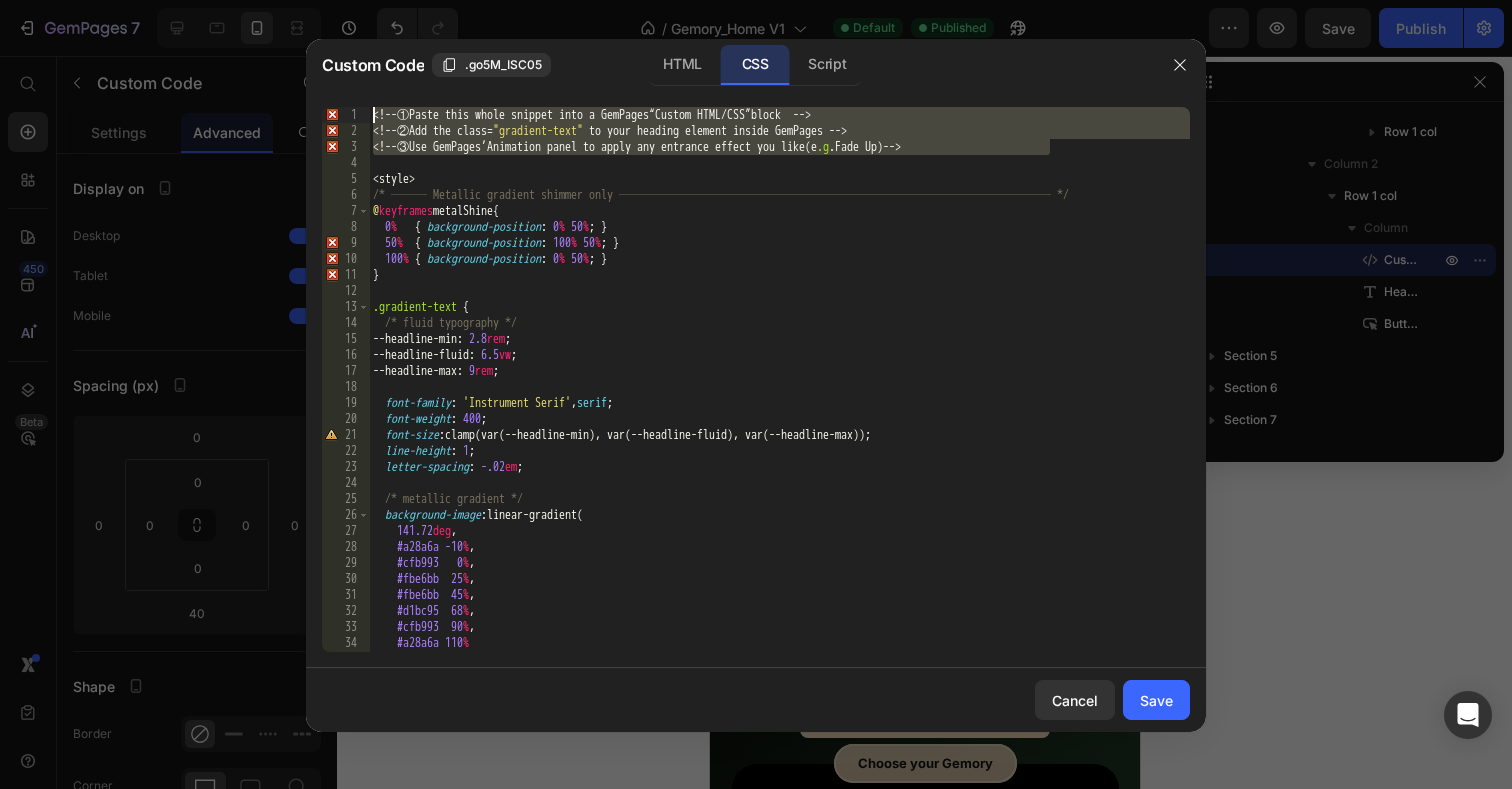 drag, startPoint x: 1062, startPoint y: 151, endPoint x: 262, endPoint y: 92, distance: 802.17267 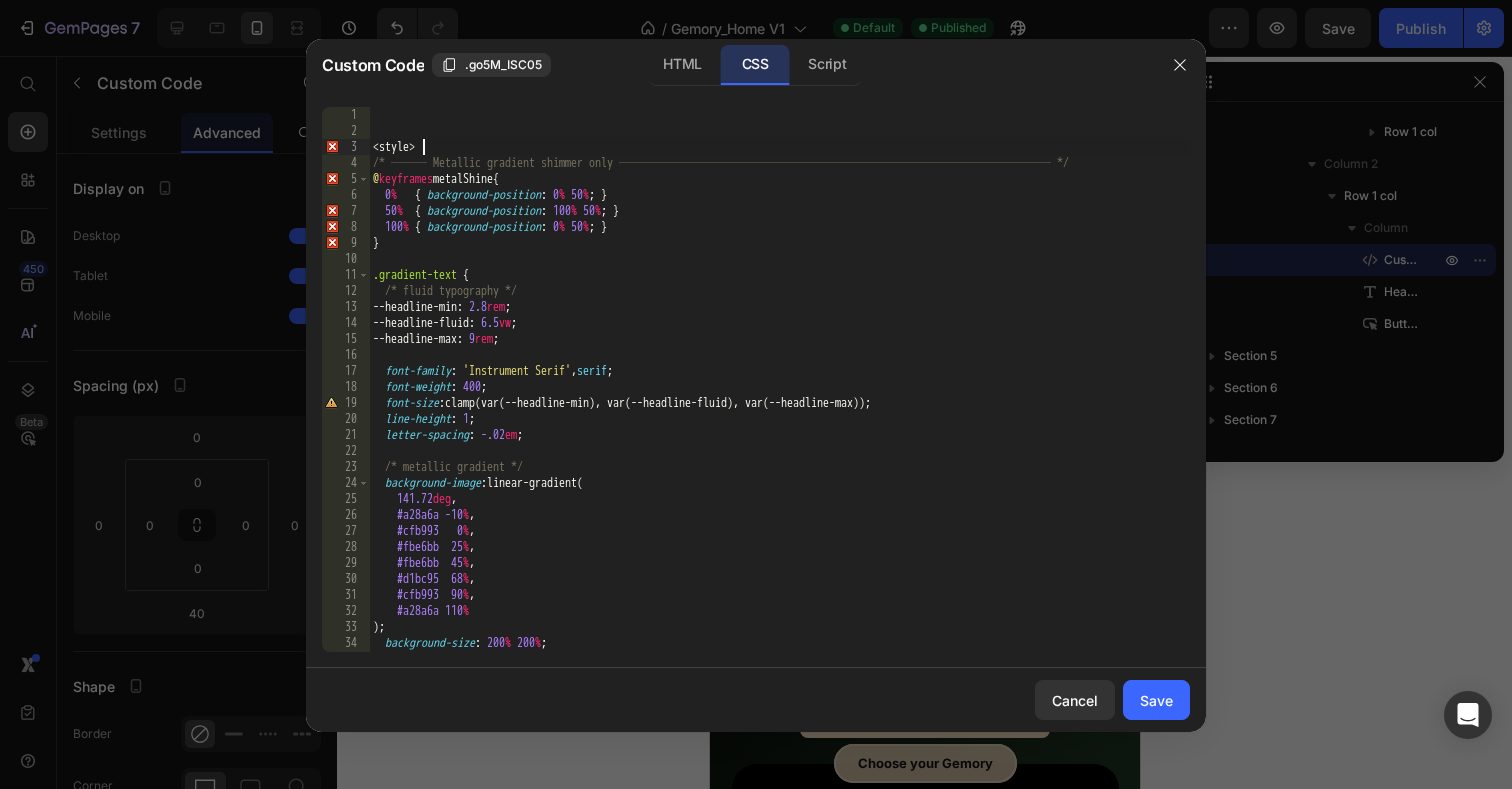 drag, startPoint x: 956, startPoint y: 147, endPoint x: 508, endPoint y: 137, distance: 448.1116 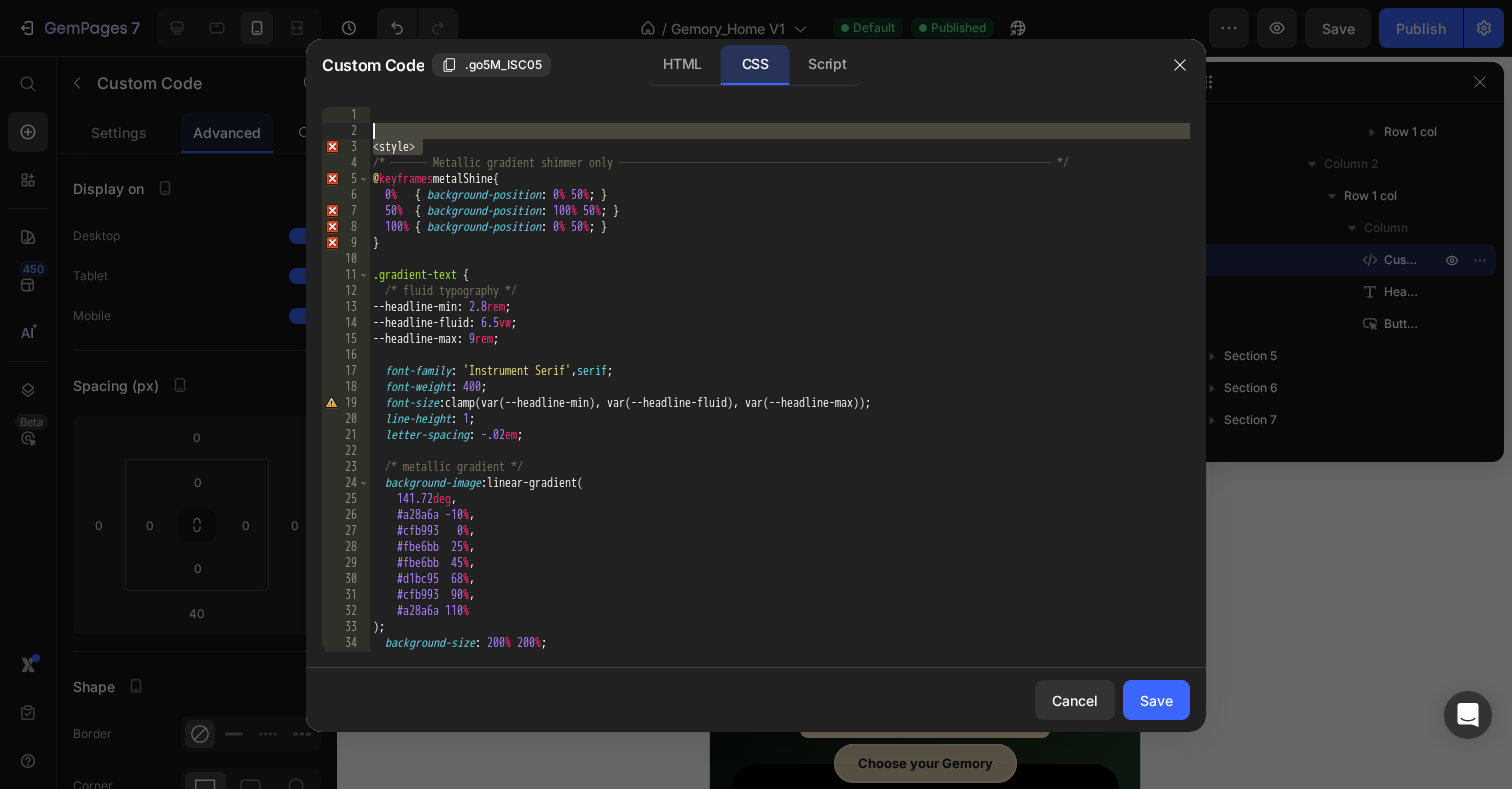 click on "< style > /* ─── Metallic gradient shimmer only ──────────────────────────────────── */ @ keyframes  metalShine  {    0 %     {   background-position :   0 %   50 % ;   }    50 %    {   background-position :   100 %   50 % ;   }    100 %   {   background-position :   0 %   50 % ;   } } .gradient-text   {    /* fluid typography */   --headline-min :   2.8 rem ;   --headline-fluid :   6.5 vw ;   --headline-max :   9 rem ;    font-family :   ' Instrument Serif ' ,  serif ;    font-weight :   400 ;    font-size :  clamp(var(--headline-min), var(--headline-fluid), var(--headline-max)) ;    line-height :   1 ;    letter-spacing :   -.02 em ;    /* metallic gradient */    background-image :  linear-gradient(      141.72 deg ,      #a28a6a   -10 % ,      #cfb993     0 % ,      #fbe6bb    25 % ,      #fbe6bb    45 % ,      #d1bc95    68 % ,      #cfb993    90 % ,      #a28a6a   110 %   ) ;    background-size :   200 %   200 % ;        :   ;" at bounding box center (779, 395) 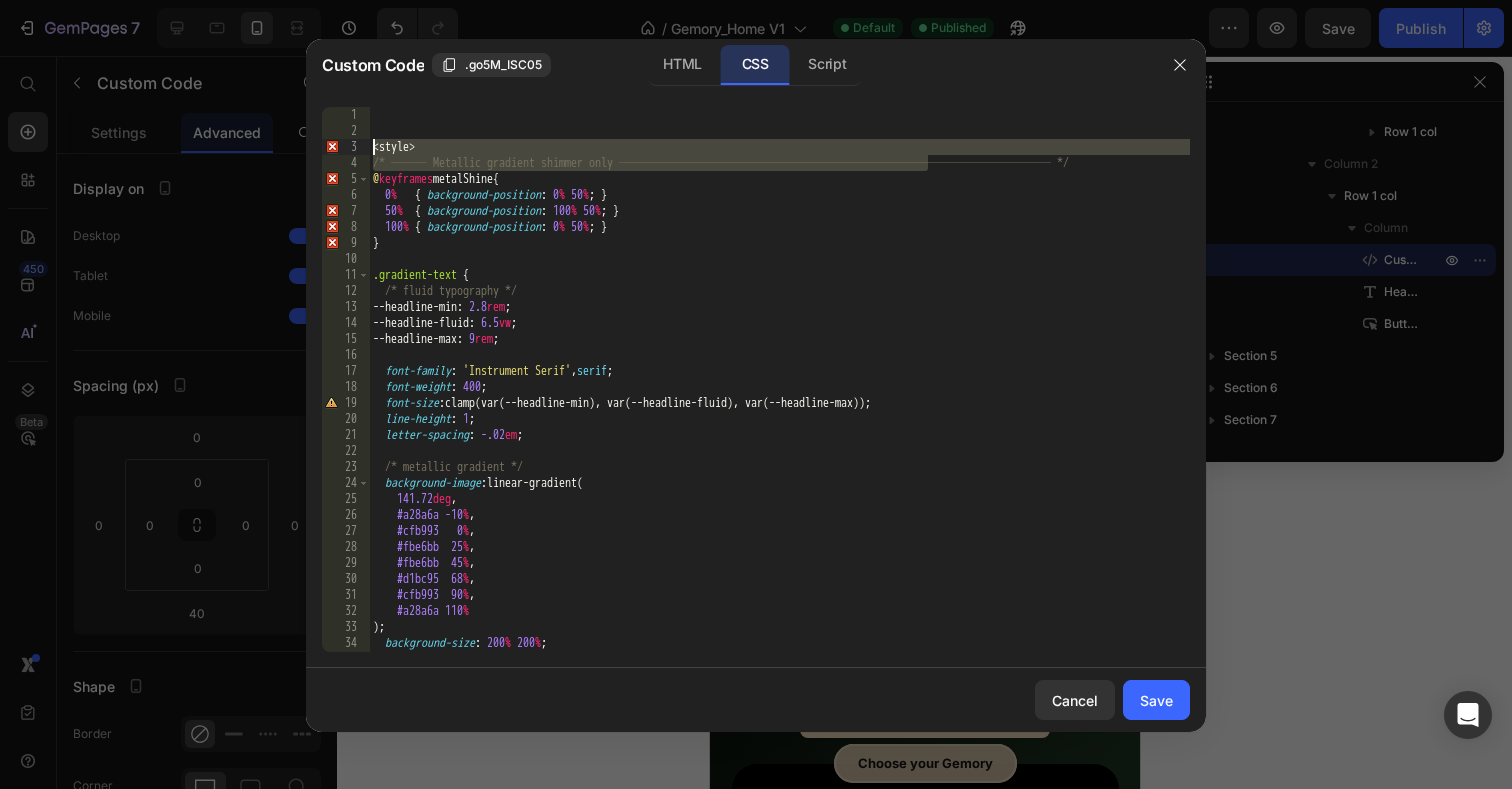 drag, startPoint x: 996, startPoint y: 157, endPoint x: 327, endPoint y: 147, distance: 669.0747 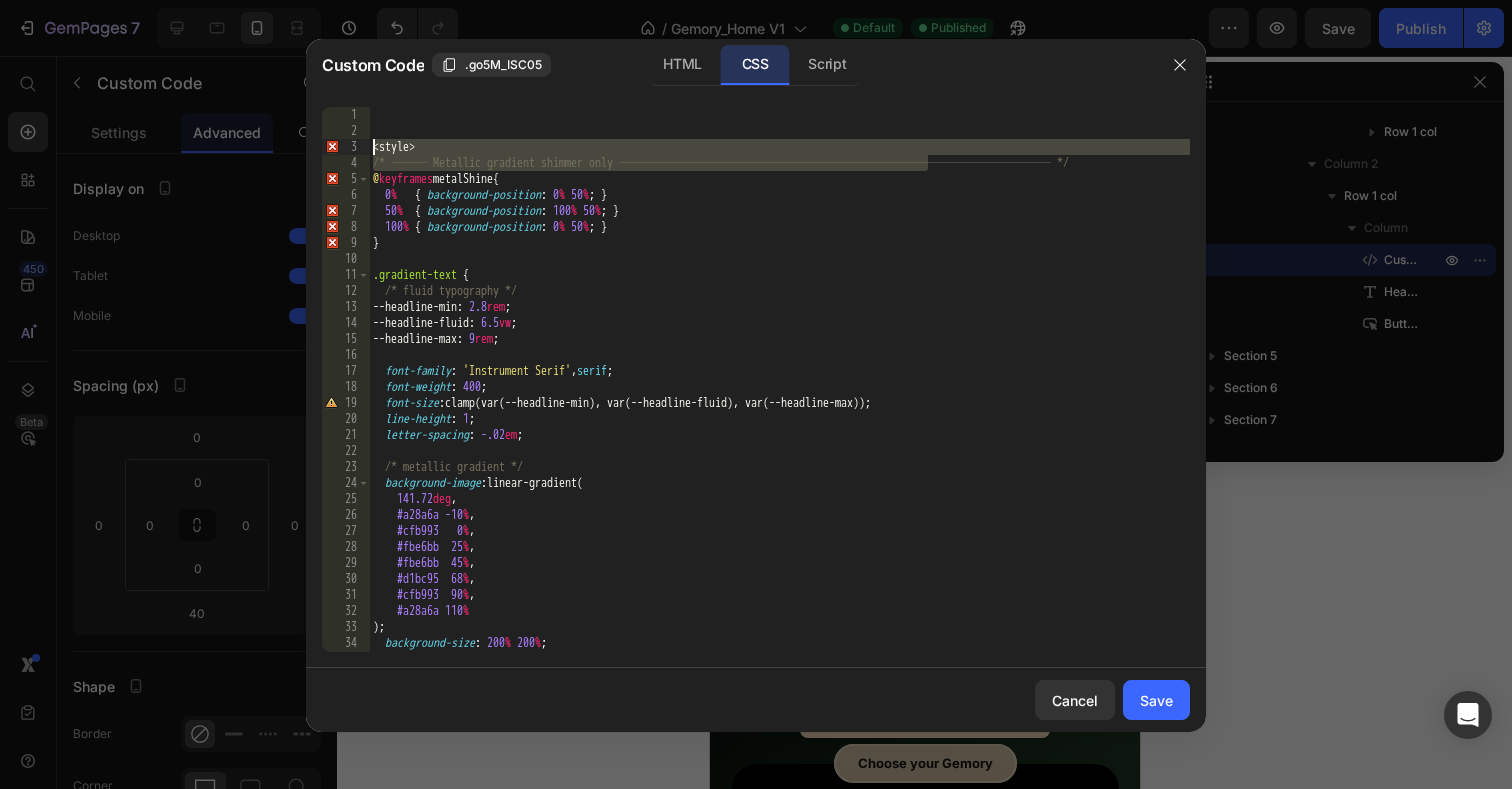 click on "<style> 1 2 3 4 5 6 7 8 9 10 11 12 13 14 15 16 17 18 19 20 21 22 23 24 25 26 27 28 29 30 31 32 33 34 35 36 < style > /* ─── Metallic gradient shimmer only ──────────────────────────────────── */ @ keyframes  metalShine  {    0 %     {   background-position :   0 %   50 % ;   }    50 %    {   background-position :   100 %   50 % ;   }    100 %   {   background-position :   0 %   50 % ;   } } .gradient-text   {    /* fluid typography */   --headline-min :   2.8 rem ;   --headline-fluid :   6.5 vw ;   --headline-max :   9 rem ;    font-family :   ' Instrument Serif ' ,  serif ;    font-weight :   400 ;    font-size :  clamp(var(--headline-min), var(--headline-fluid), var(--headline-max)) ;    line-height :   1 ;    letter-spacing :   -.02 em ;    /* metallic gradient */    background-image :  linear-gradient(      141.72 deg ,      #a28a6a   -10 % ,      #cfb993     0 % ,      #fbe6bb    25 % ,      #fbe6bb    45 % ,      #d1bc95    68" at bounding box center [756, 379] 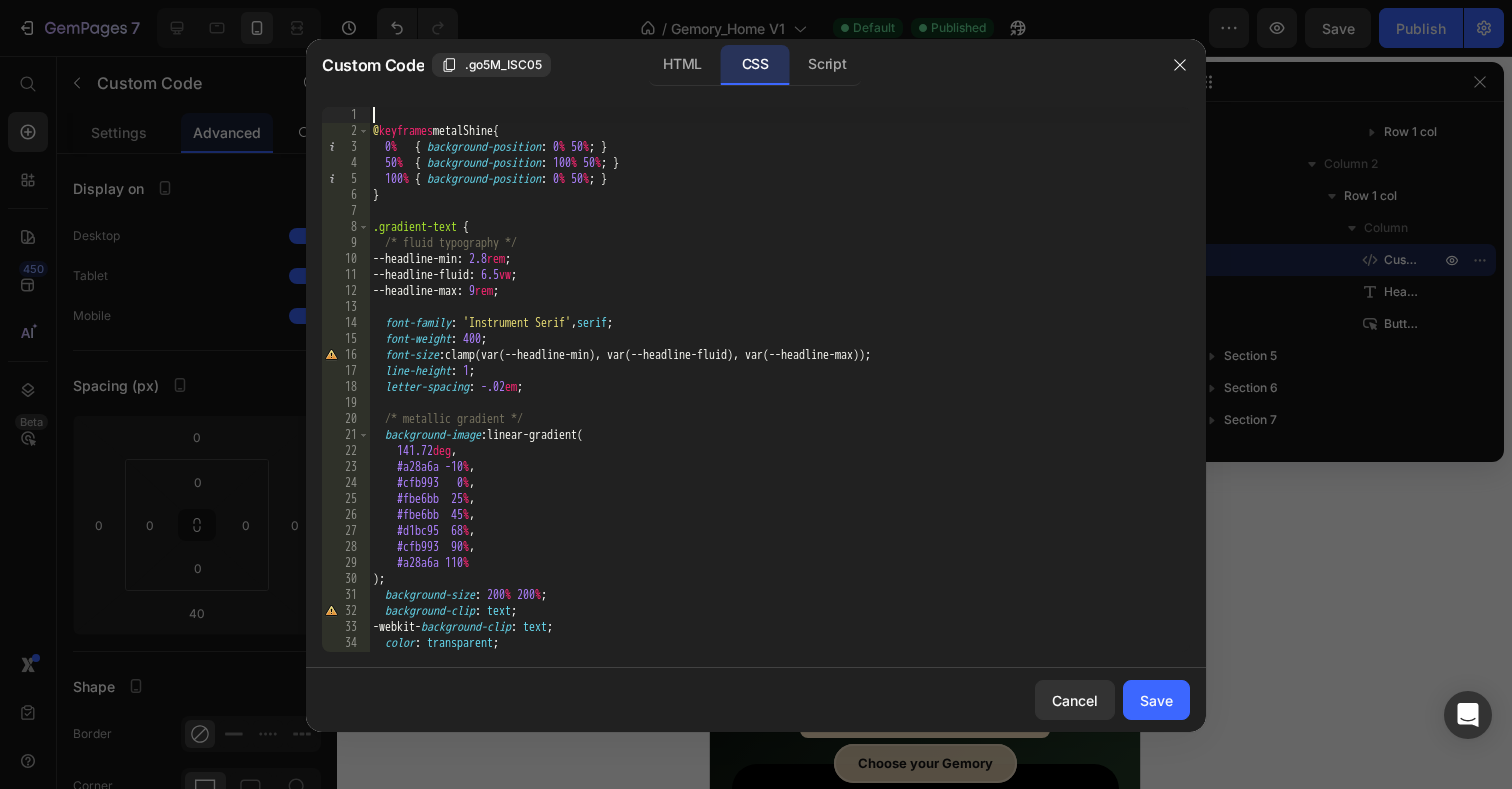 type on "@keyframes metalShine {" 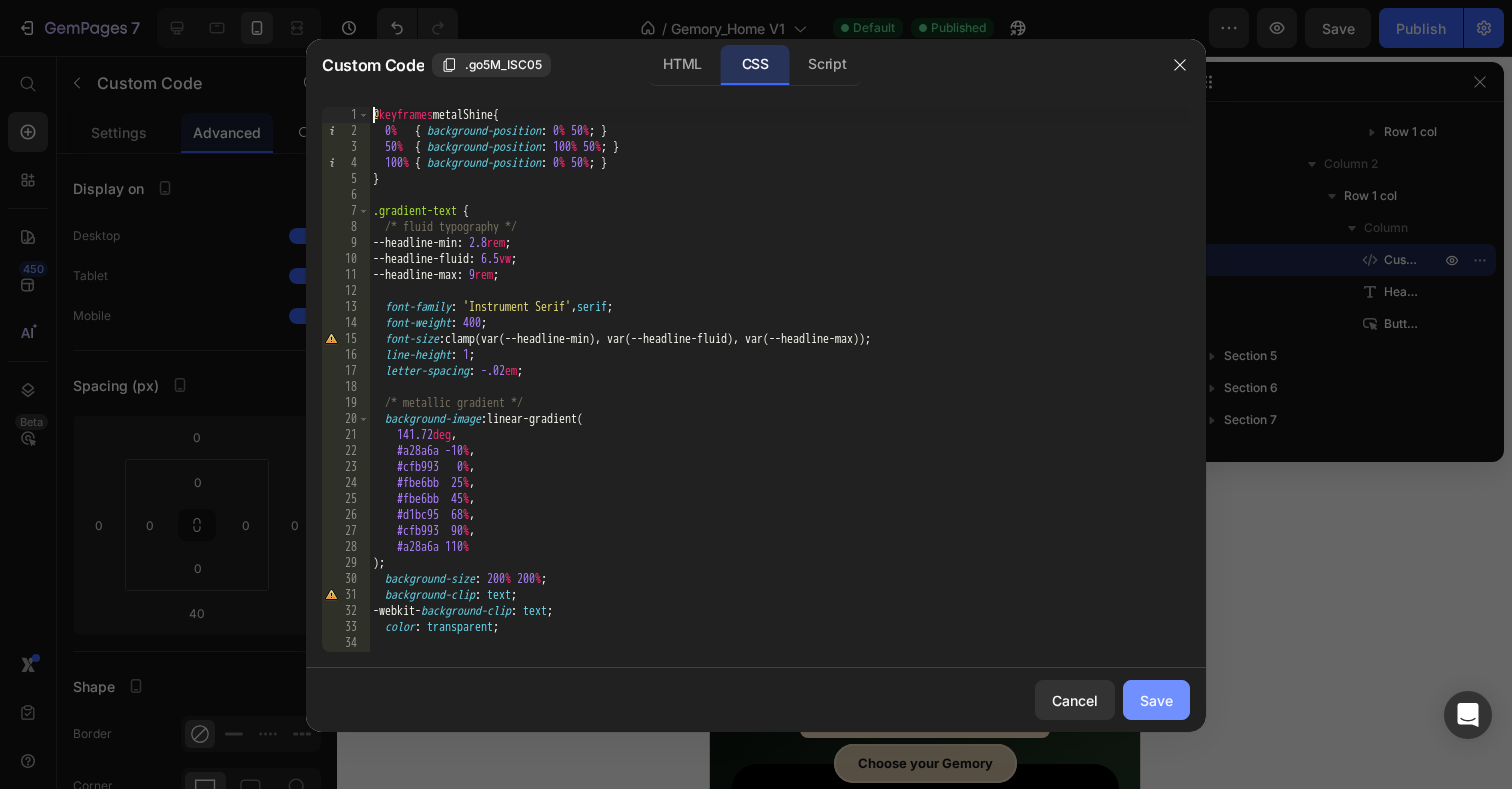 click on "Save" at bounding box center [1156, 700] 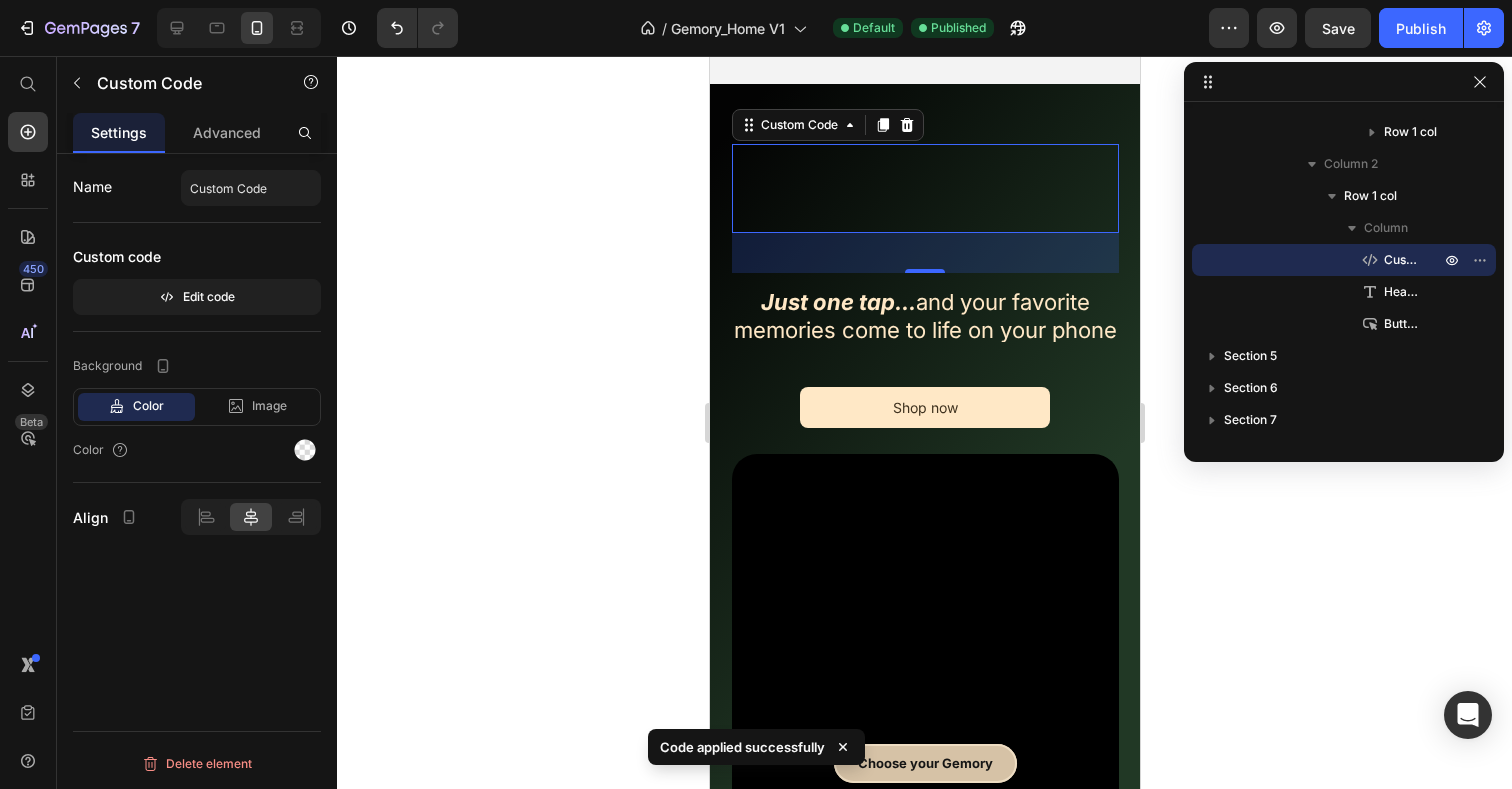 scroll, scrollTop: 546, scrollLeft: 0, axis: vertical 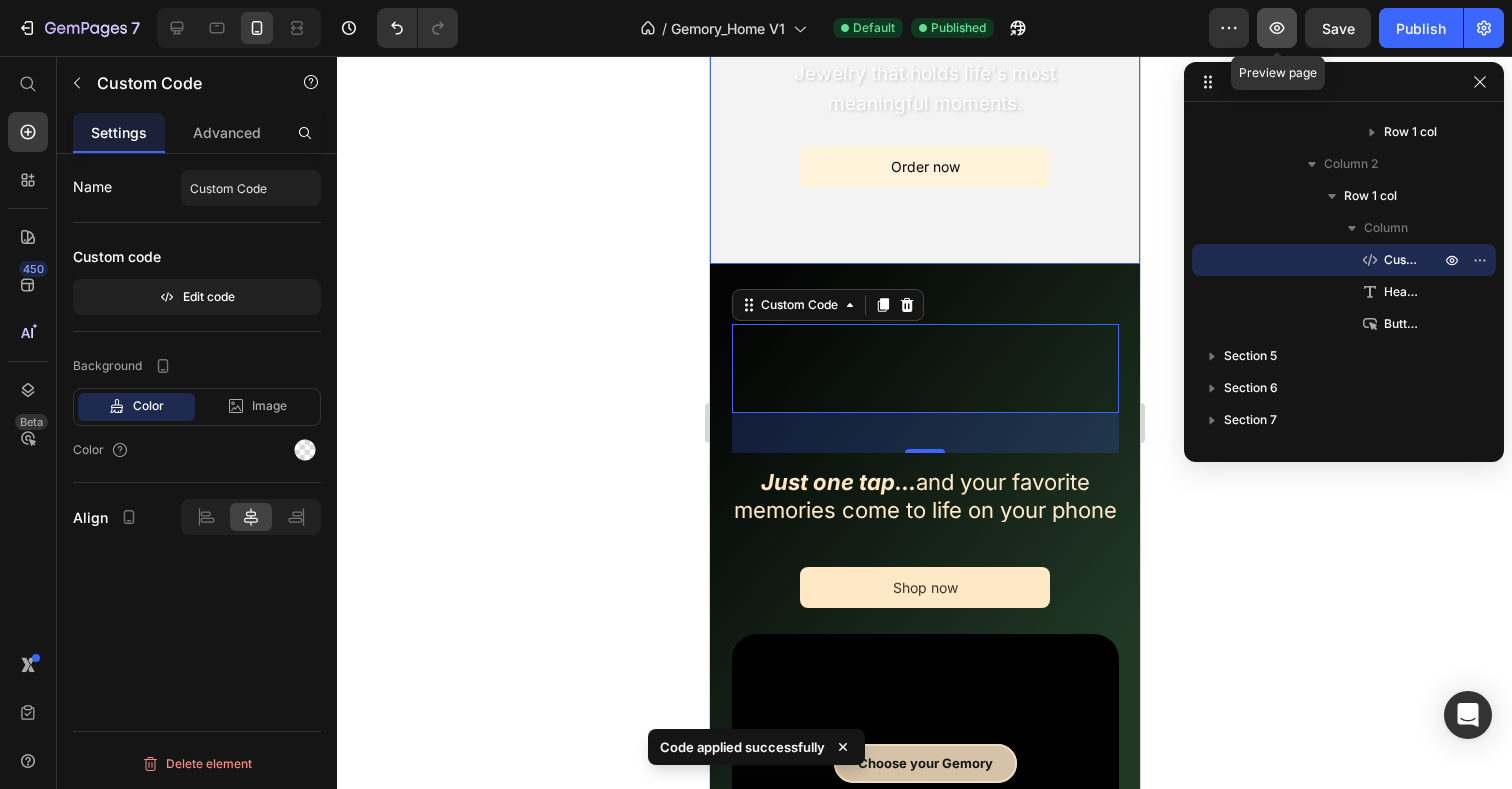 click 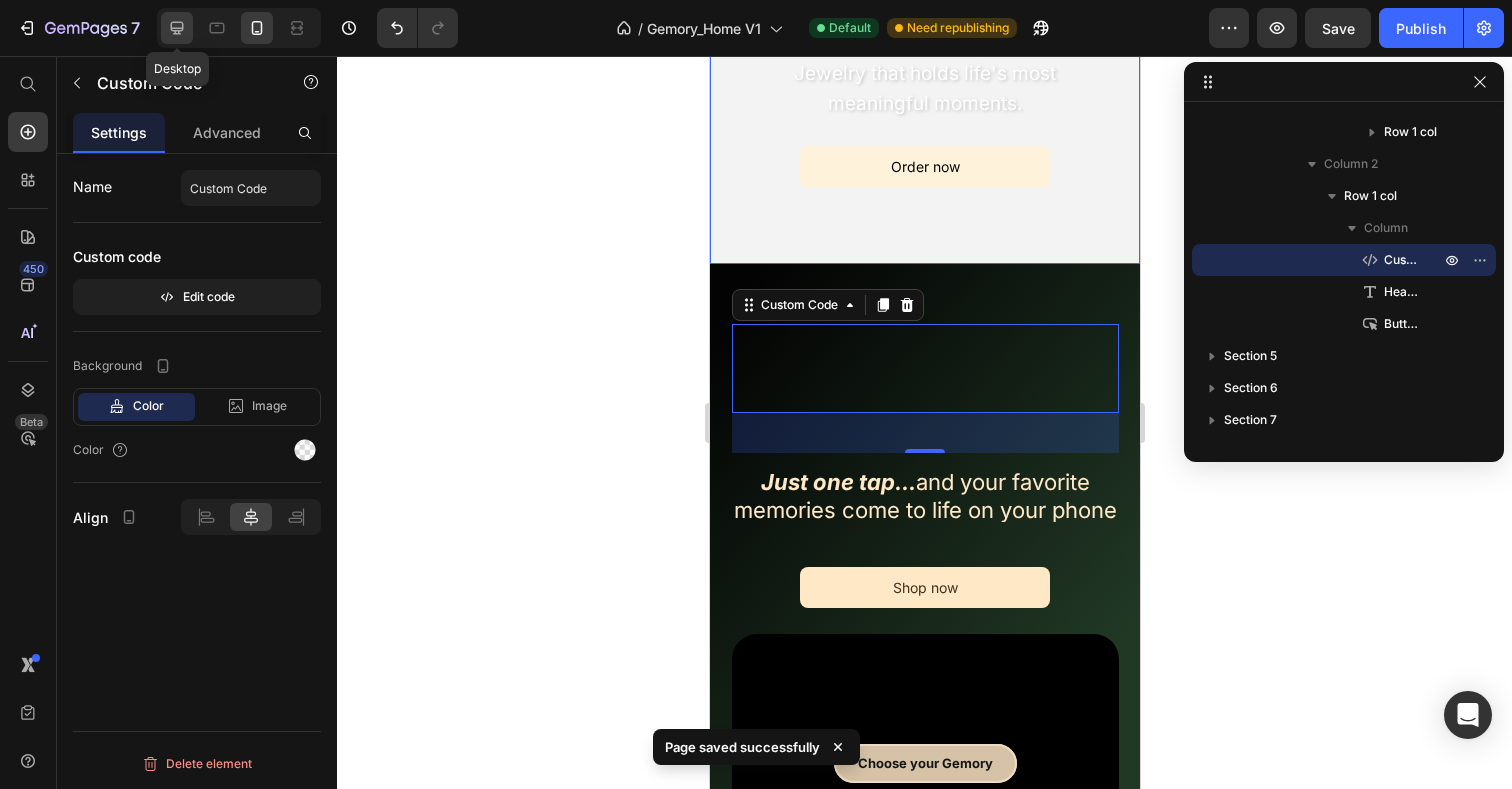 click 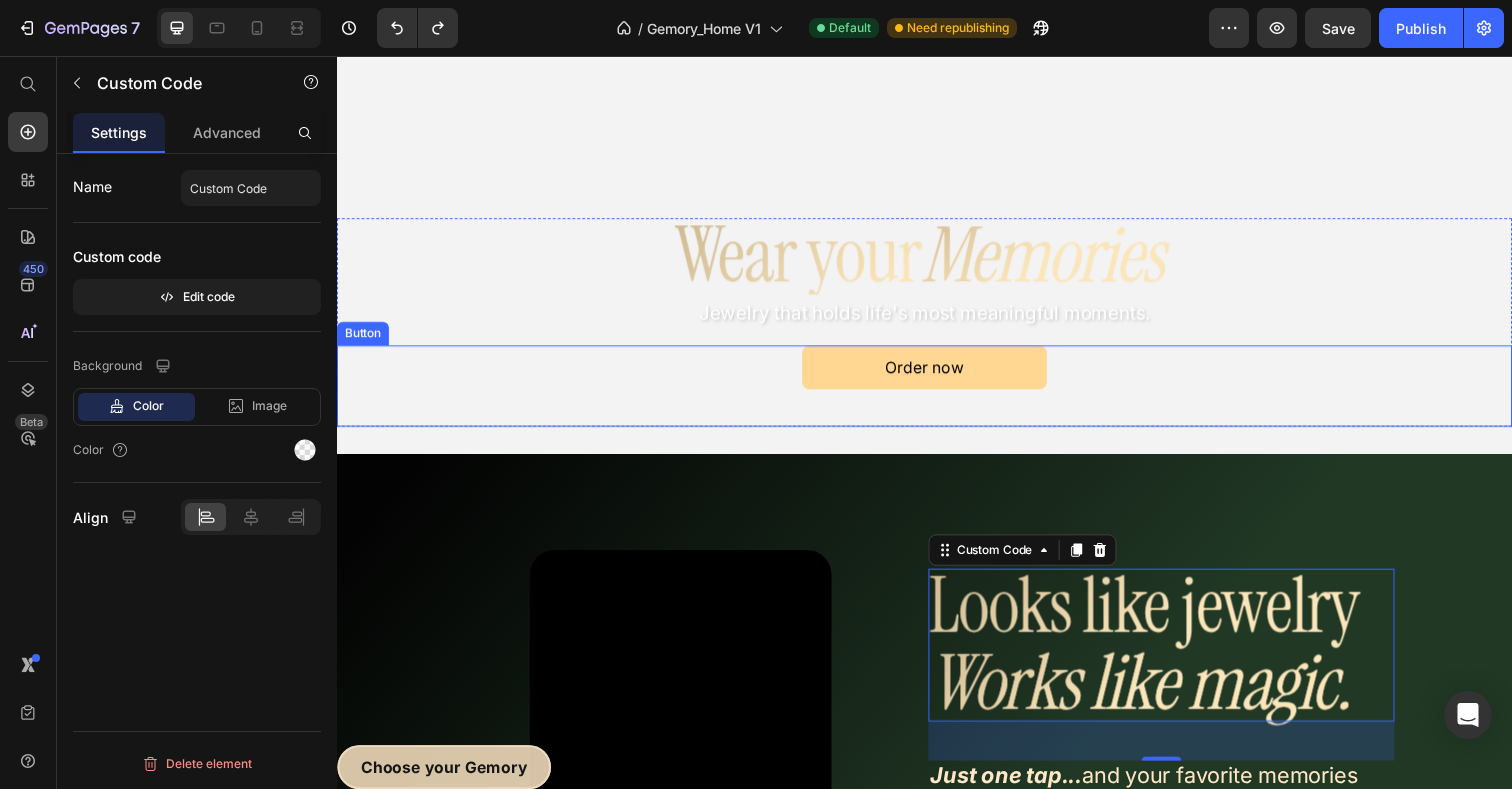 scroll, scrollTop: 363, scrollLeft: 0, axis: vertical 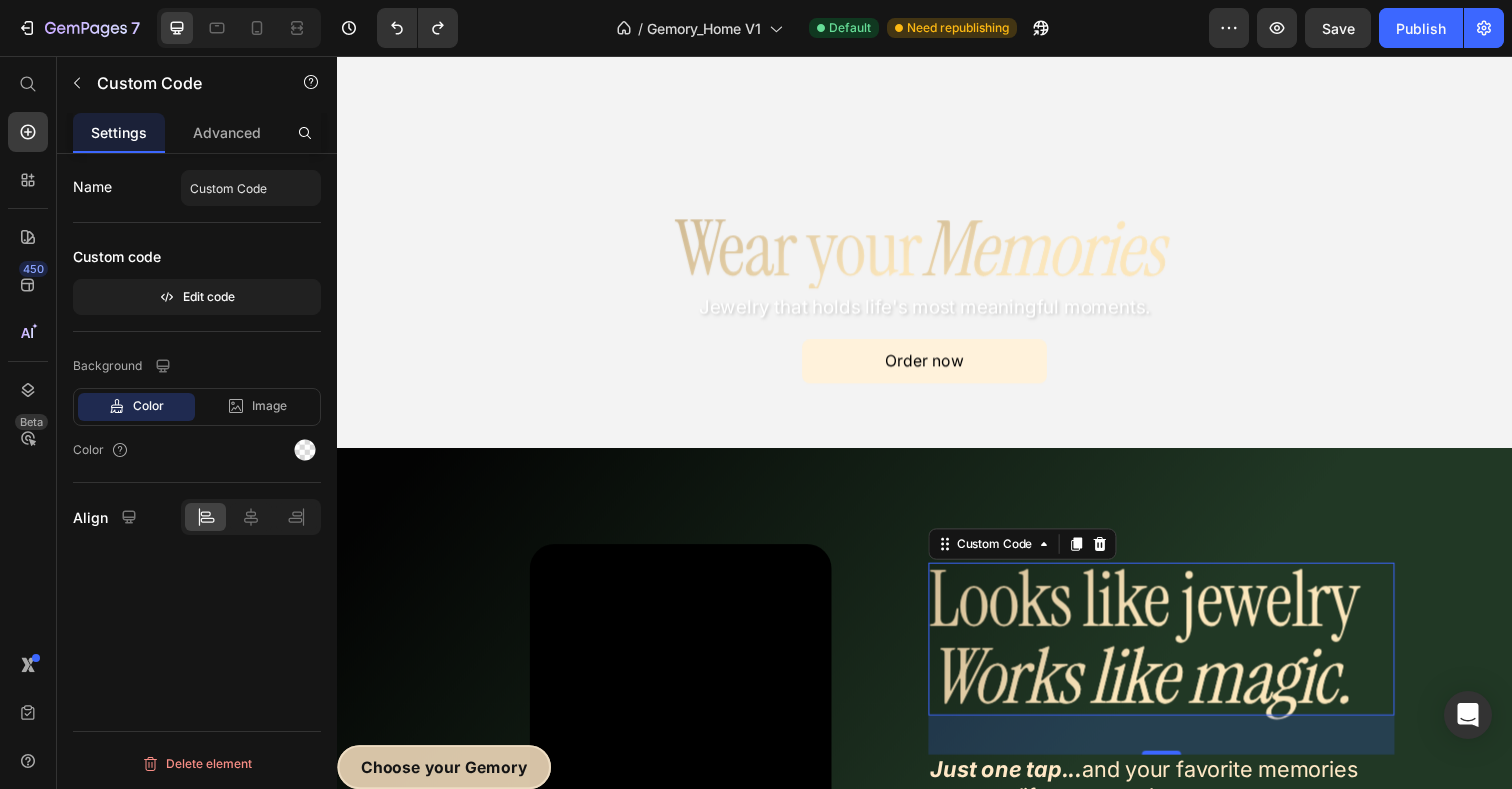 click on "Looks like jewelry    Works like magic." at bounding box center (1166, 652) 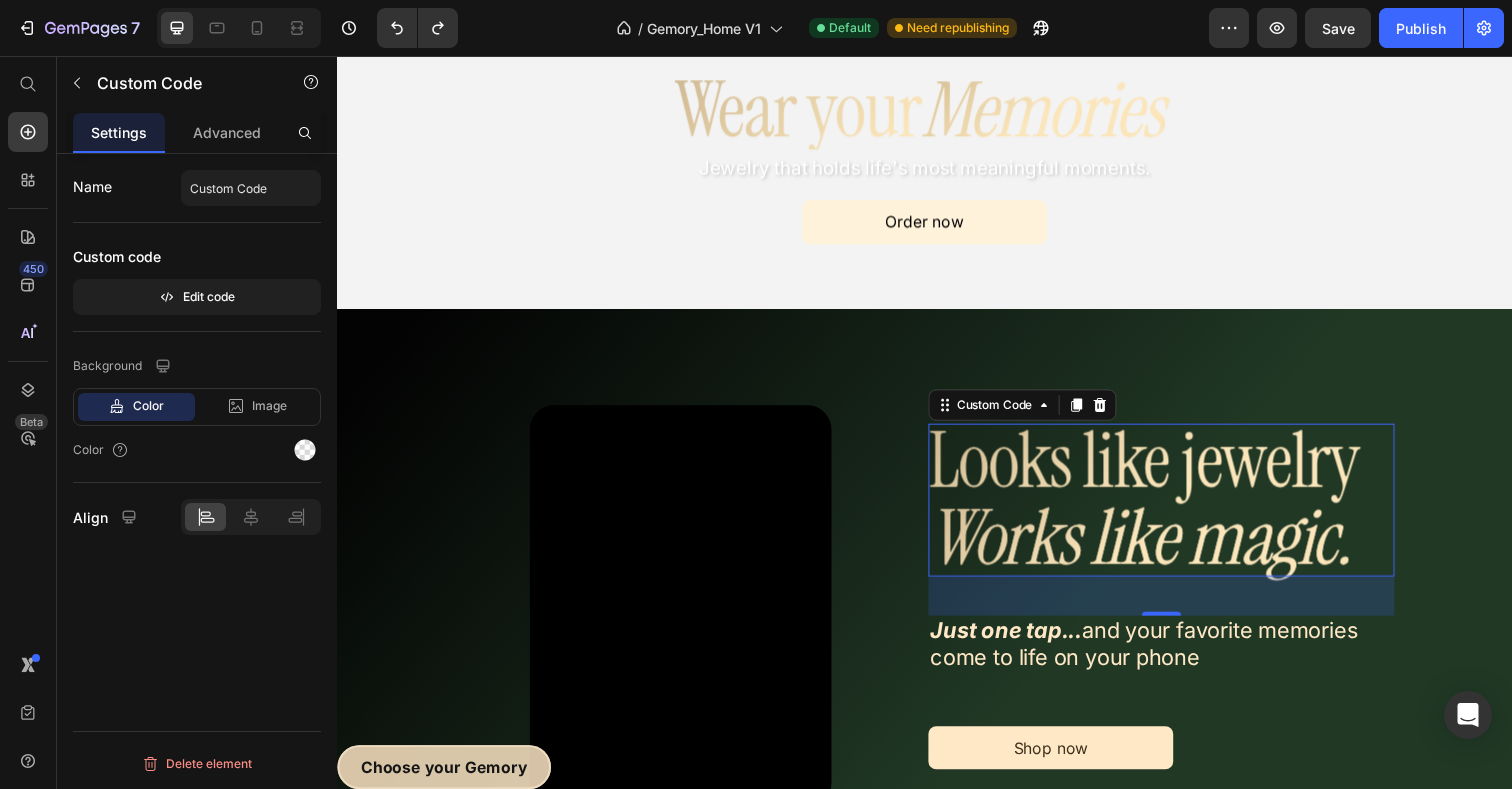 scroll, scrollTop: 506, scrollLeft: 0, axis: vertical 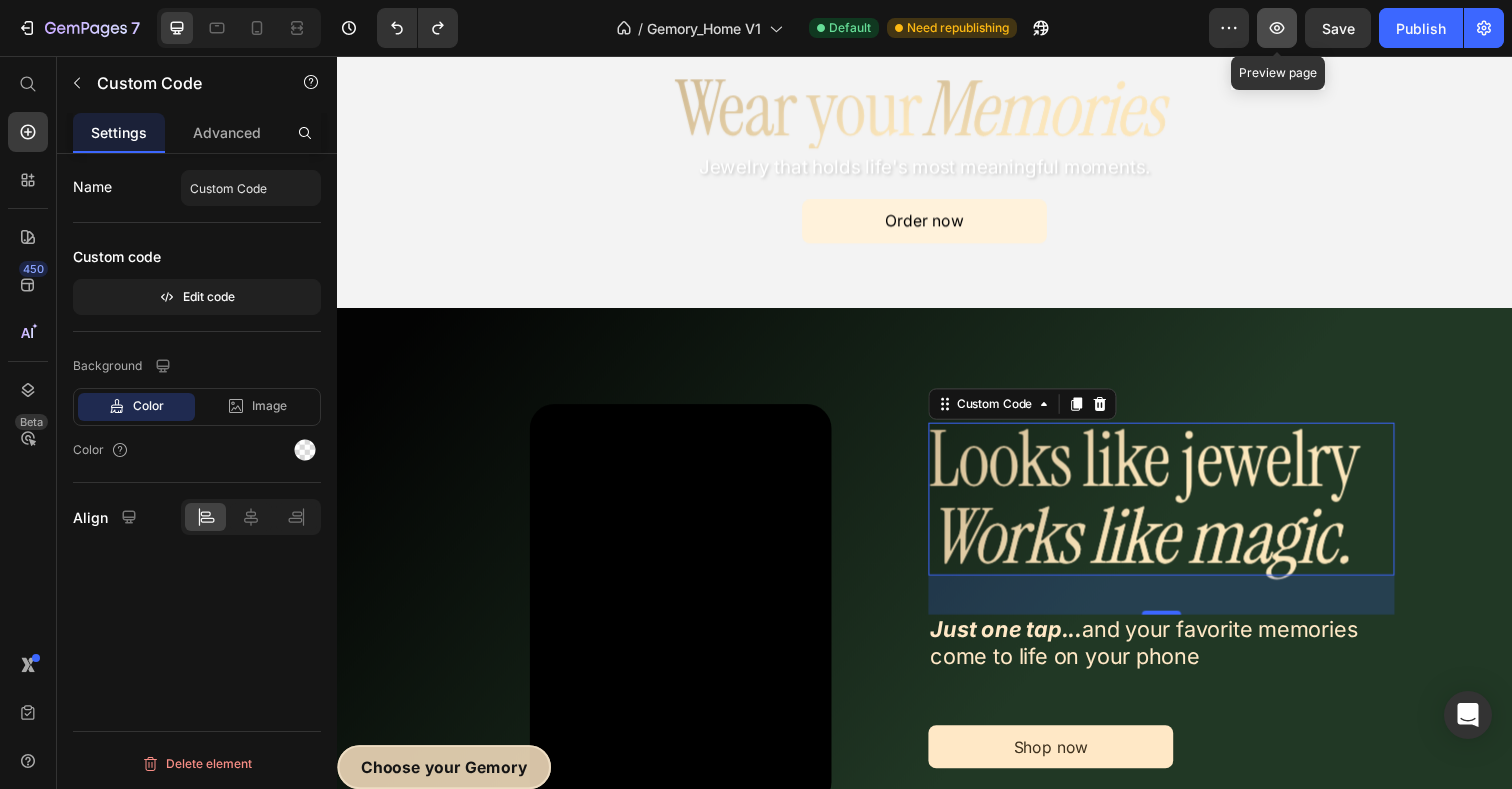 click 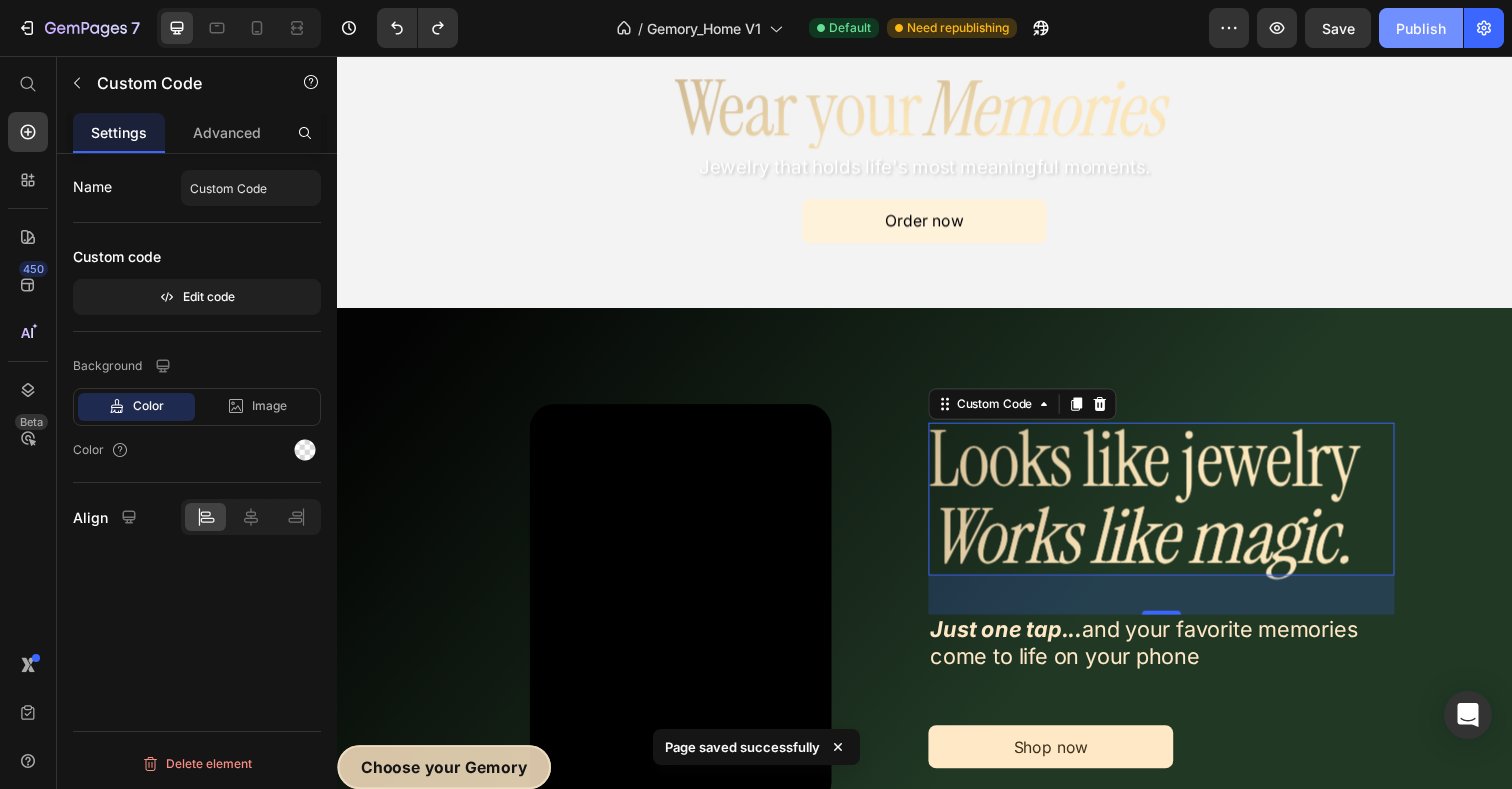 click on "Publish" 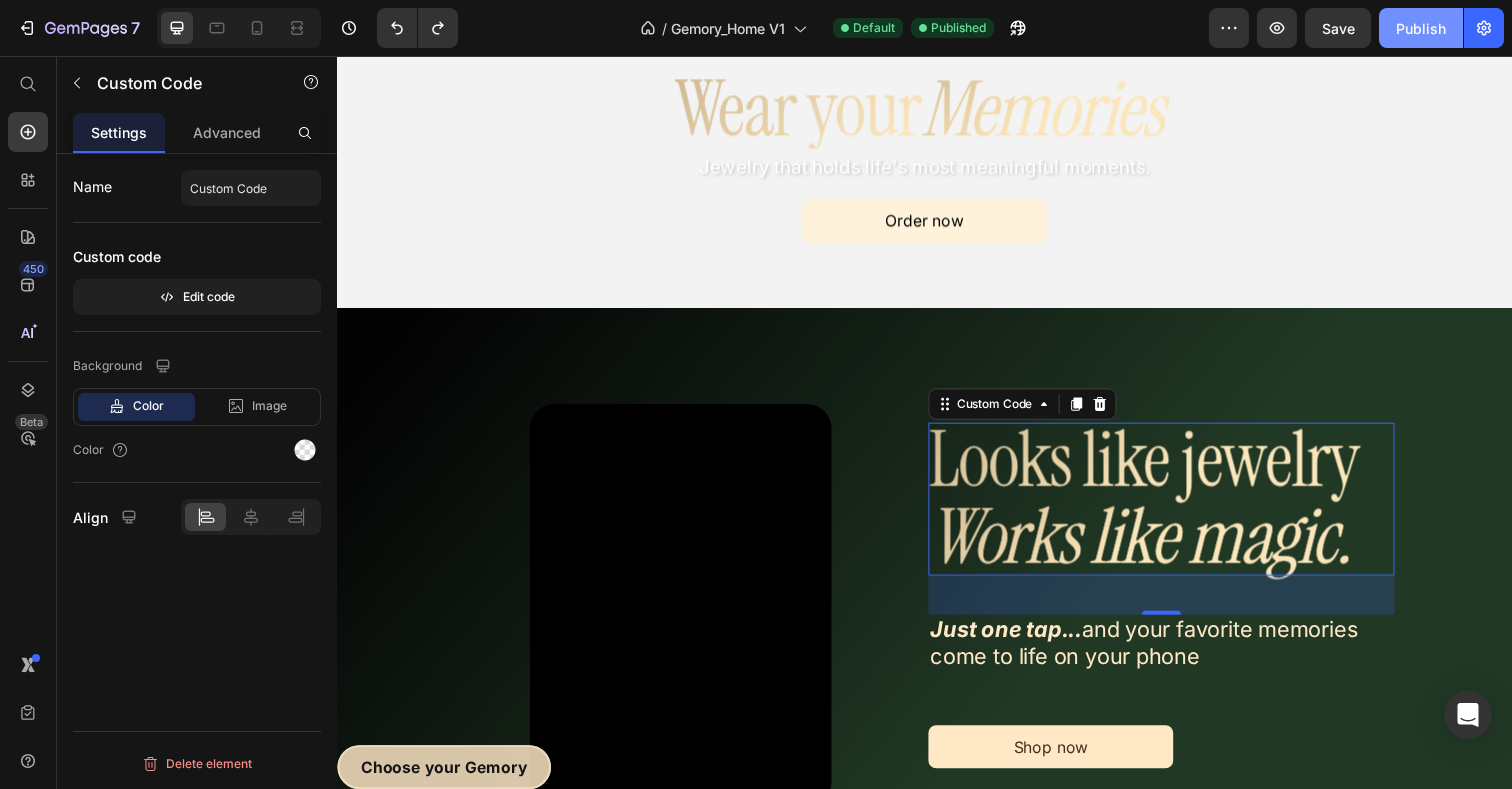 click on "Publish" at bounding box center [1421, 28] 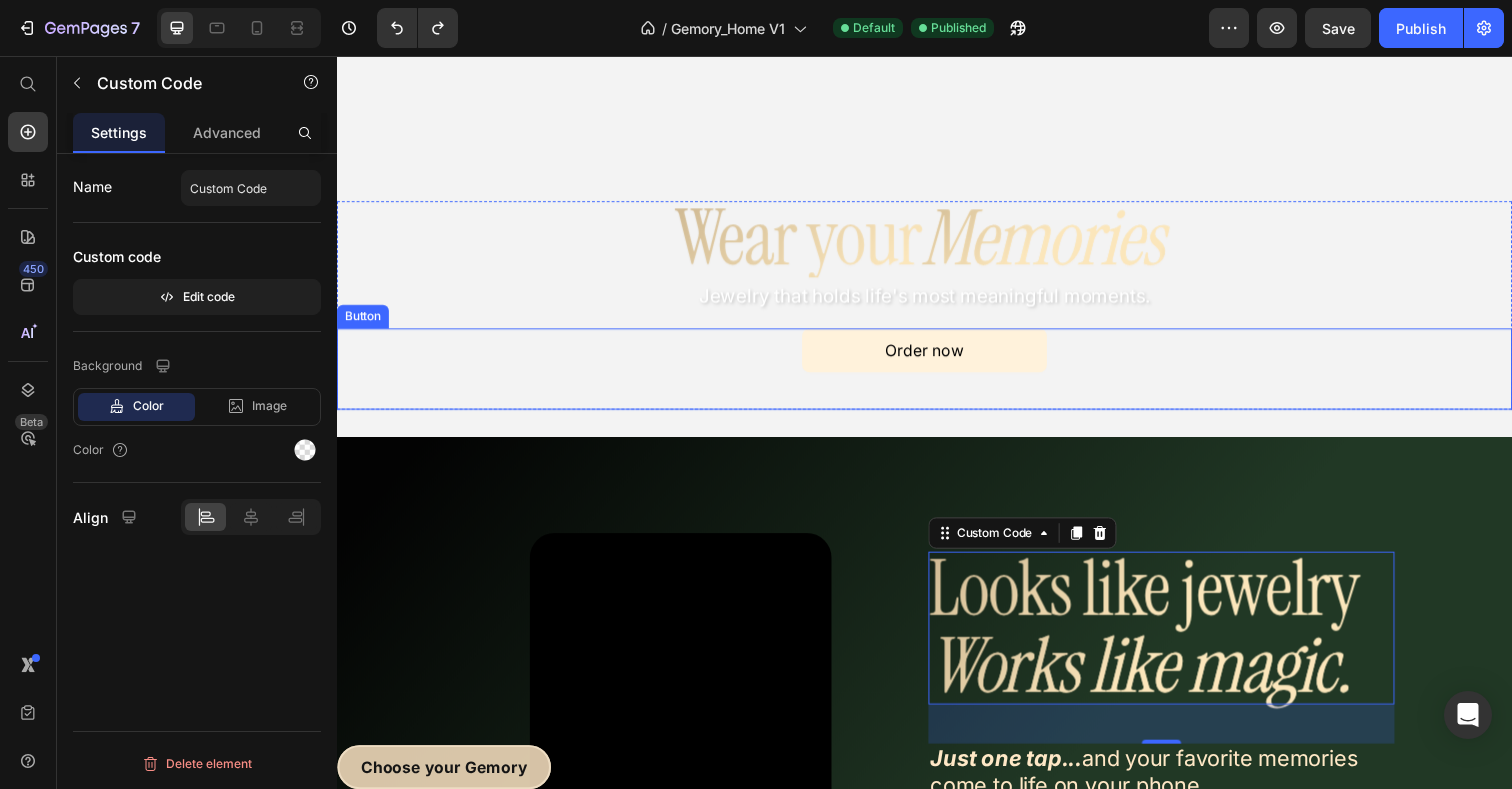 scroll, scrollTop: 0, scrollLeft: 0, axis: both 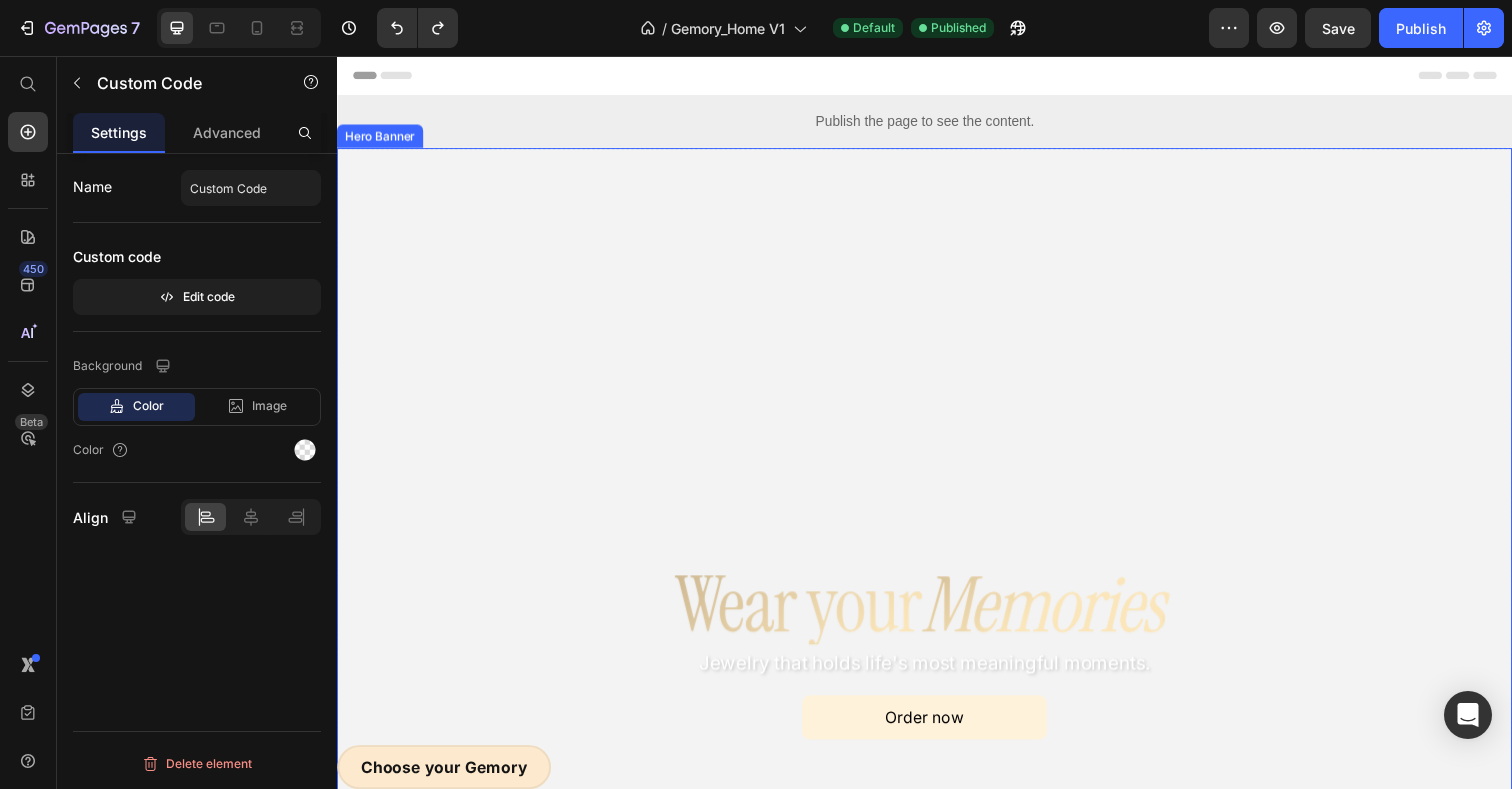 click at bounding box center (937, 487) 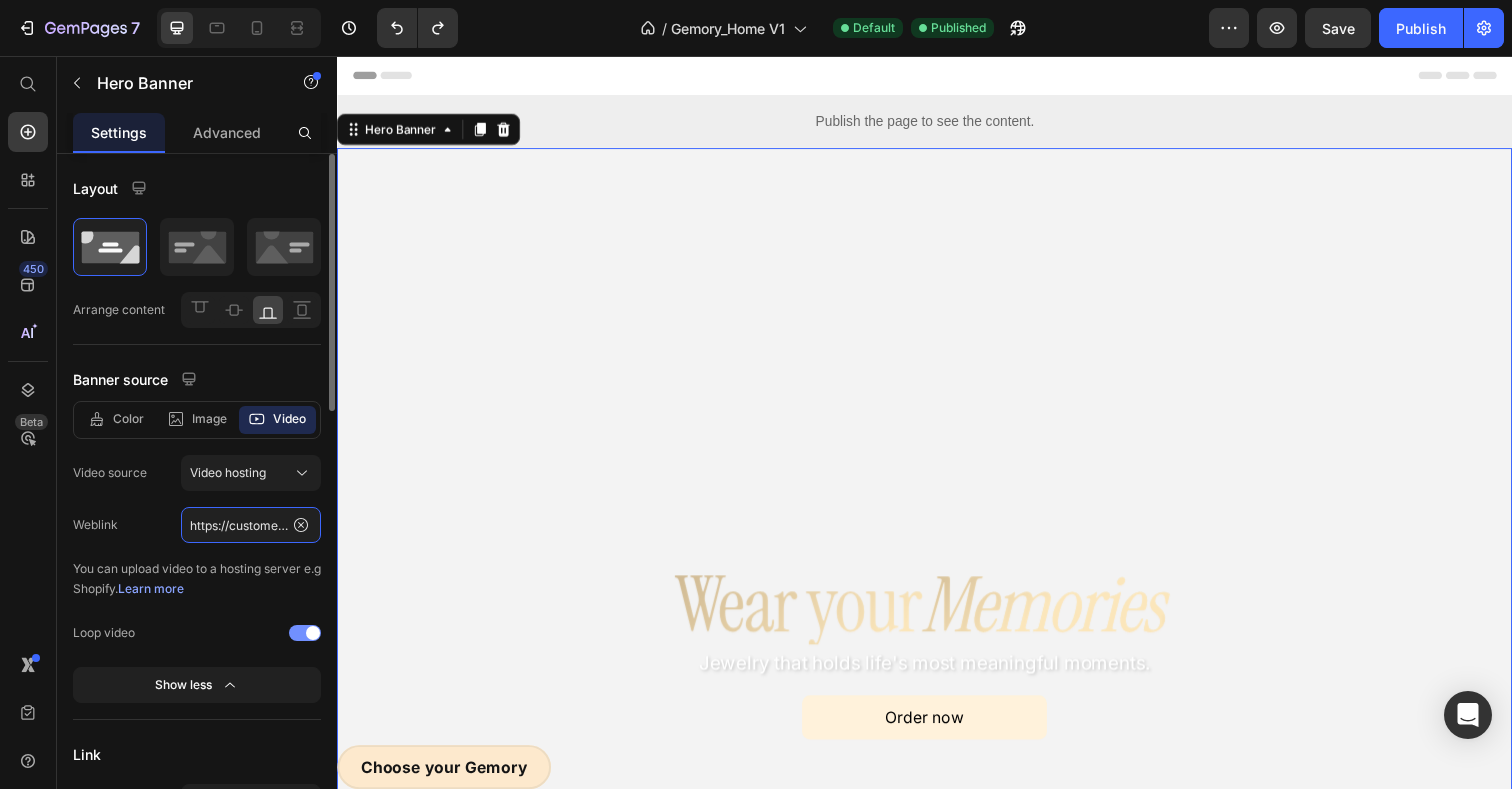 click on "https://customer-4kz54p1wuw62p68o.cloudflarestream.com/823e5809e1860b4079eb5ebc55ea8c07/downloads/default.mp4" 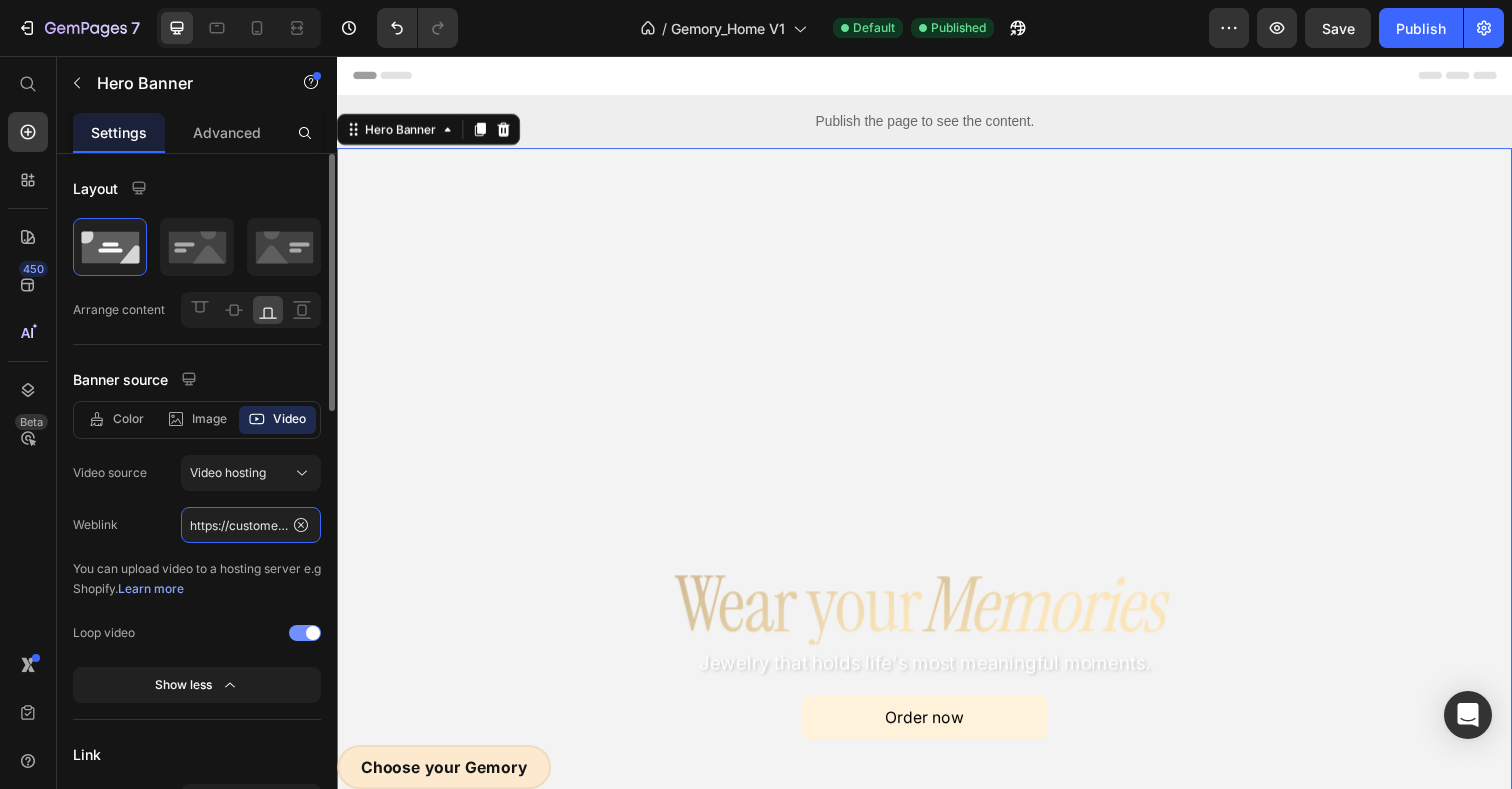 scroll, scrollTop: 0, scrollLeft: 612, axis: horizontal 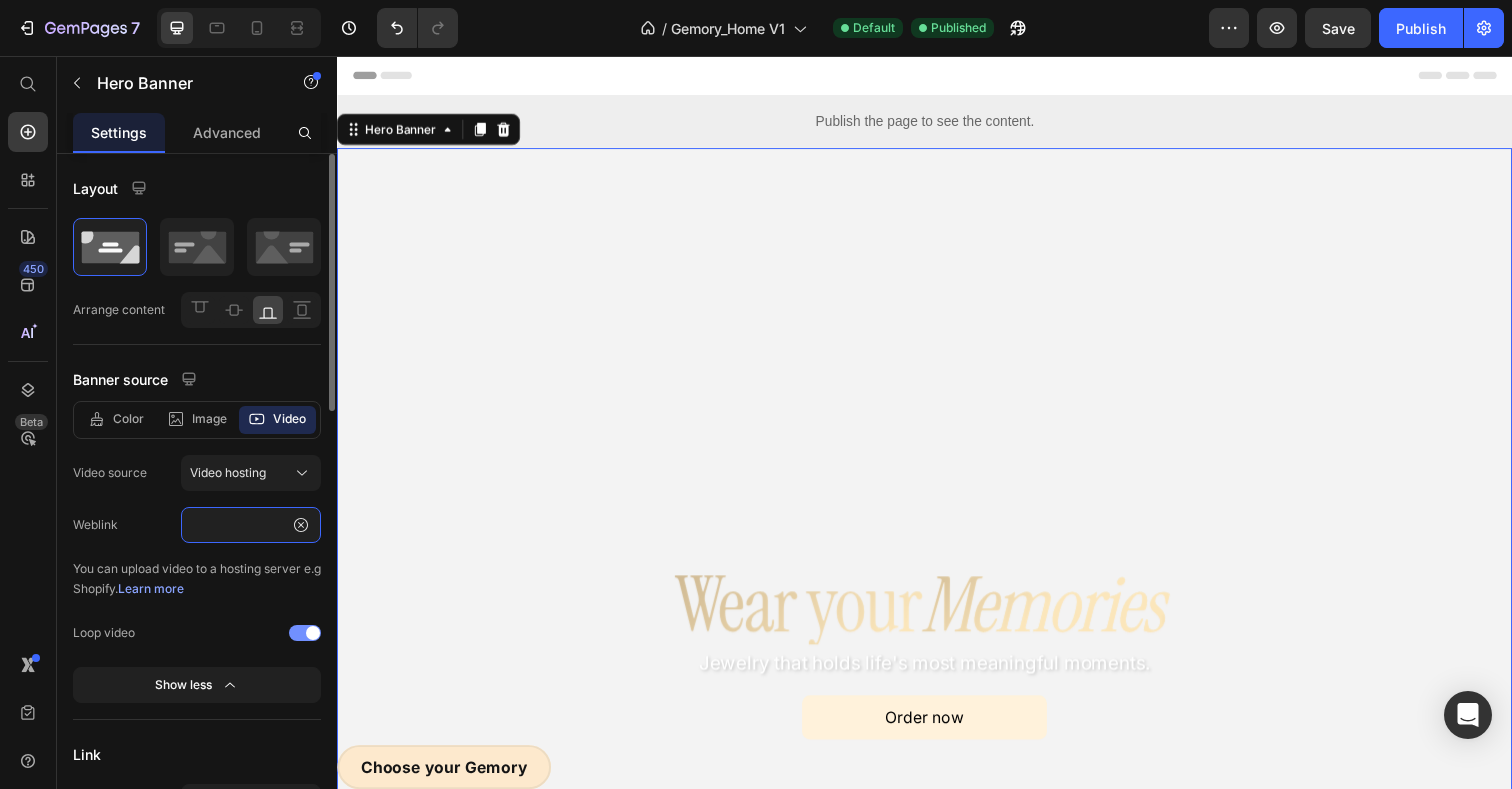 type on "https://customer-4kz54p1wuw62p68o.cloudflarestream.com/99966ca856174c0ea51c84a725e9b66f/downloads/default.mp4" 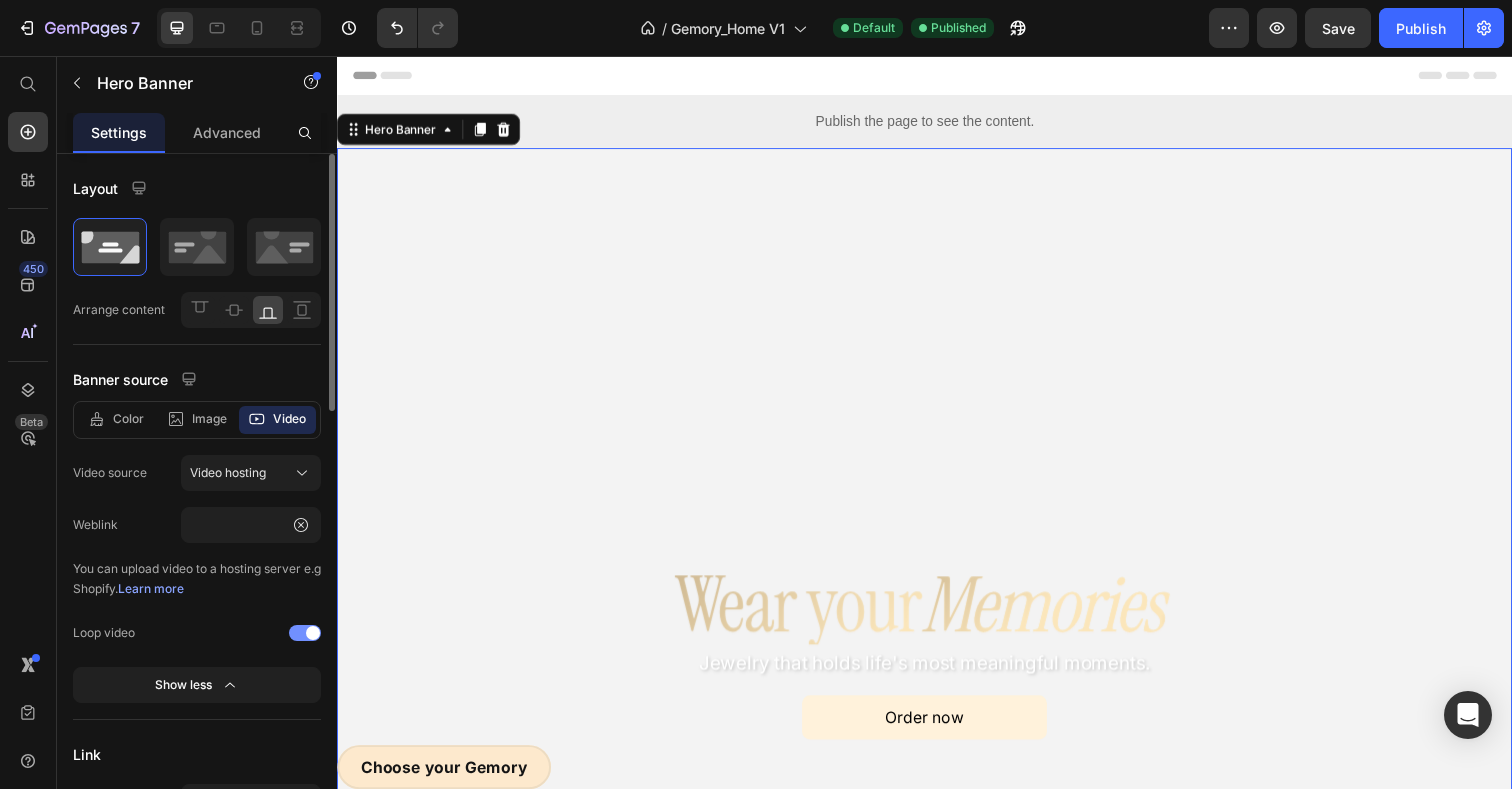click on "Weblink" at bounding box center (127, 525) 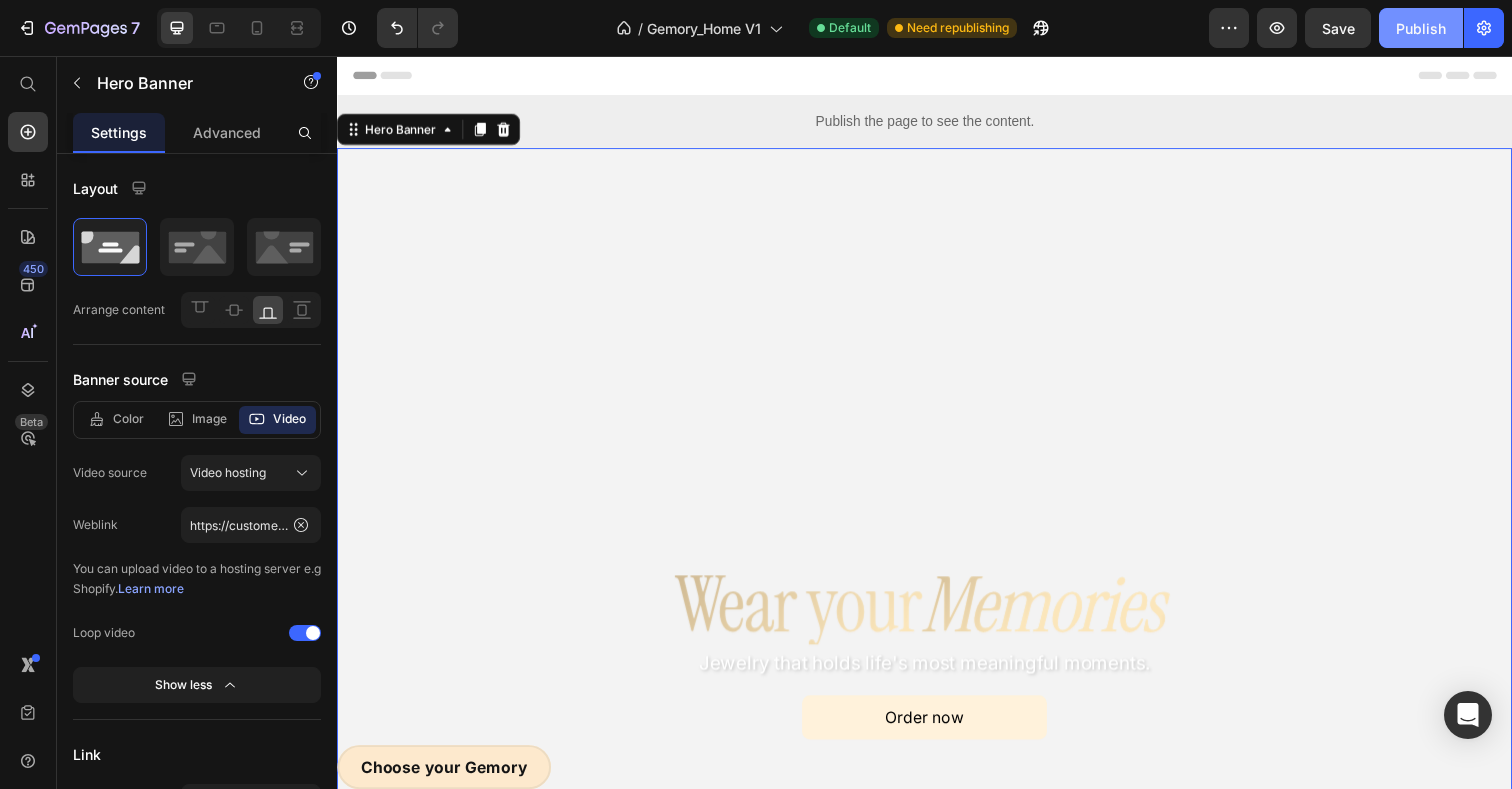 click on "Publish" at bounding box center [1421, 28] 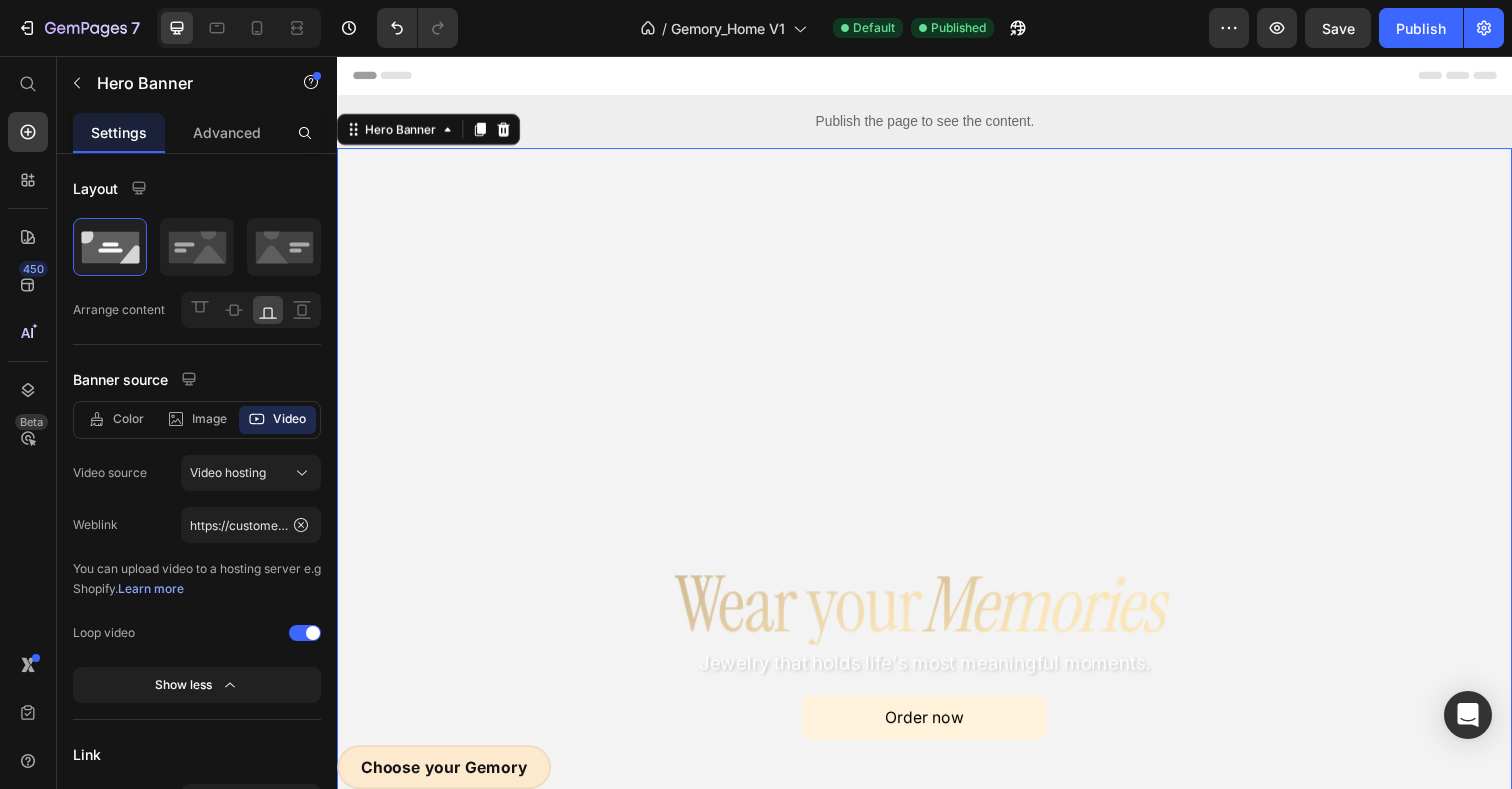 click at bounding box center (937, 487) 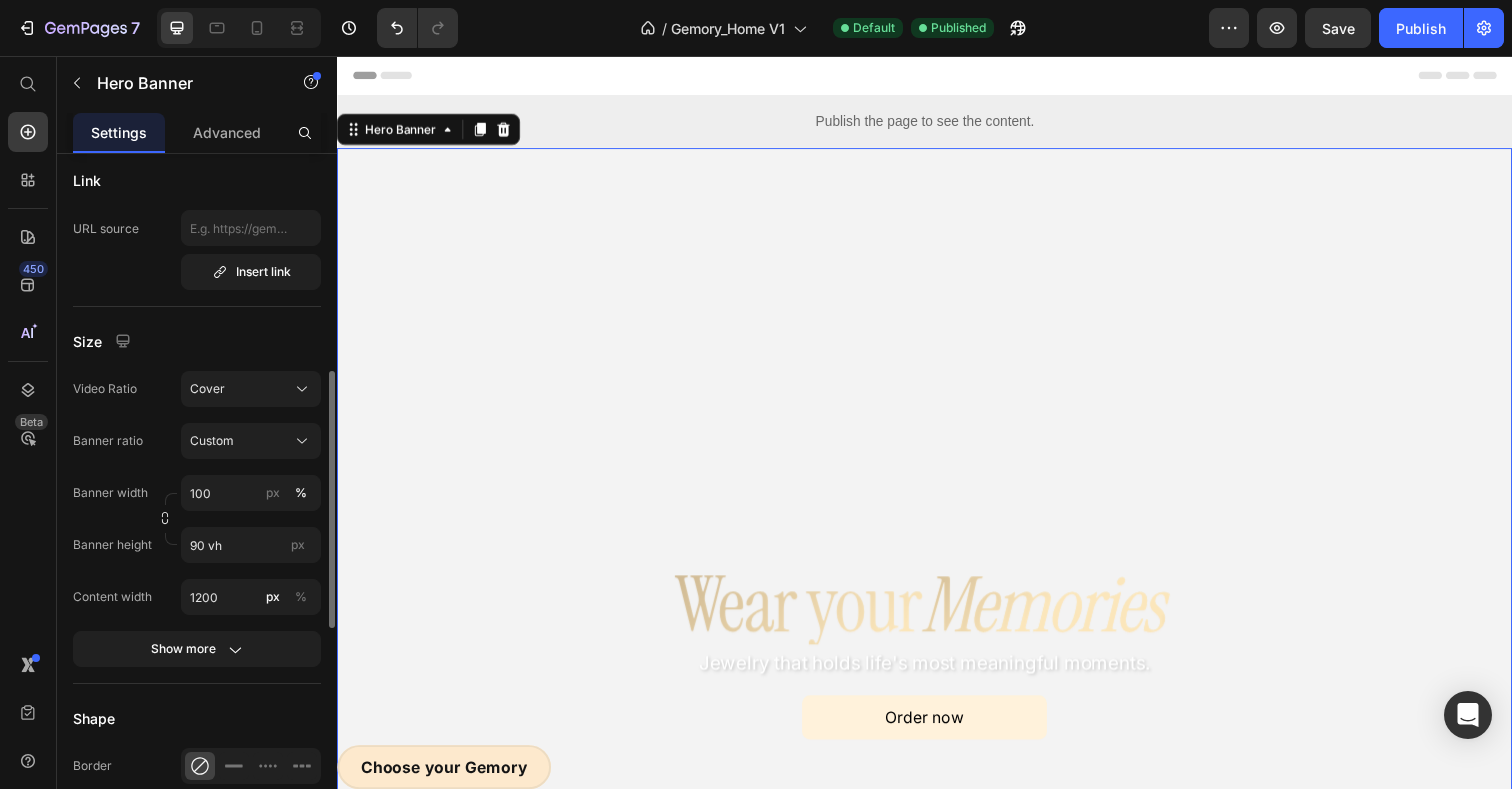 scroll, scrollTop: 577, scrollLeft: 0, axis: vertical 